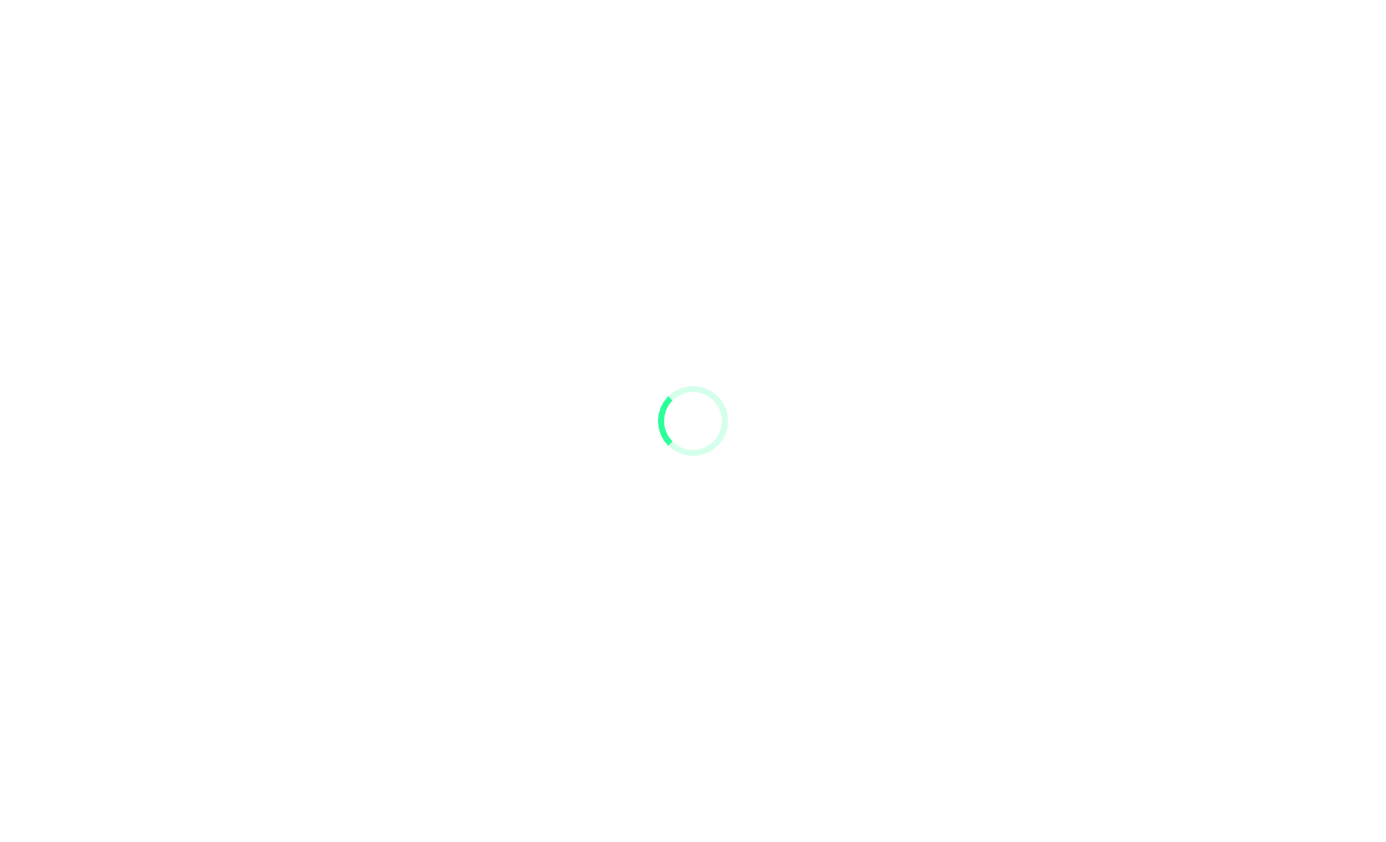 scroll, scrollTop: 0, scrollLeft: 0, axis: both 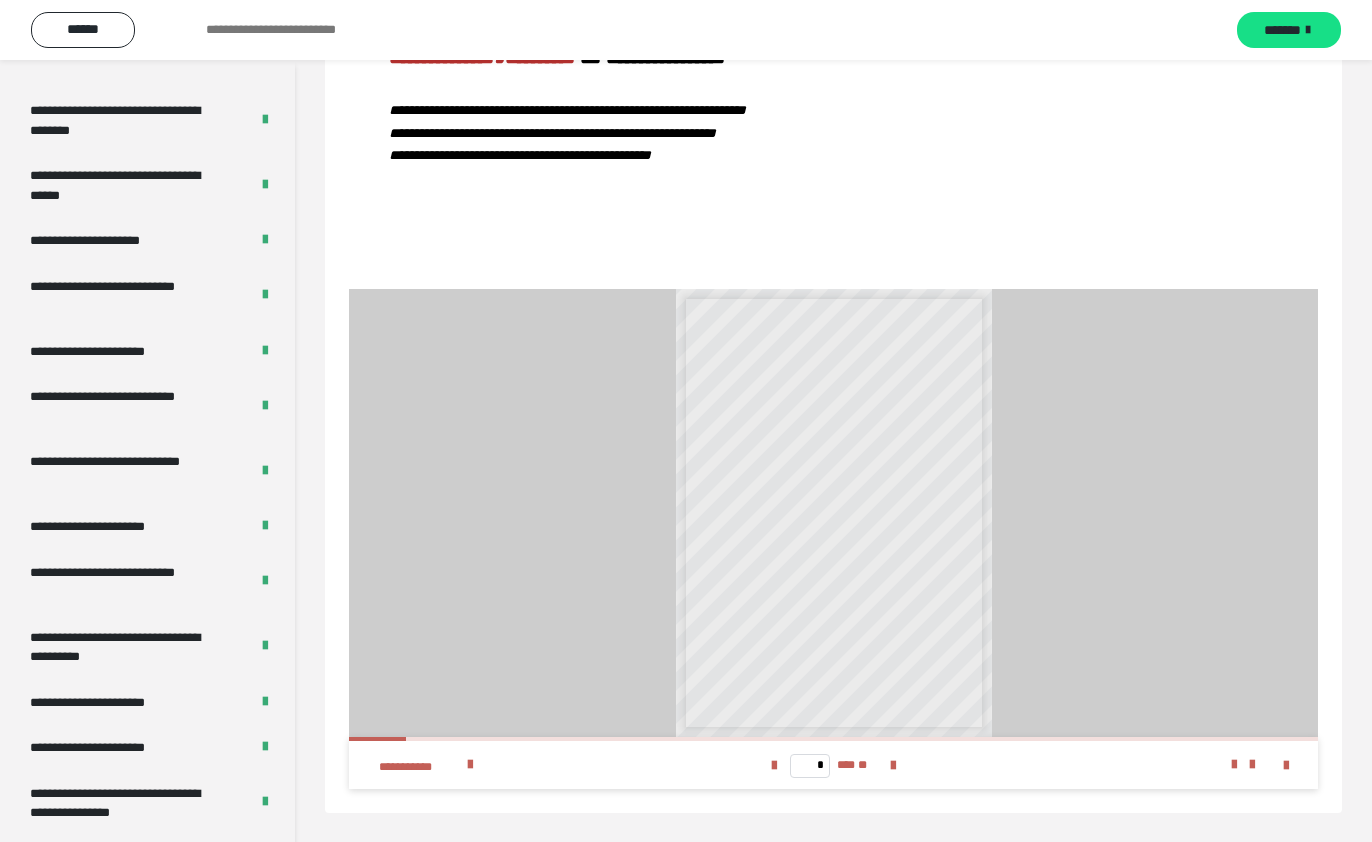 drag, startPoint x: 303, startPoint y: 653, endPoint x: 299, endPoint y: 723, distance: 70.11419 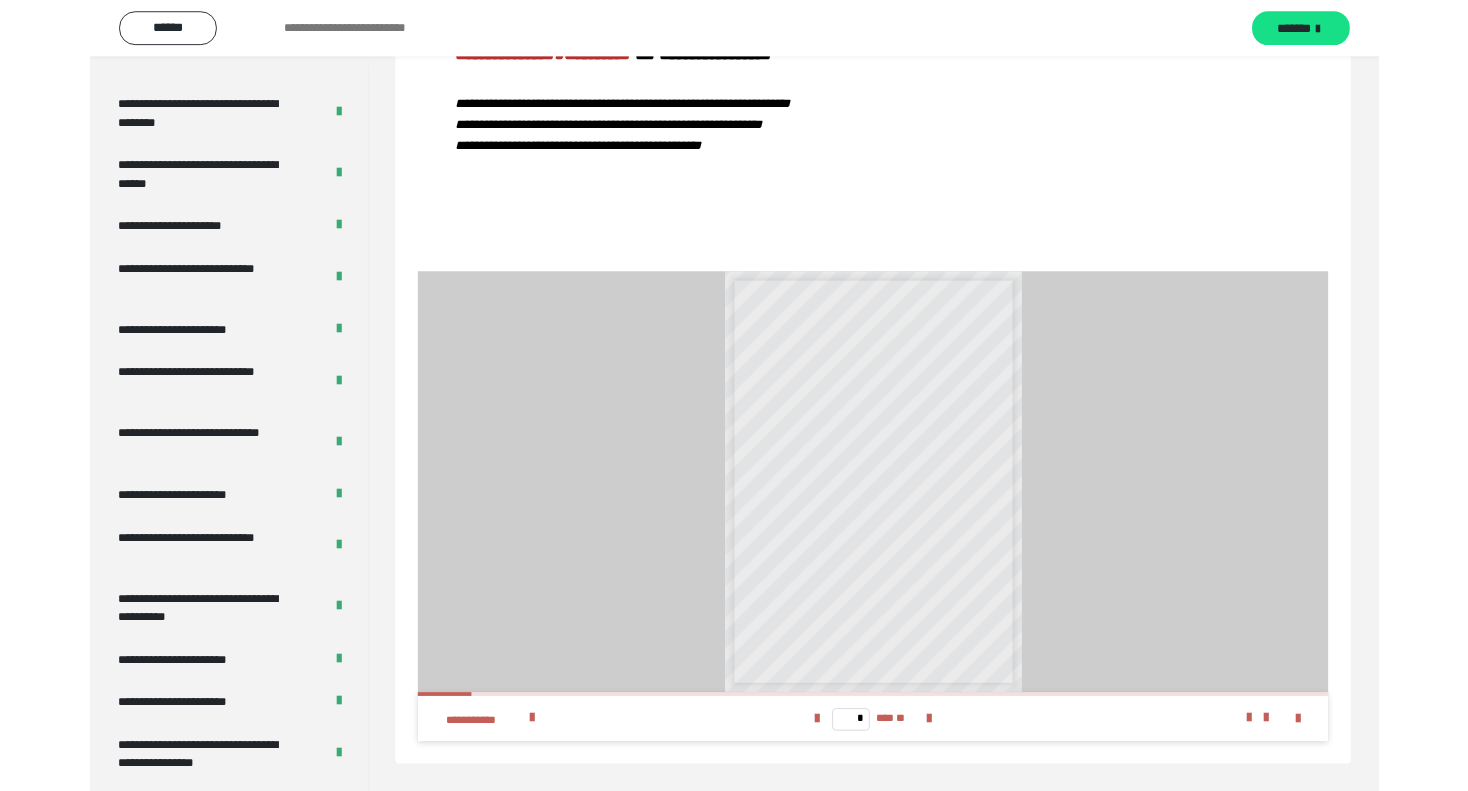 scroll, scrollTop: 1501, scrollLeft: 0, axis: vertical 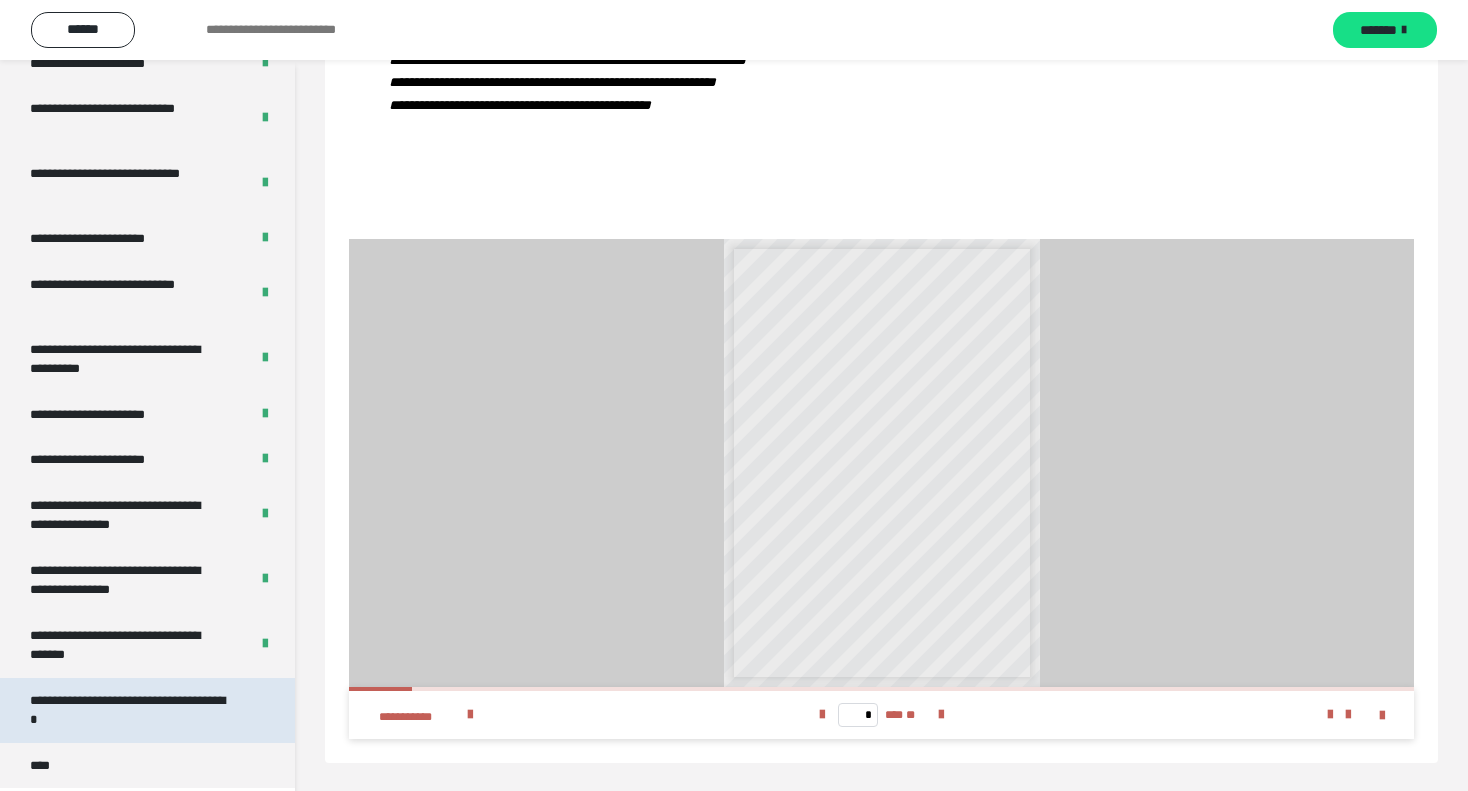 drag, startPoint x: 170, startPoint y: 710, endPoint x: 169, endPoint y: 722, distance: 12.0415945 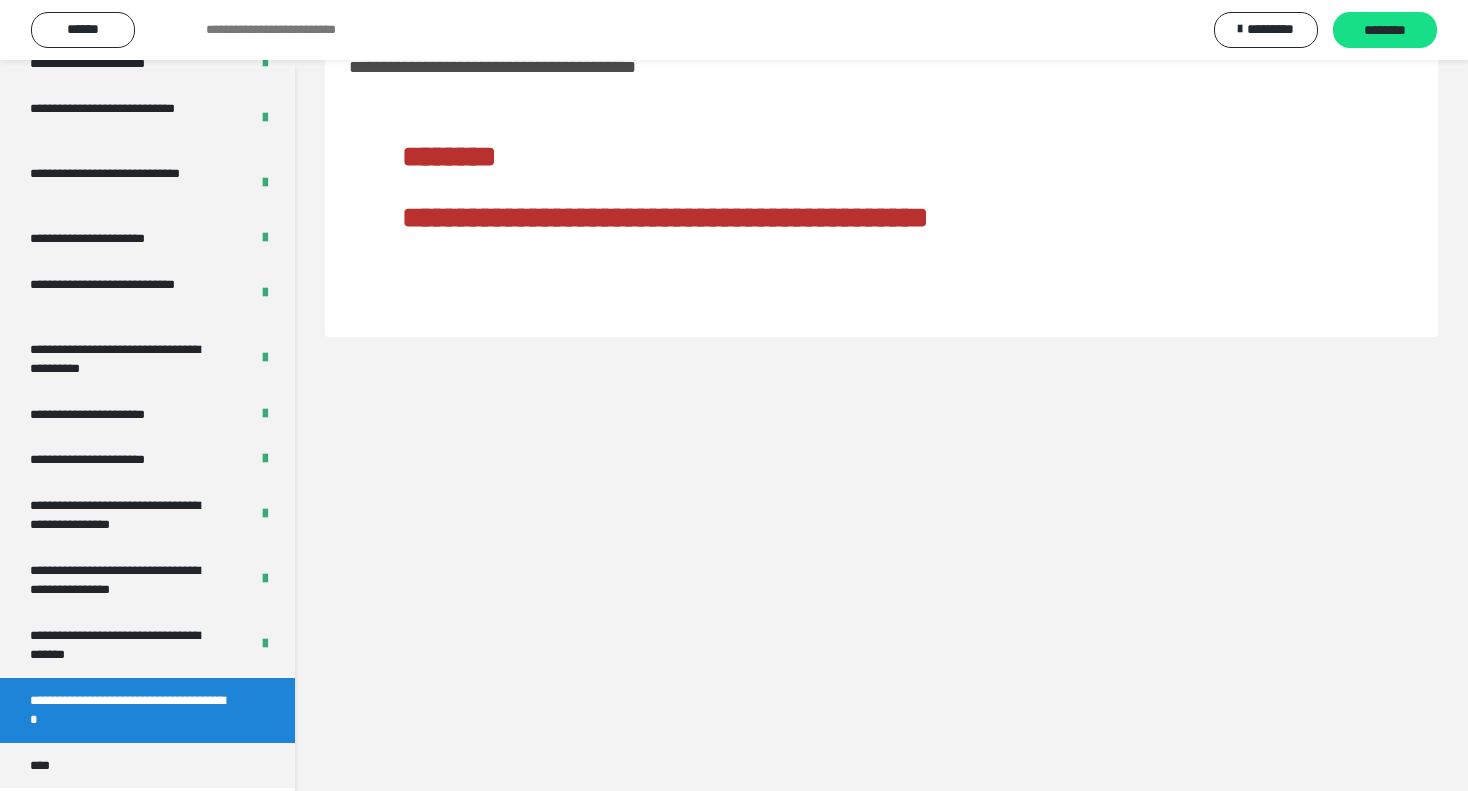 scroll, scrollTop: 60, scrollLeft: 0, axis: vertical 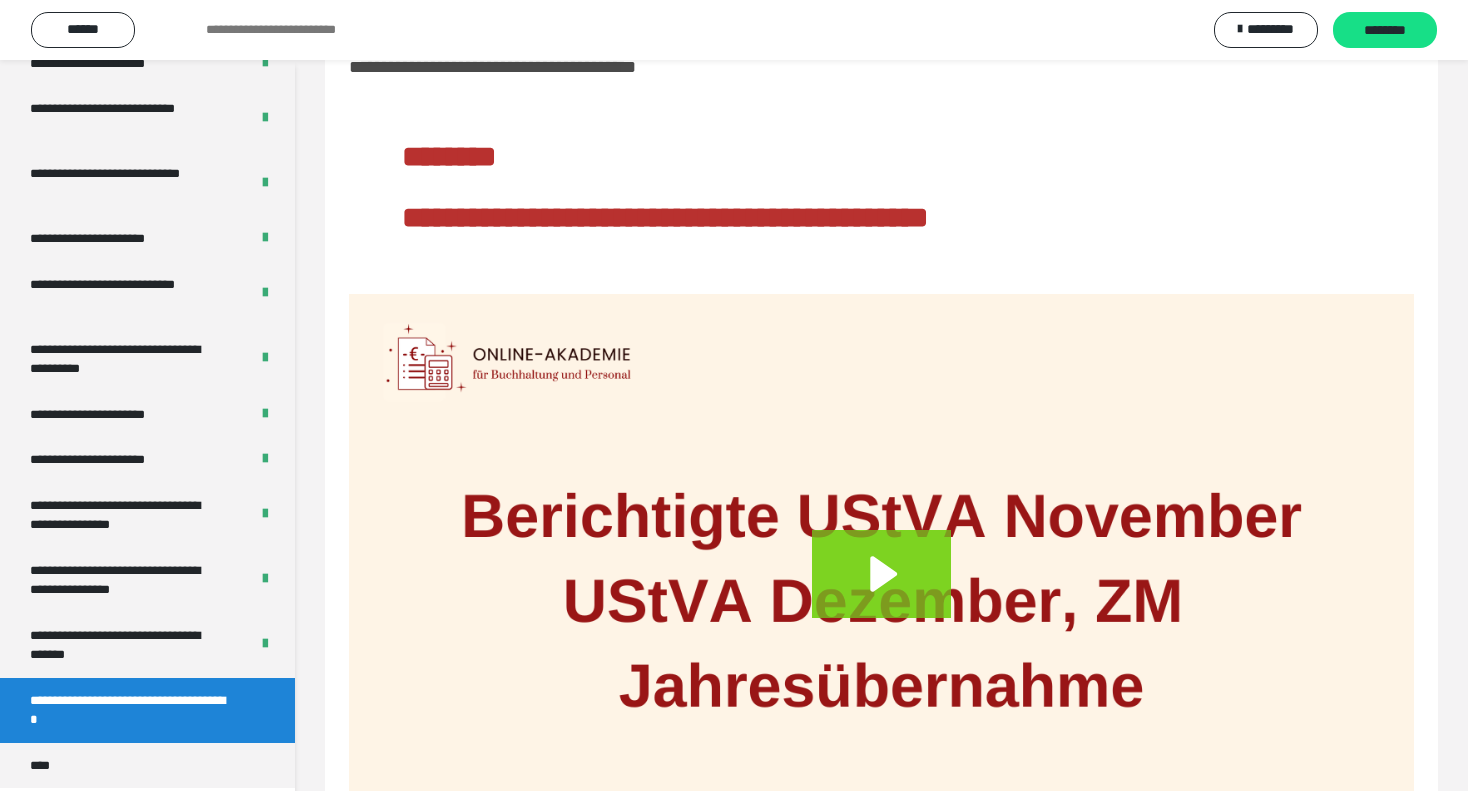 click on "**********" at bounding box center (132, 710) 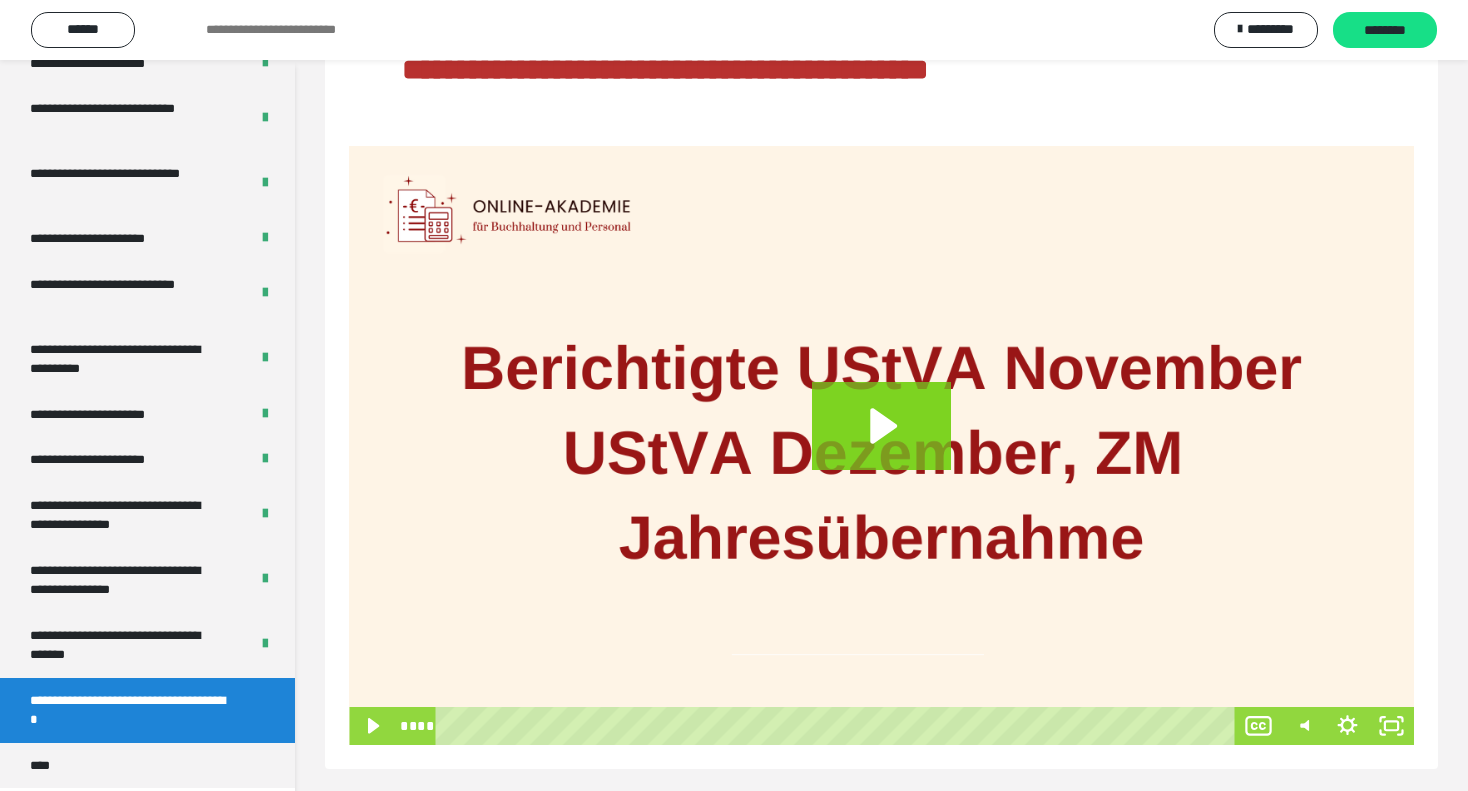 scroll, scrollTop: 215, scrollLeft: 0, axis: vertical 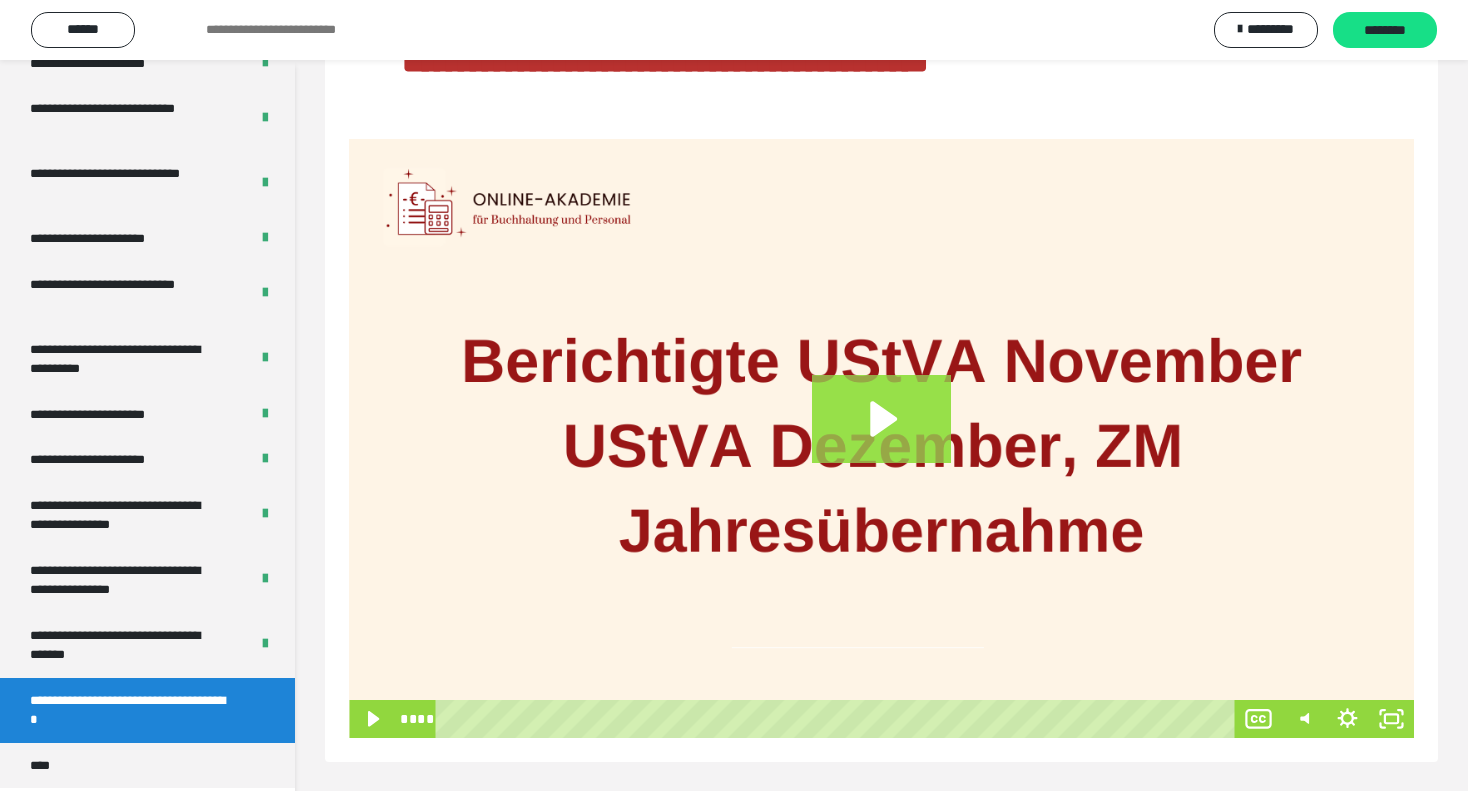 click 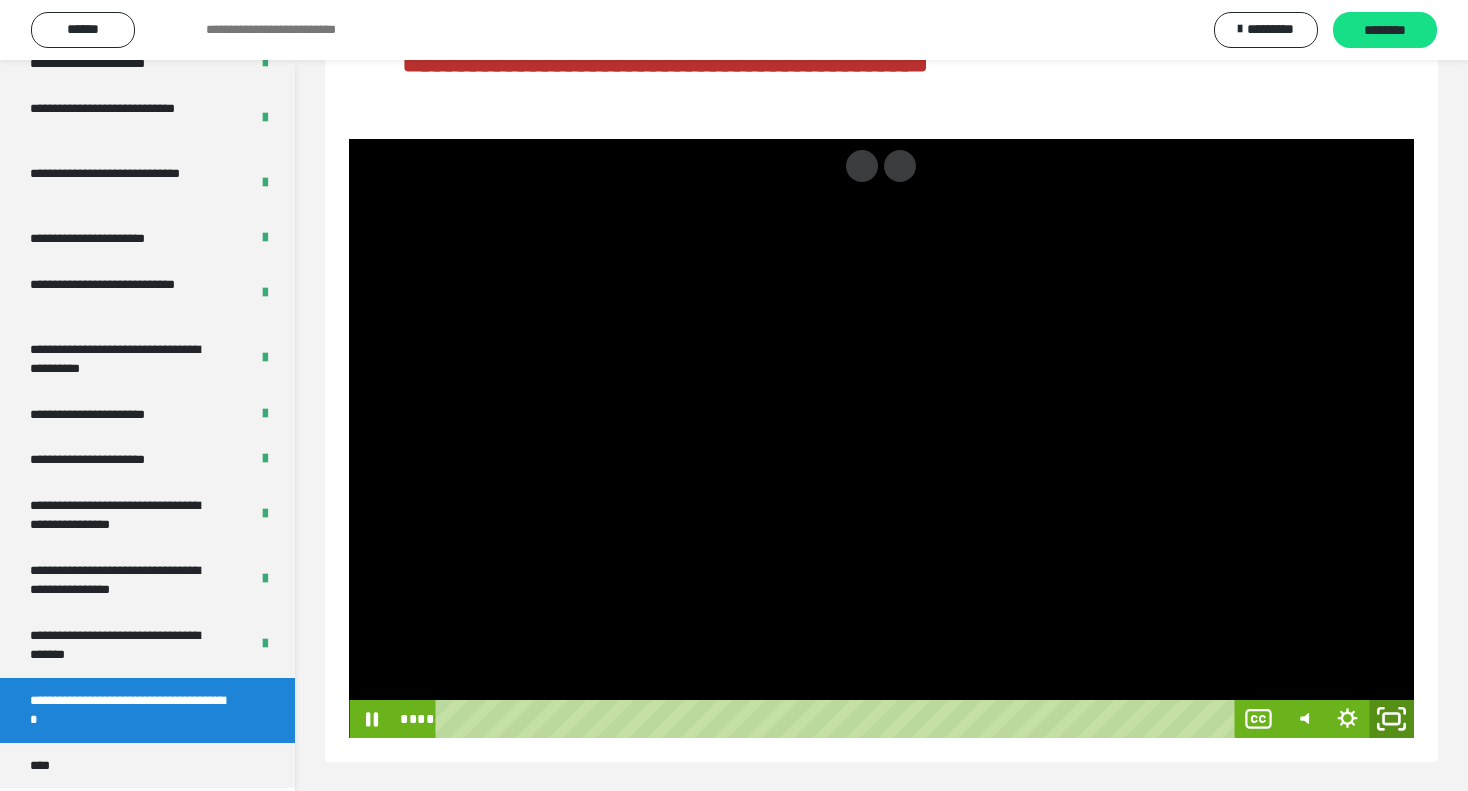 click 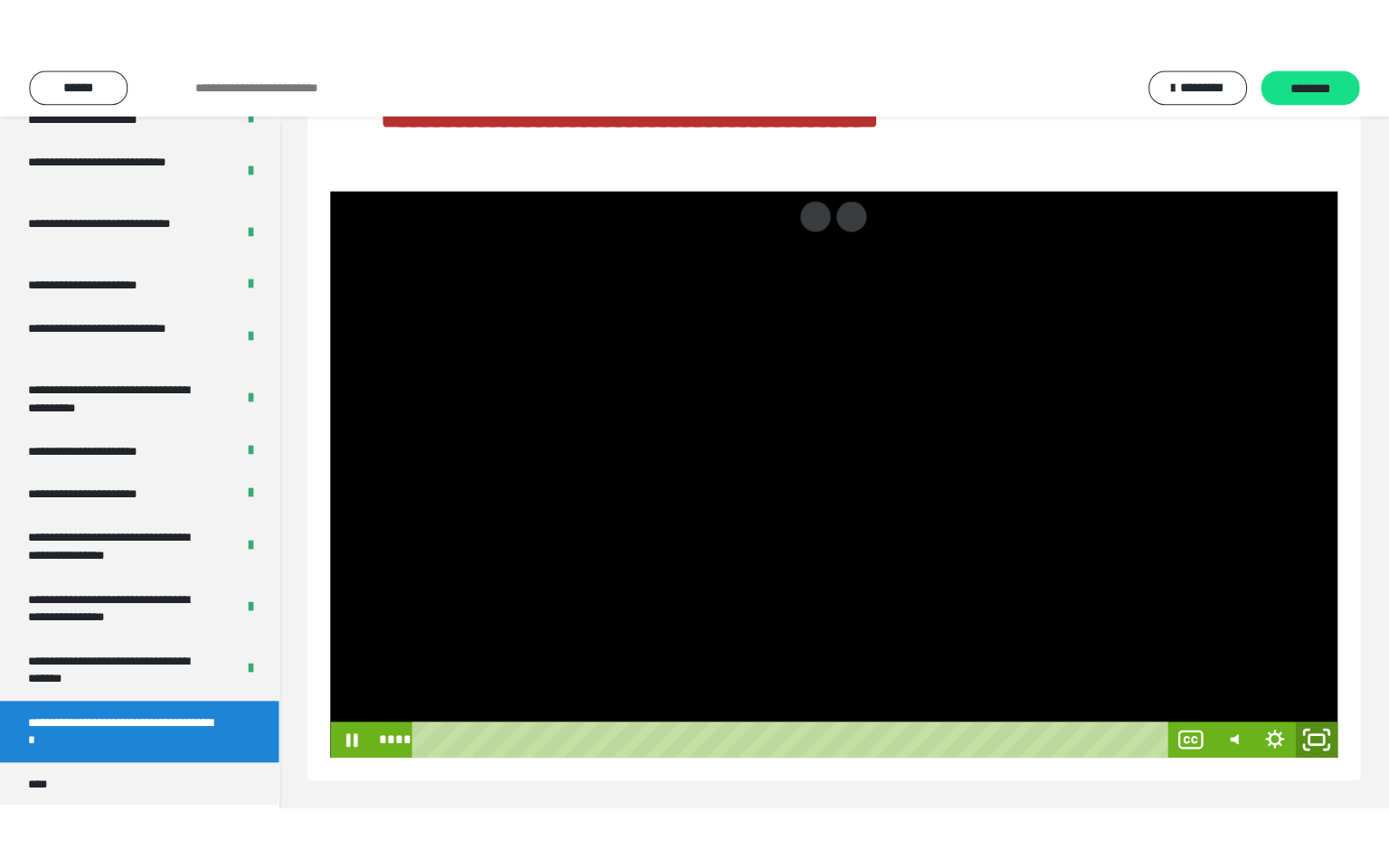 scroll, scrollTop: 83, scrollLeft: 0, axis: vertical 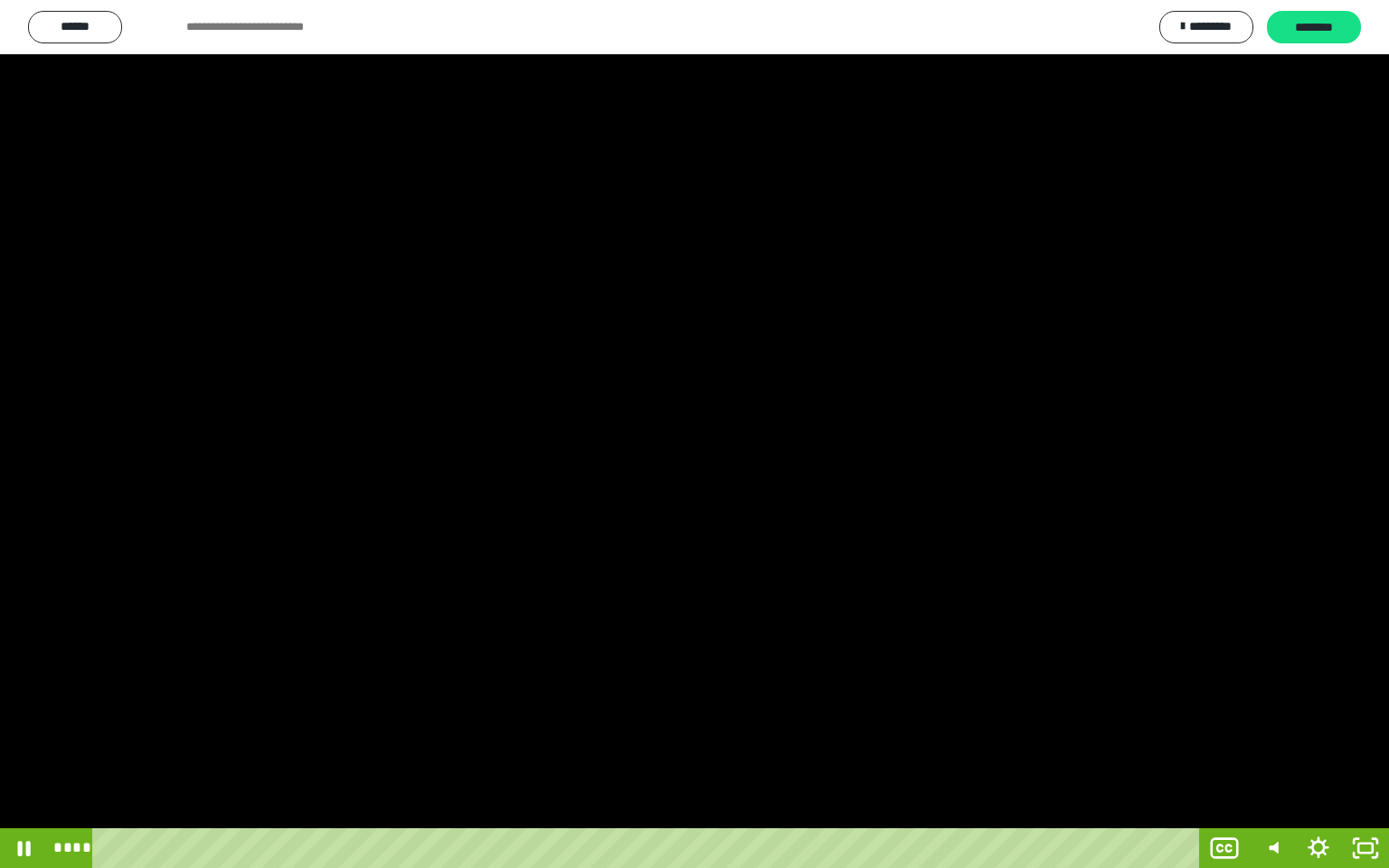 click at bounding box center [694, 434] 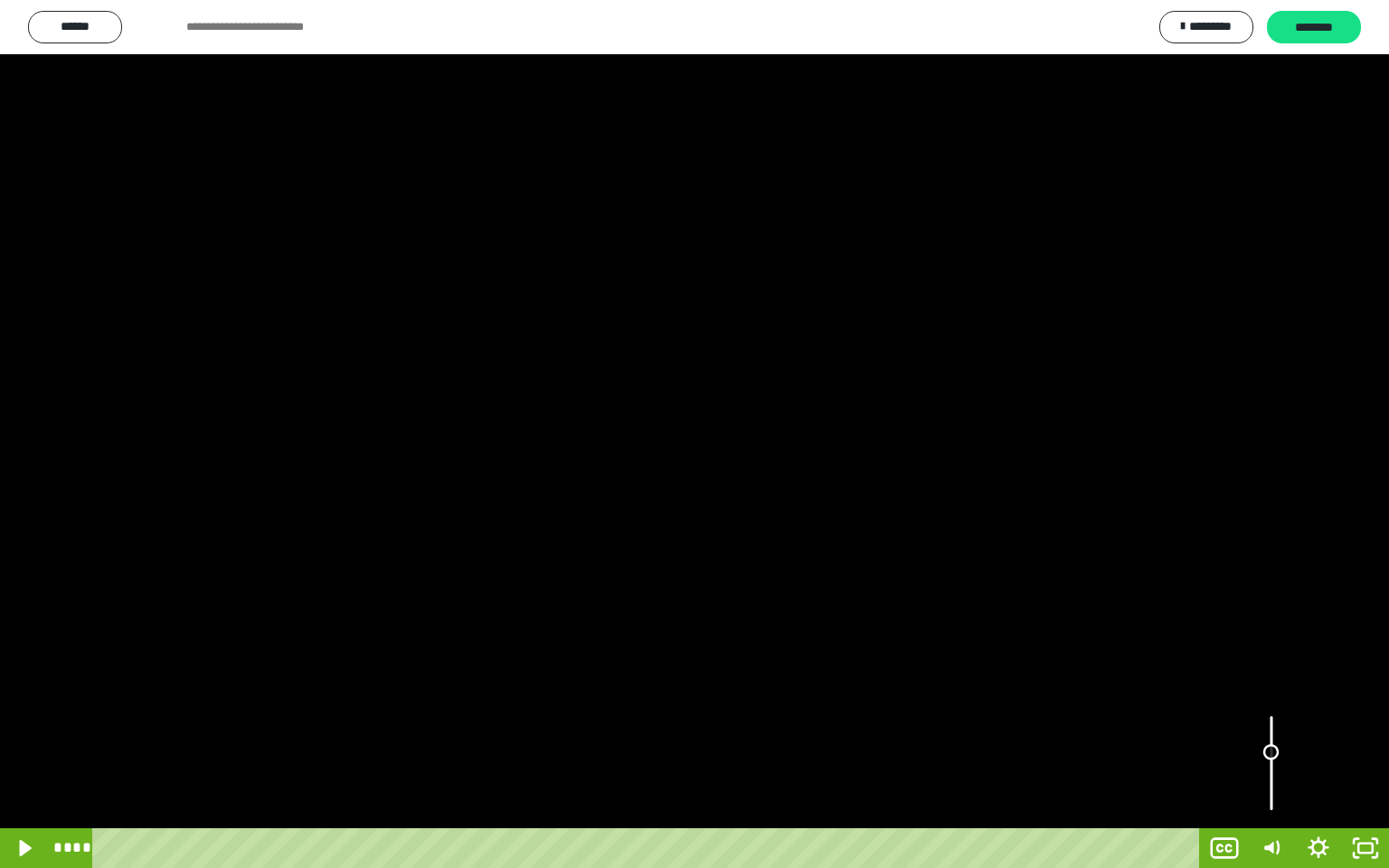 drag, startPoint x: 1270, startPoint y: 801, endPoint x: 1269, endPoint y: 752, distance: 49.0102 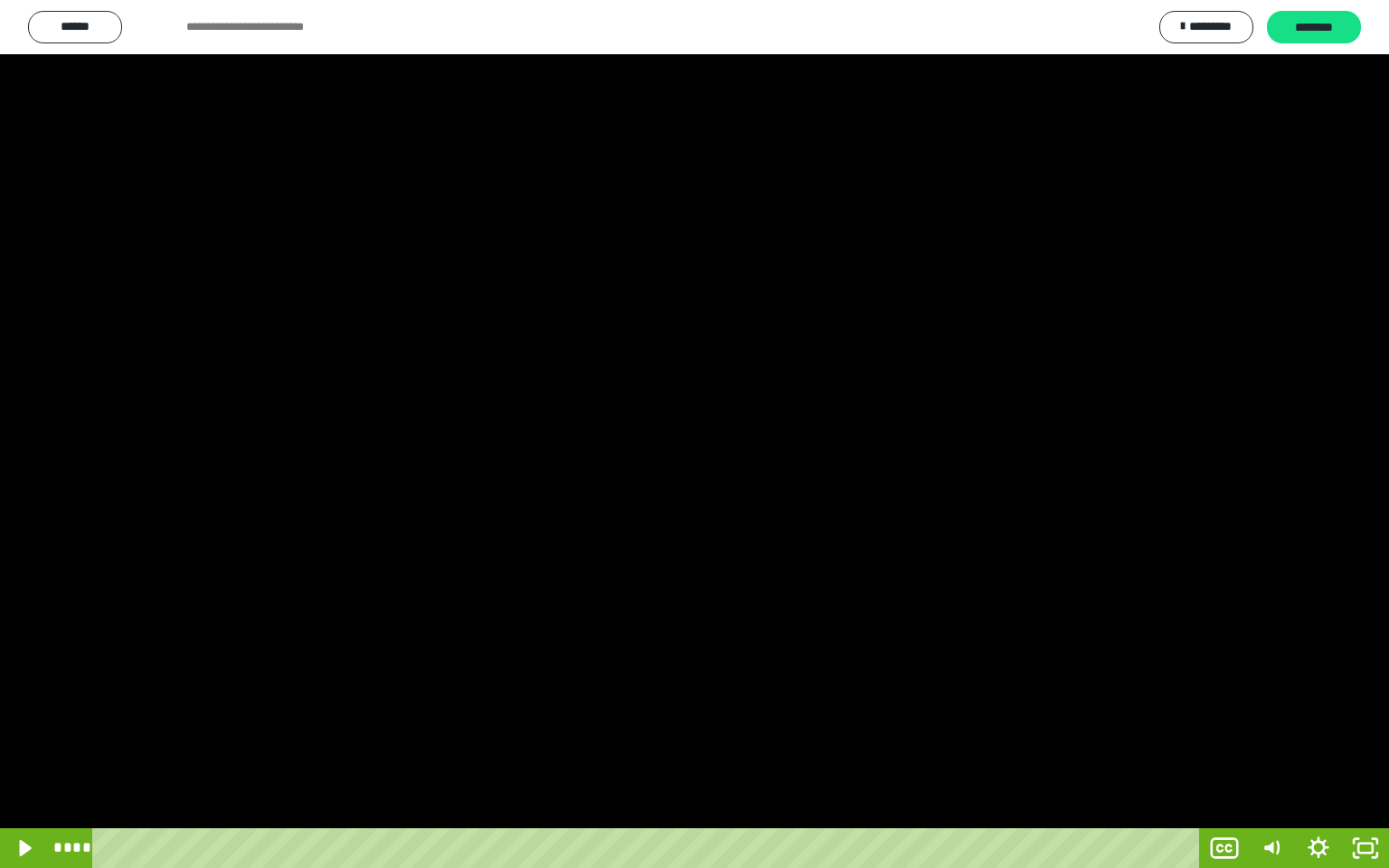 click at bounding box center (694, 434) 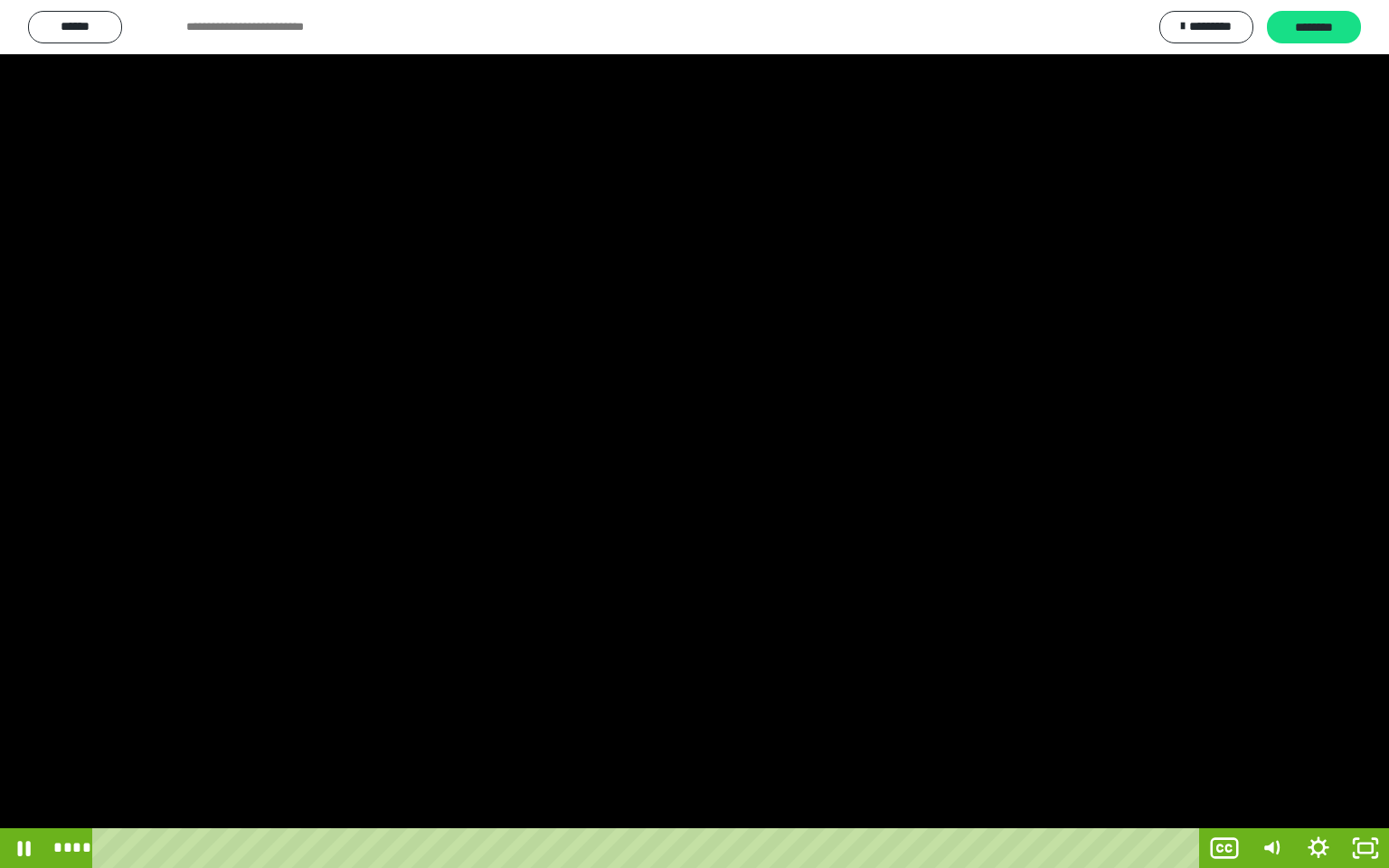 drag, startPoint x: 134, startPoint y: 851, endPoint x: 70, endPoint y: 841, distance: 64.77654 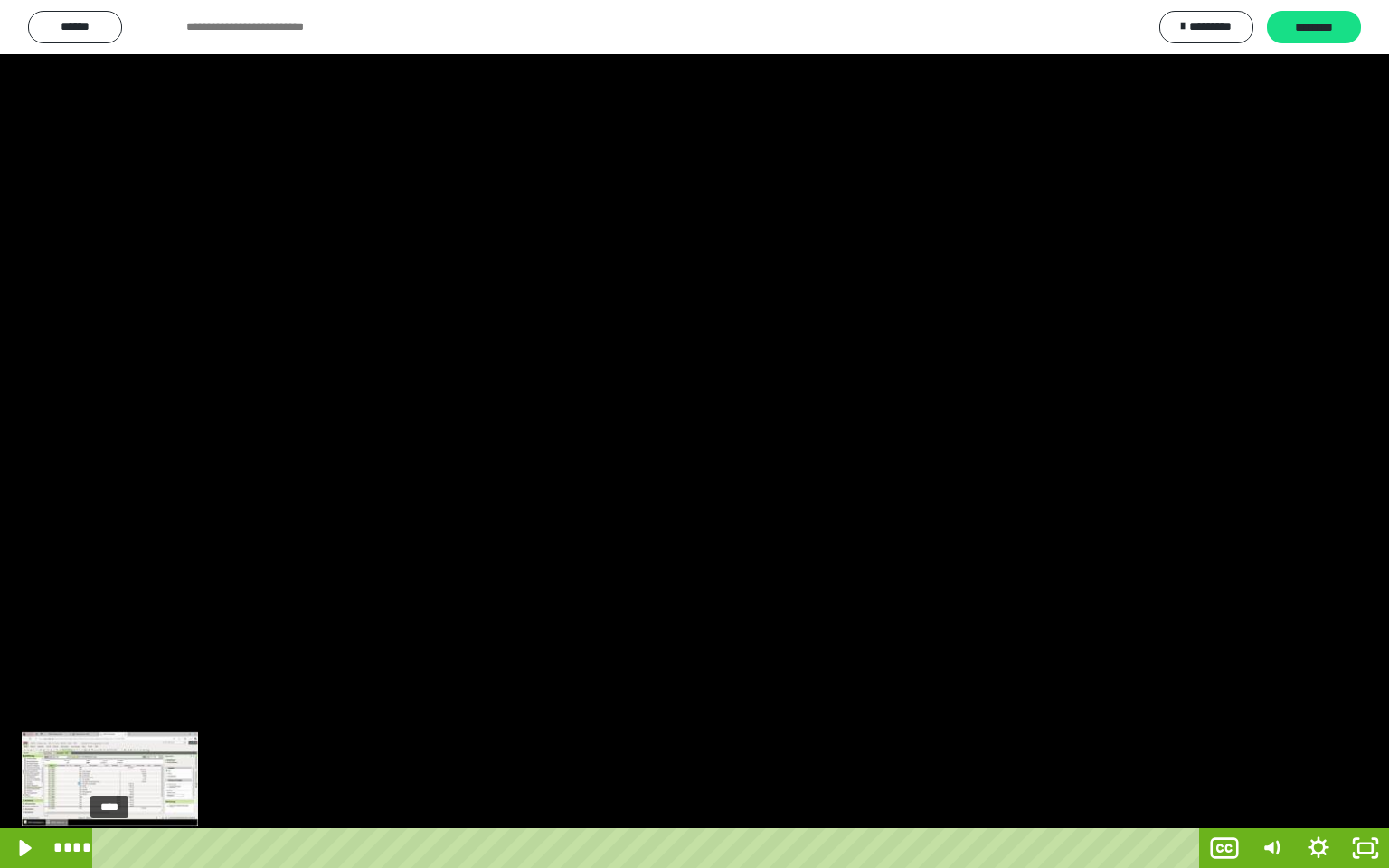 click on "****" at bounding box center (649, 848) 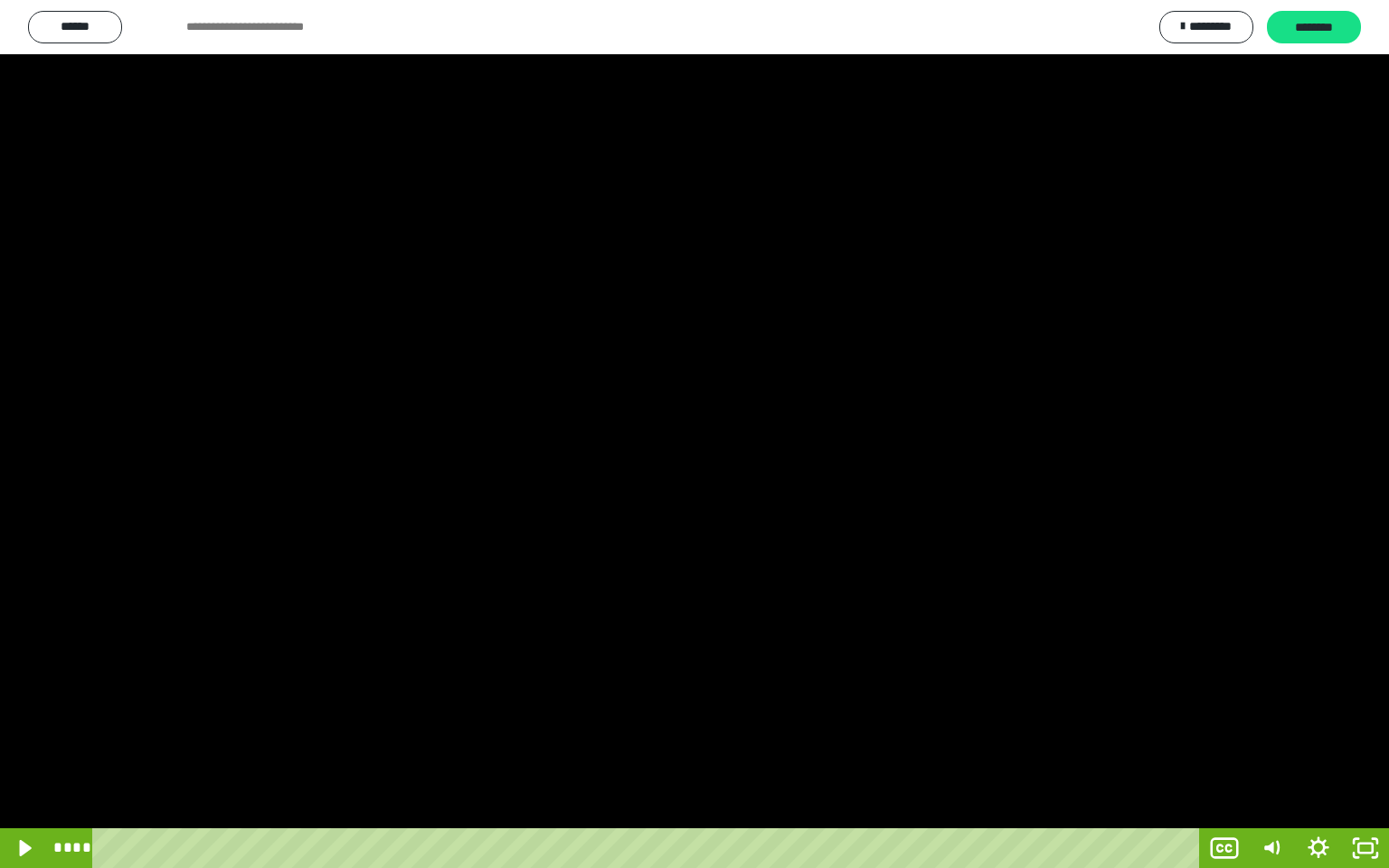 click at bounding box center [694, 434] 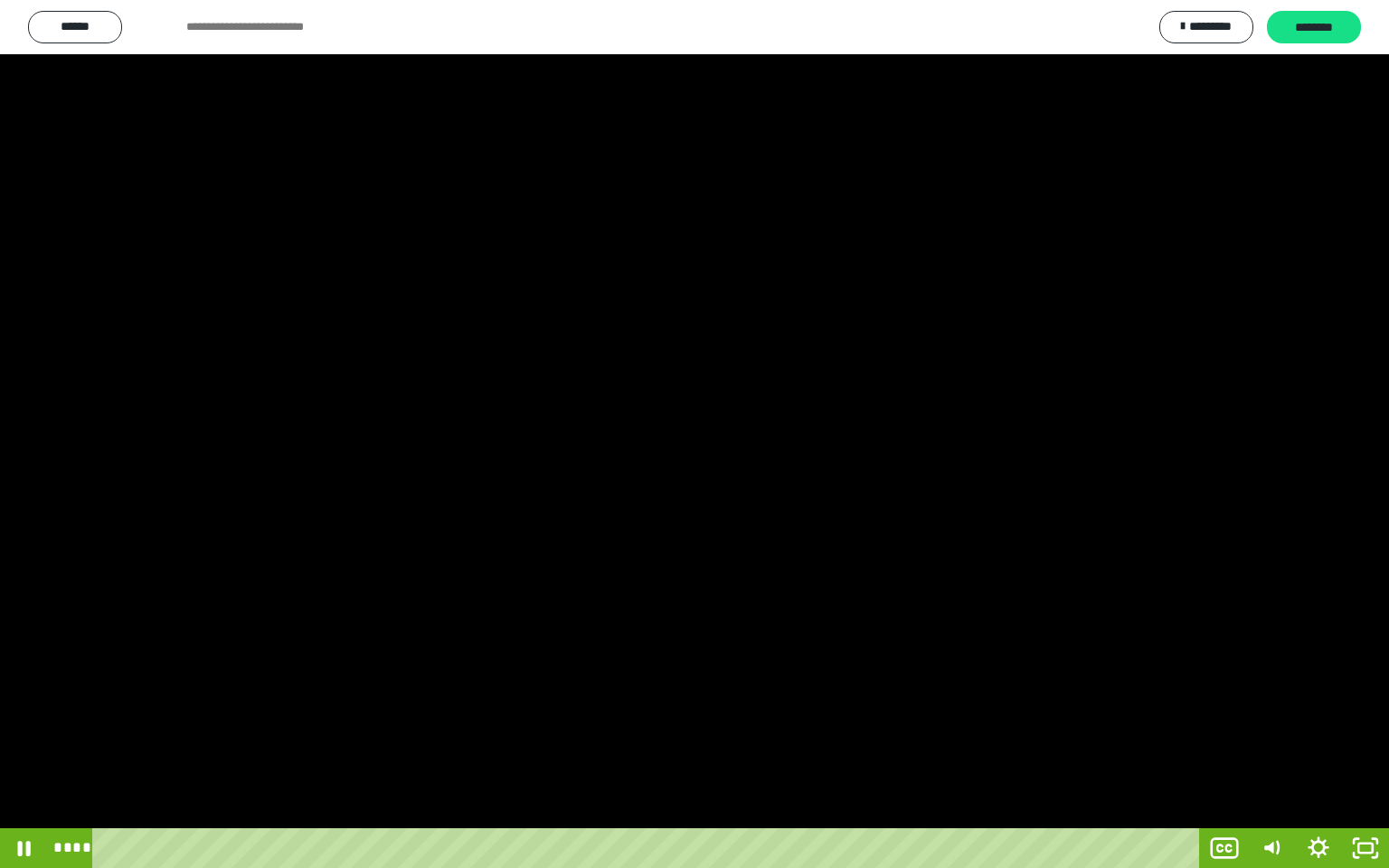 click at bounding box center (694, 434) 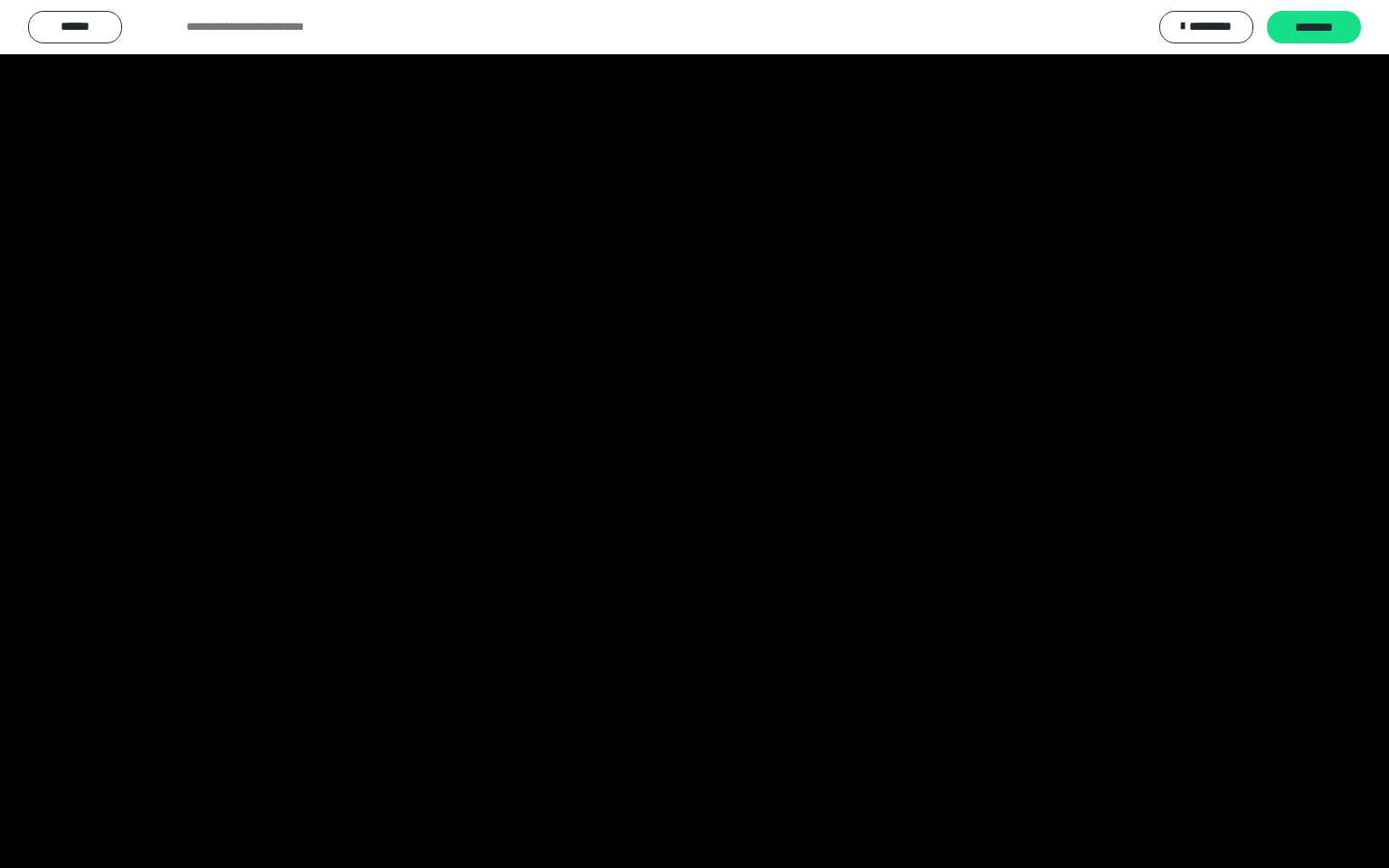 click at bounding box center (694, 434) 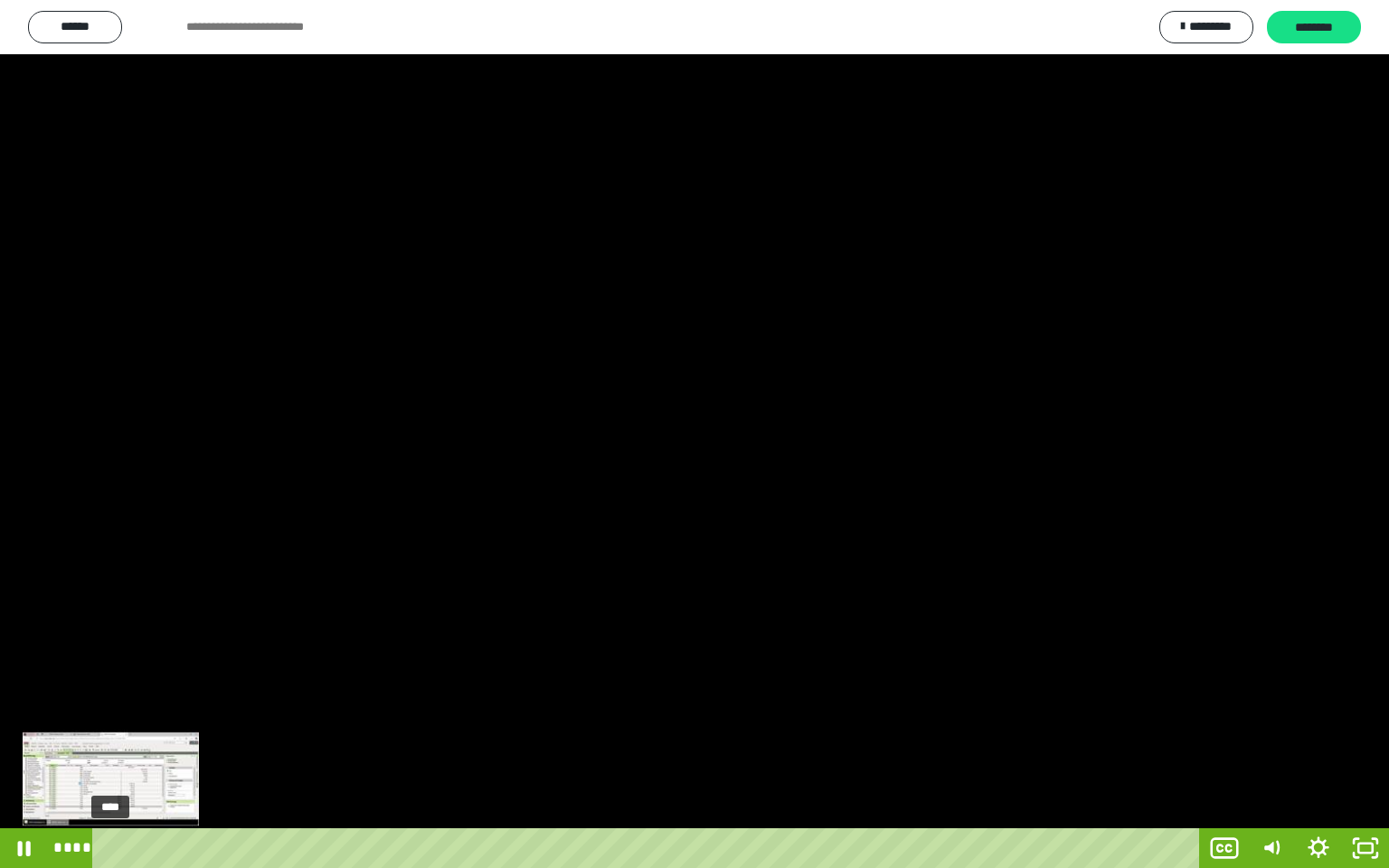 click on "****" at bounding box center [649, 848] 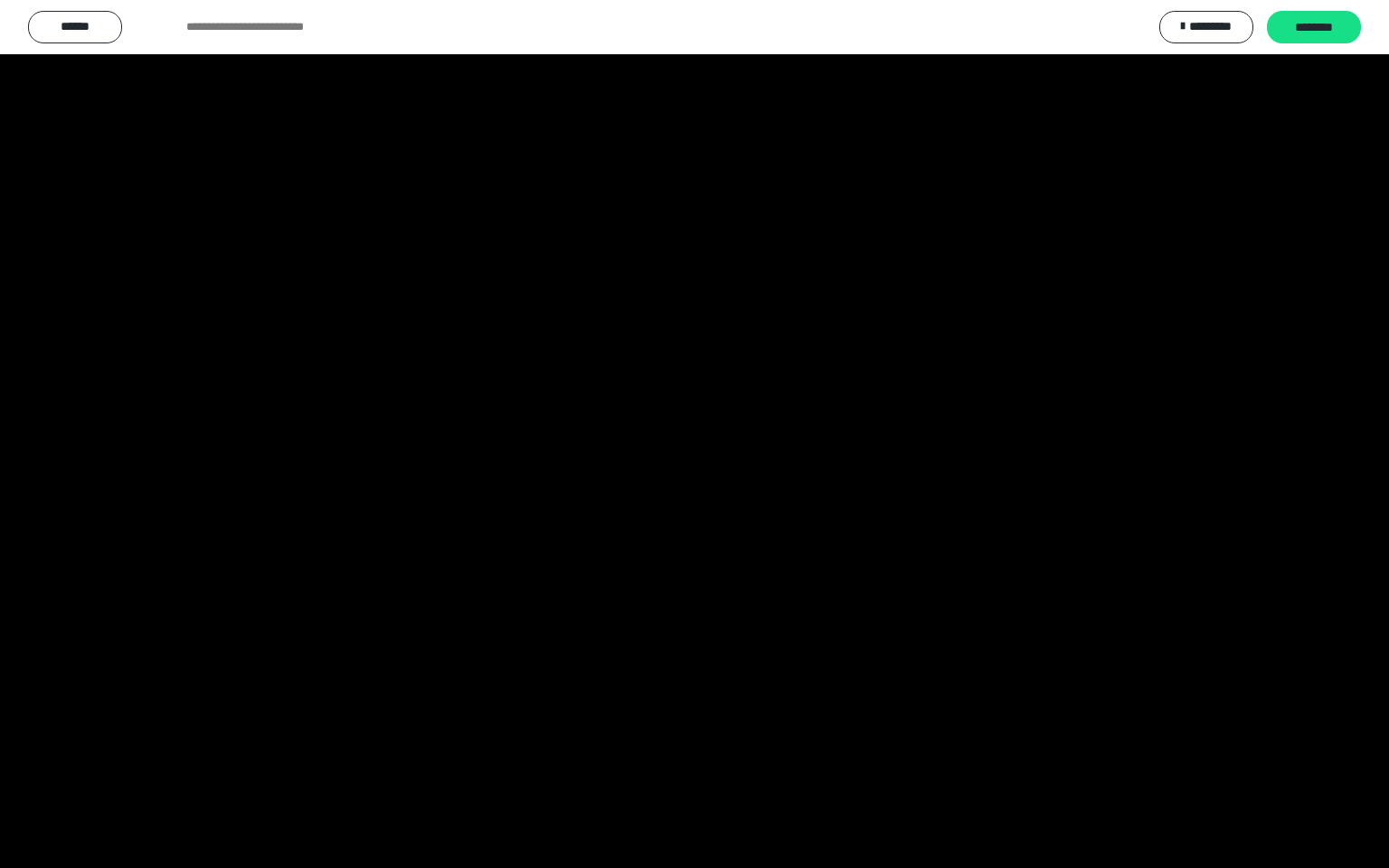 click at bounding box center [694, 434] 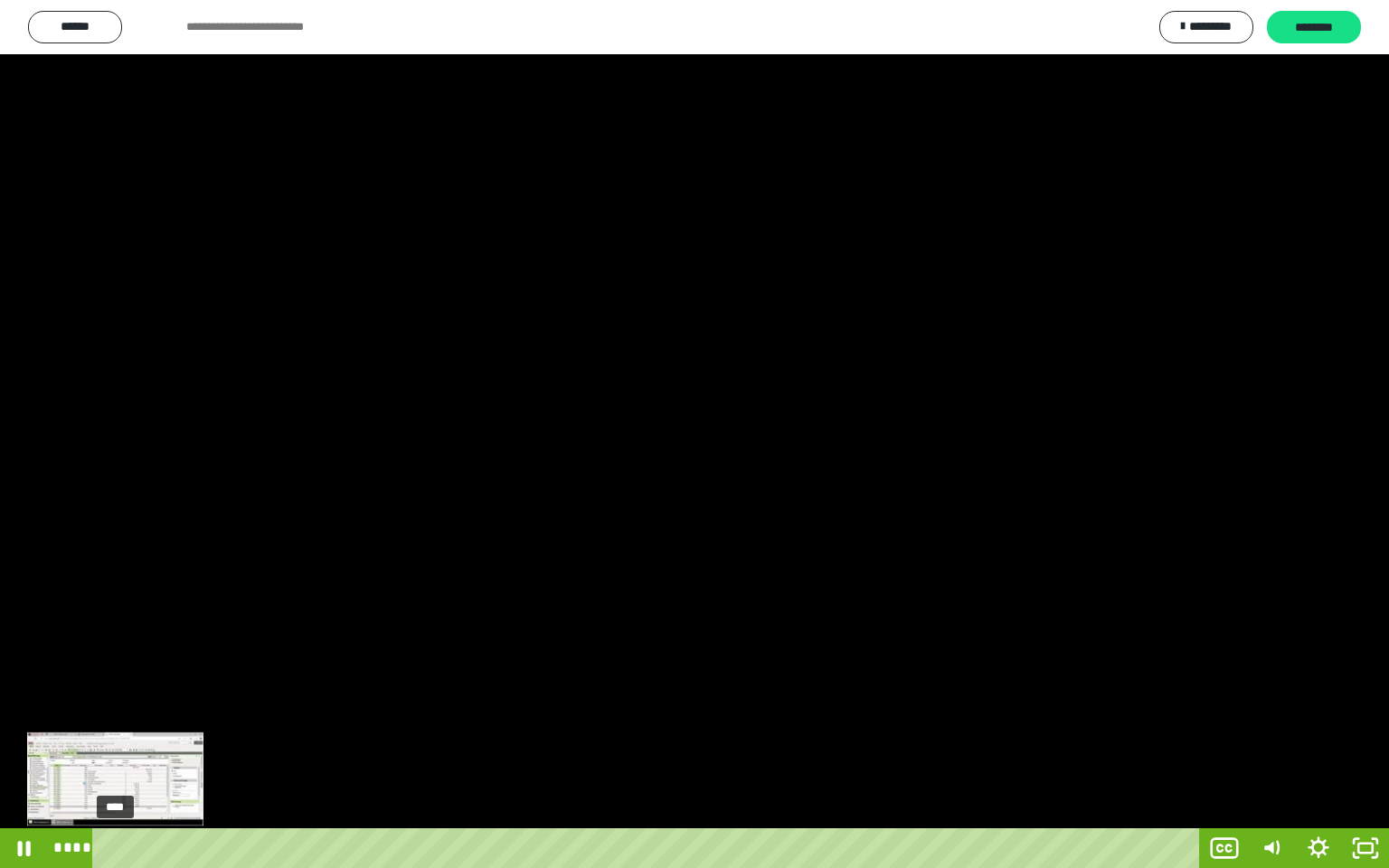 click on "****" at bounding box center [649, 848] 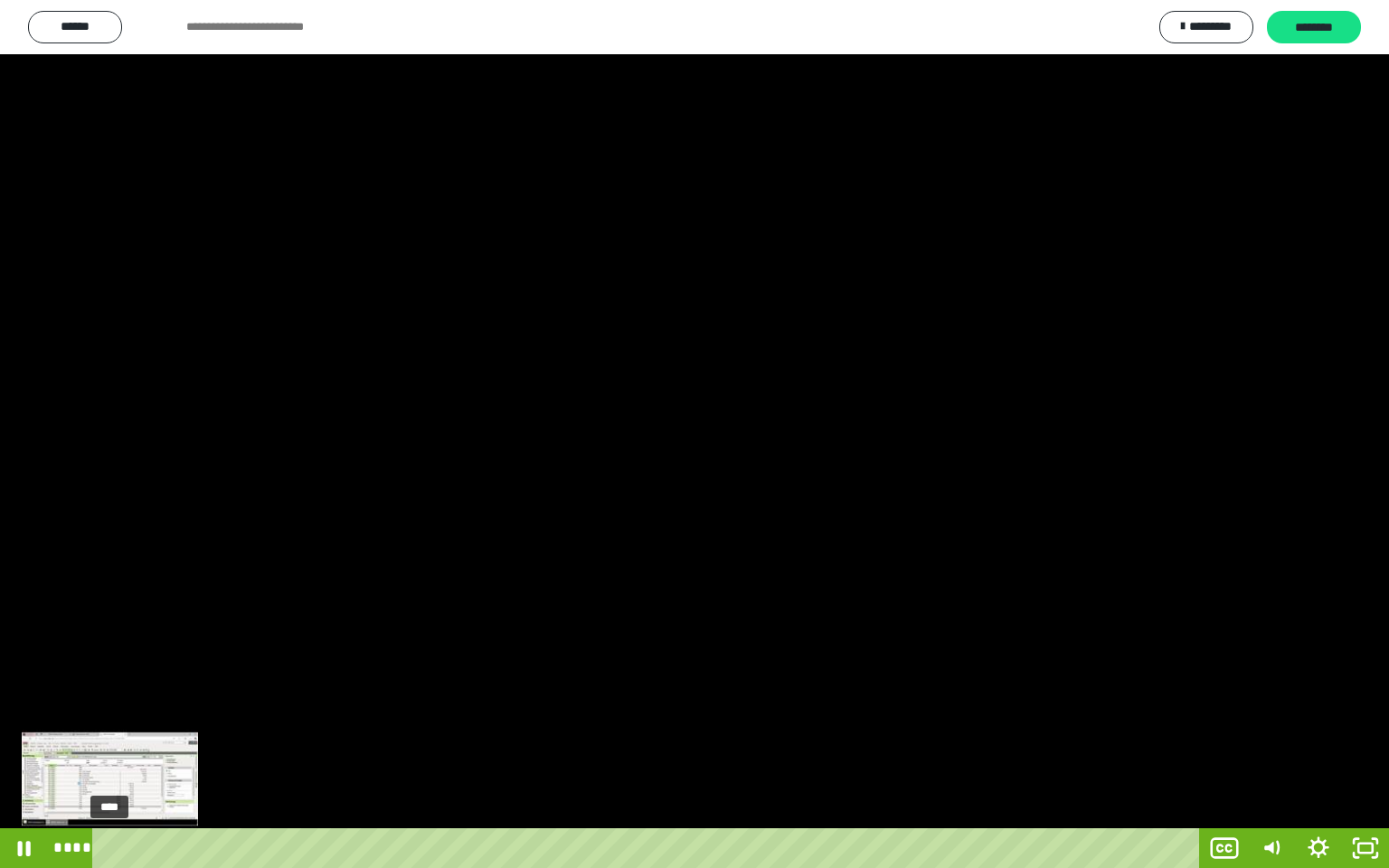 click on "****" at bounding box center (649, 848) 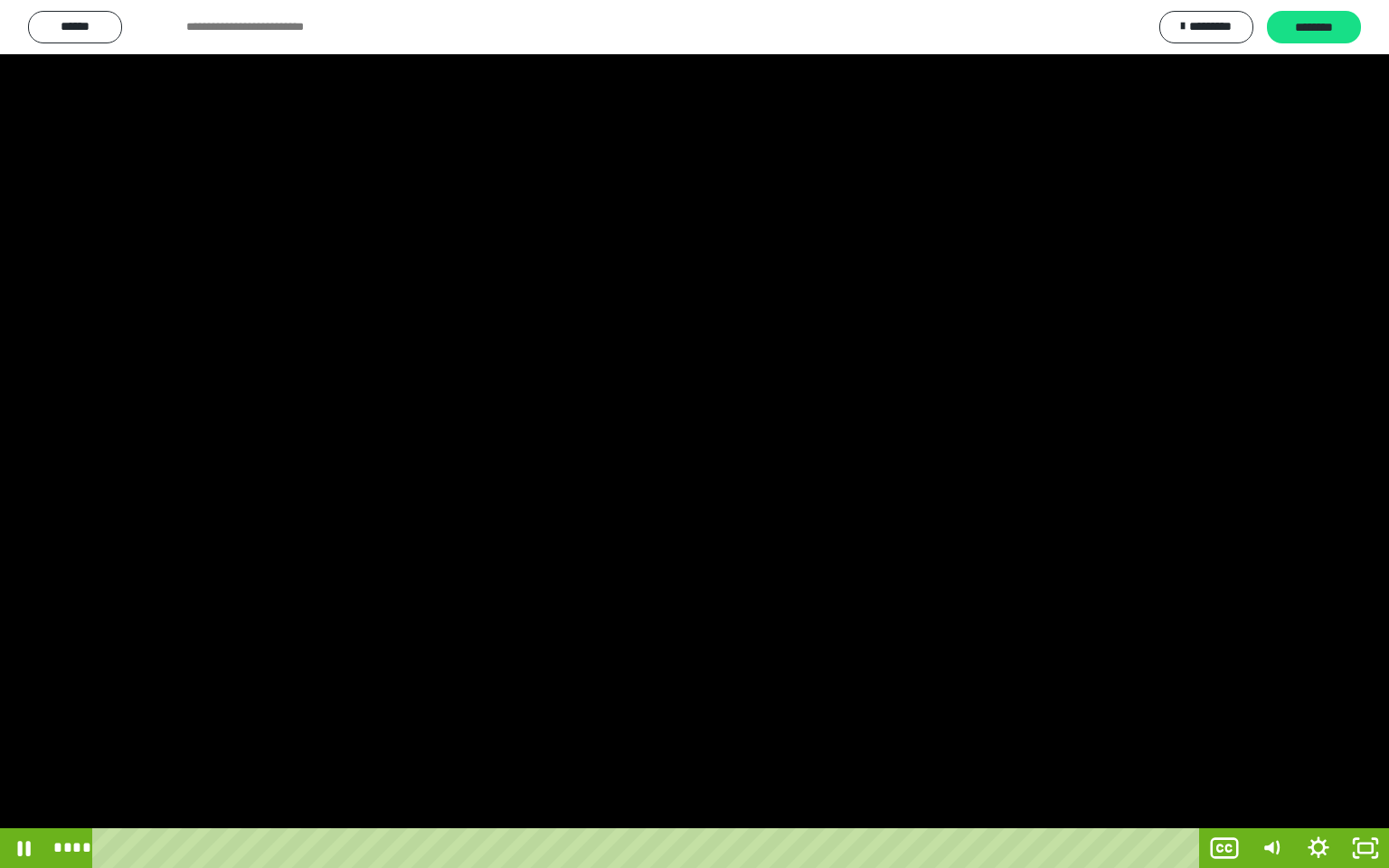 click at bounding box center (694, 434) 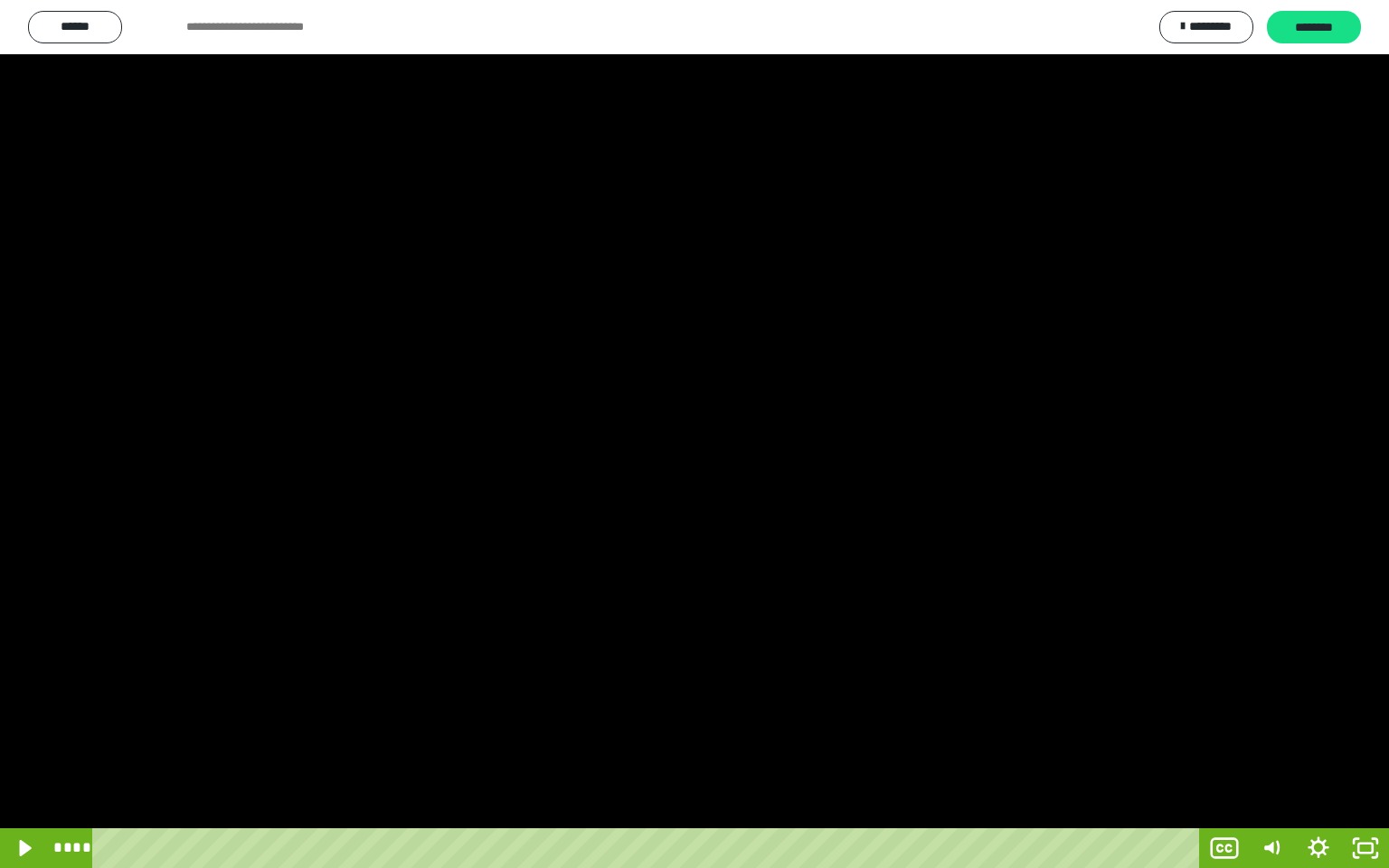click at bounding box center (694, 434) 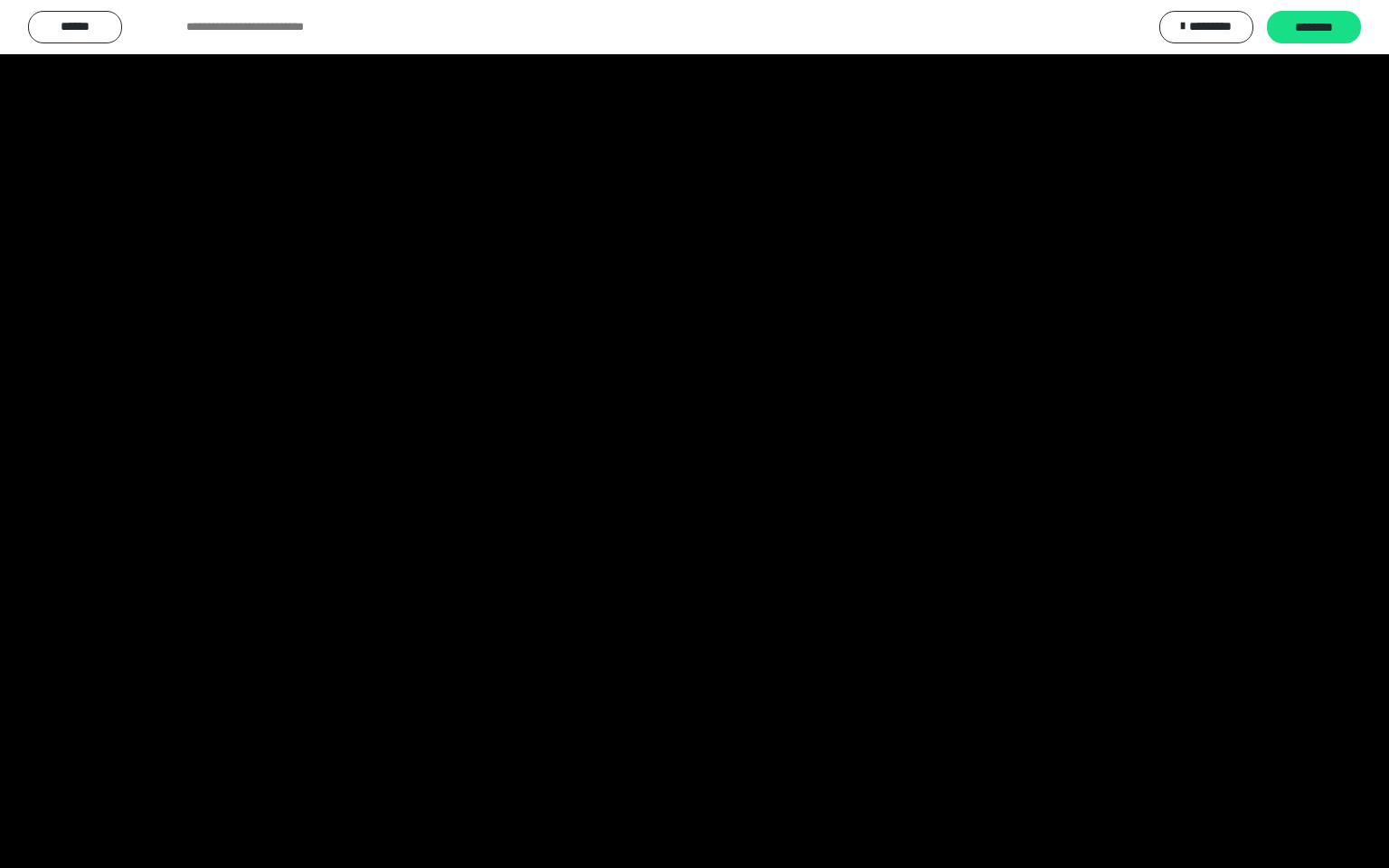 click at bounding box center (694, 434) 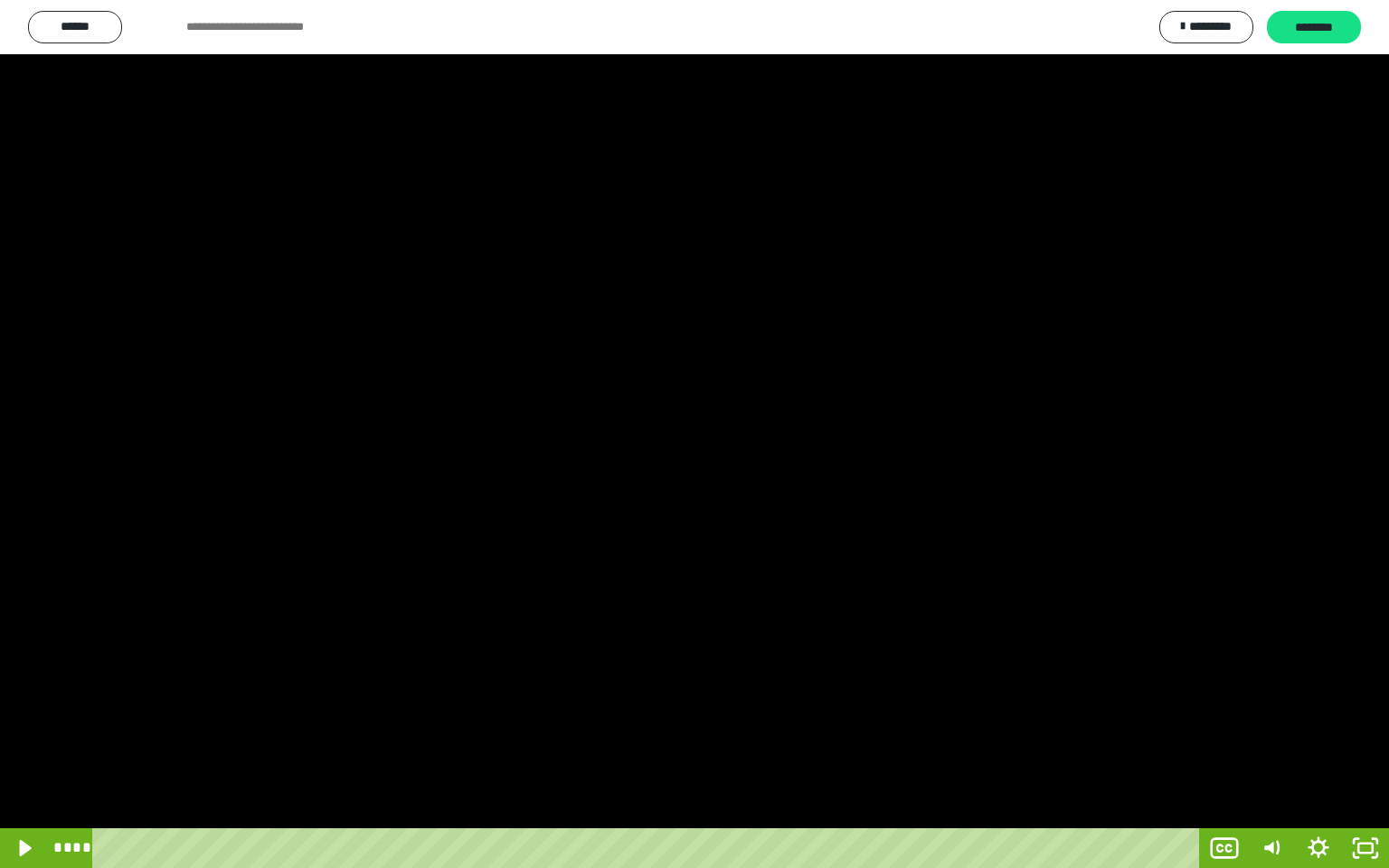 click at bounding box center [694, 434] 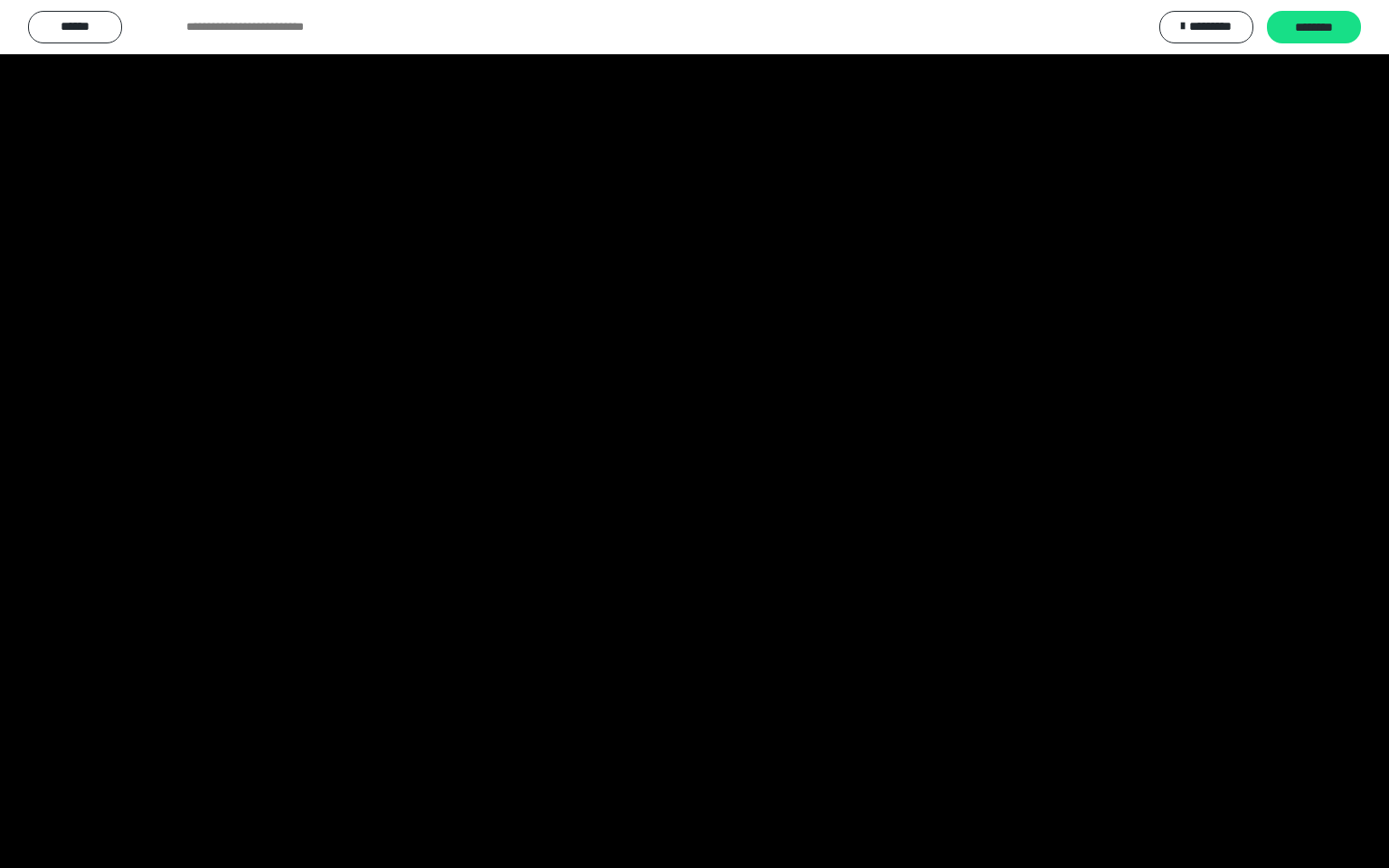 click at bounding box center (694, 434) 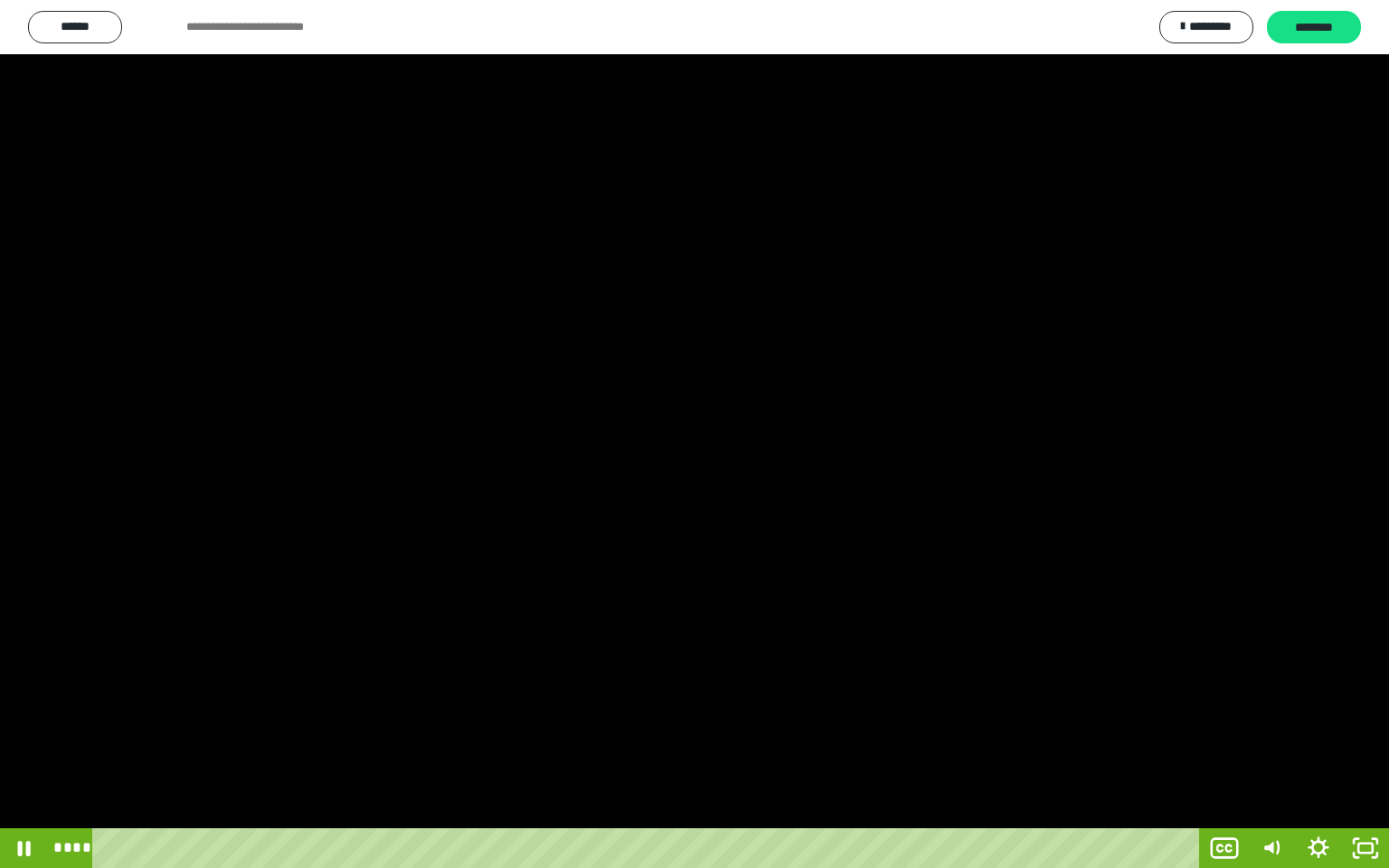 click at bounding box center [694, 434] 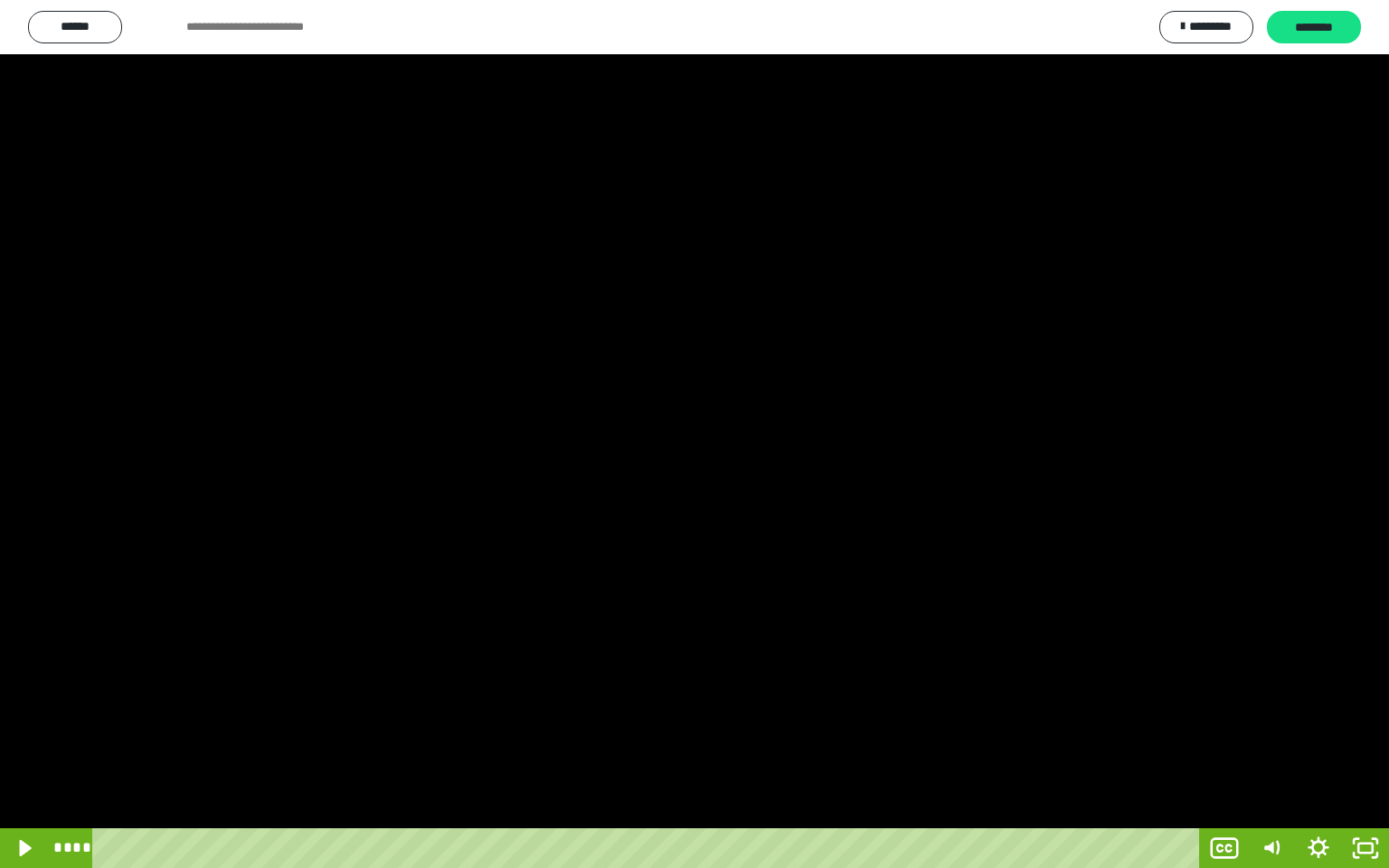 click at bounding box center (694, 434) 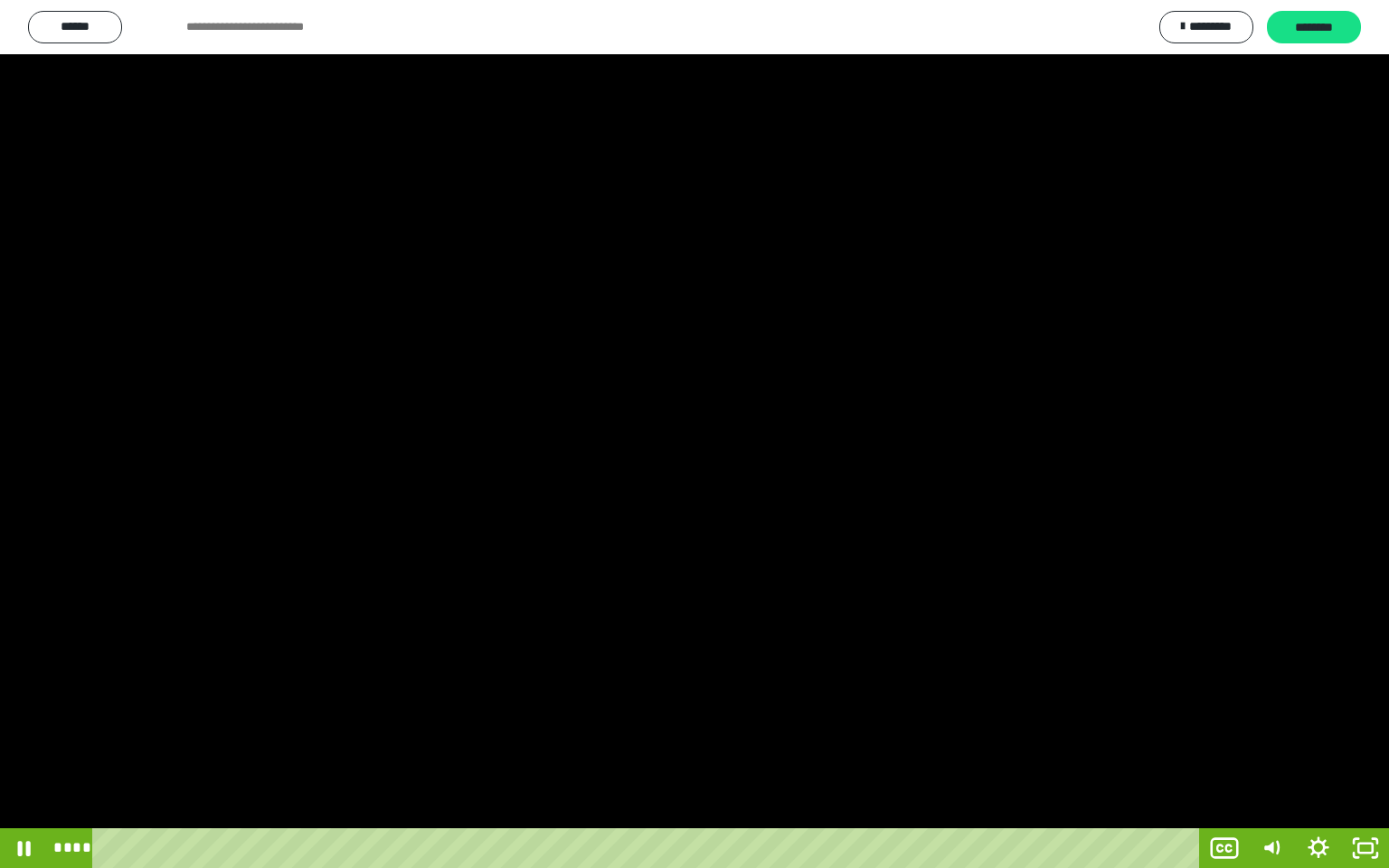 click at bounding box center (694, 434) 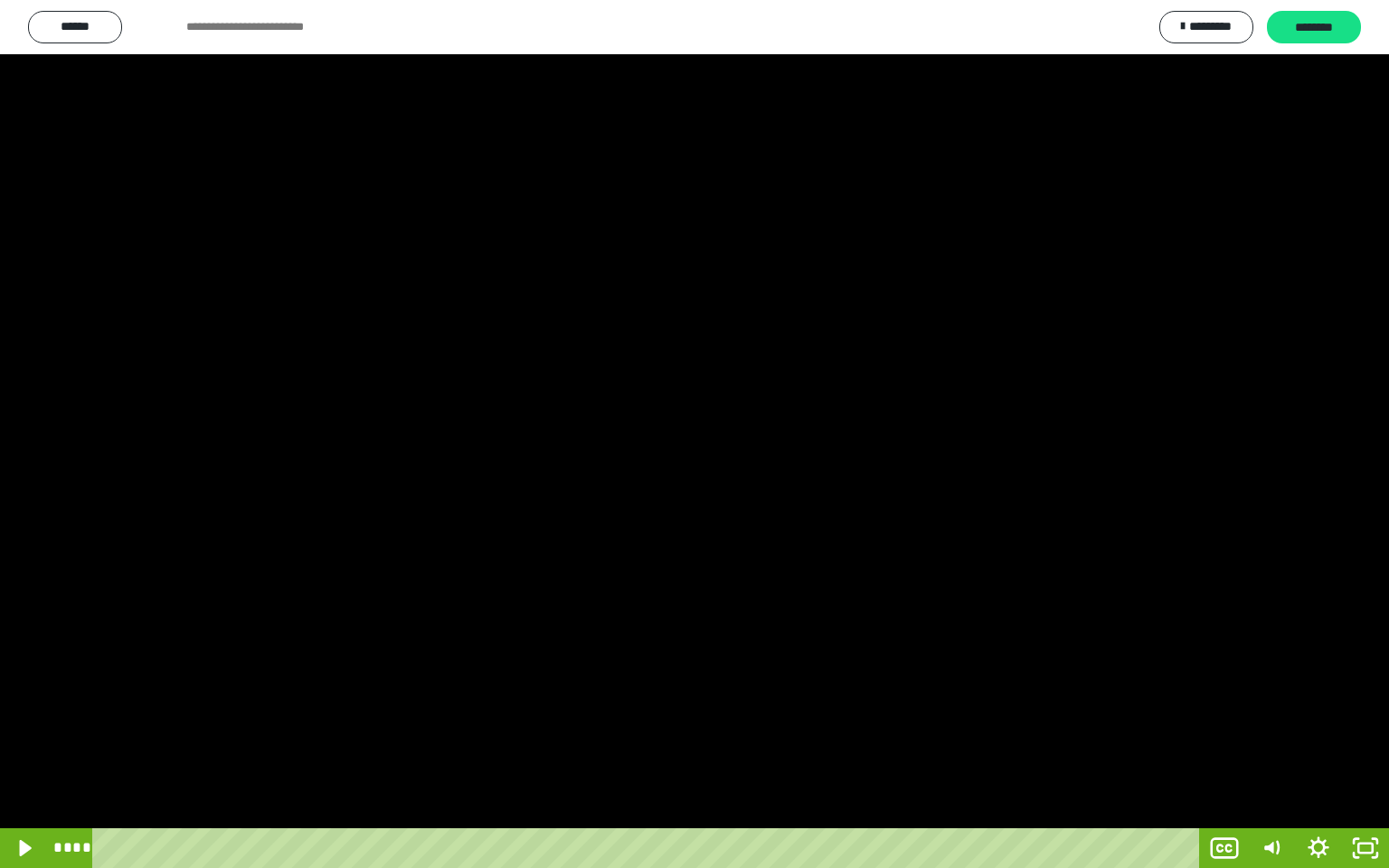 click at bounding box center [694, 434] 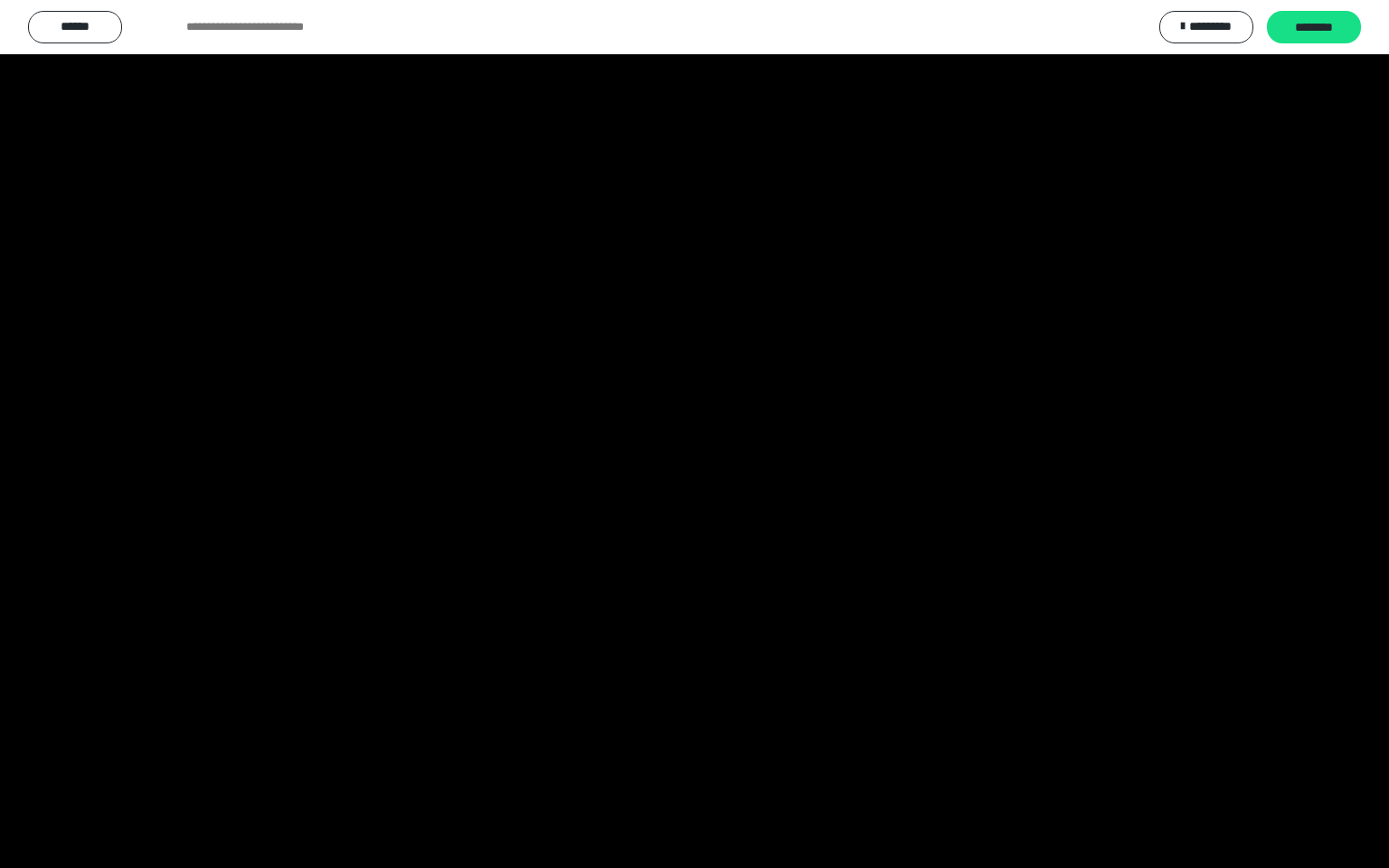 click at bounding box center [694, 434] 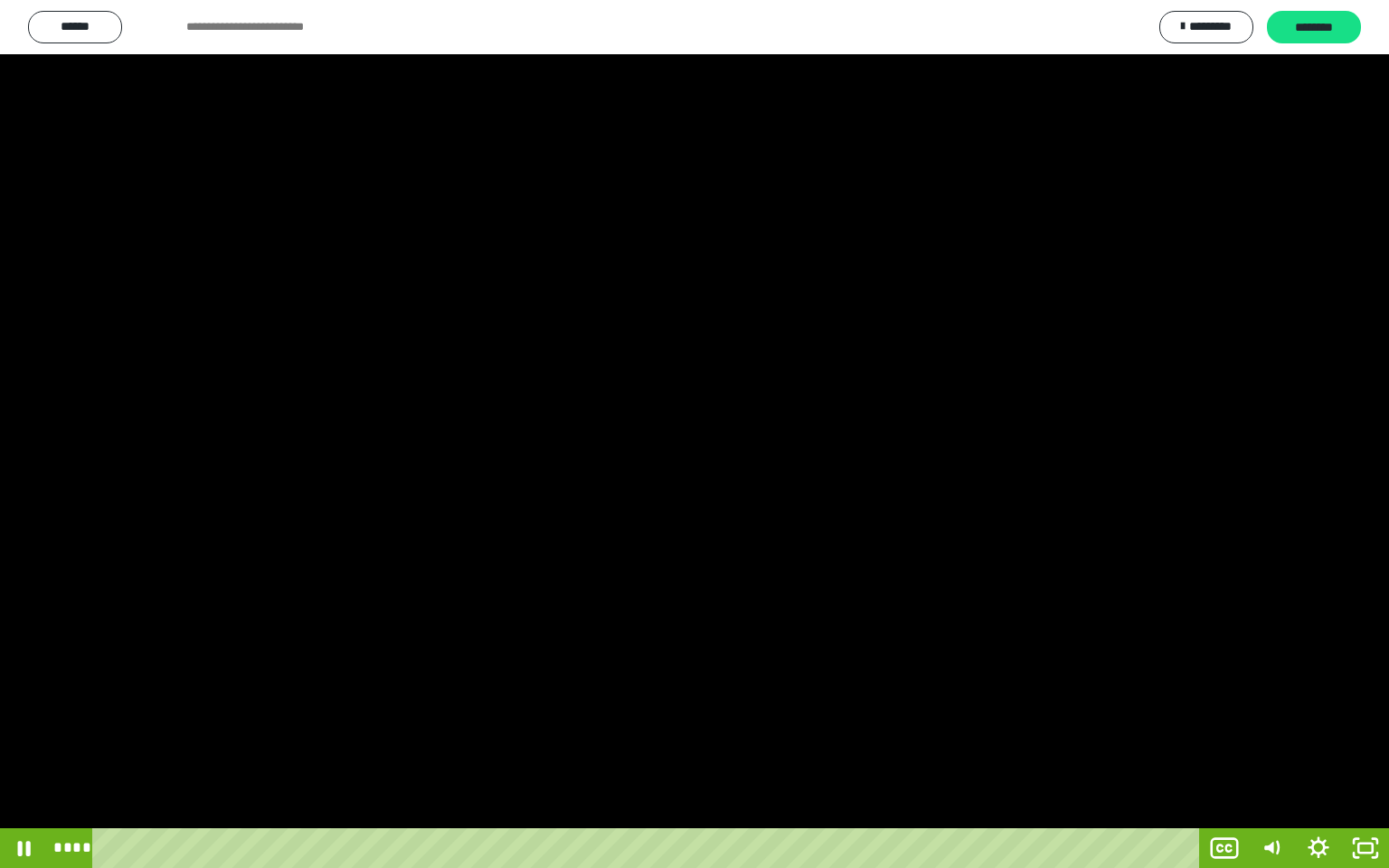 click at bounding box center [694, 434] 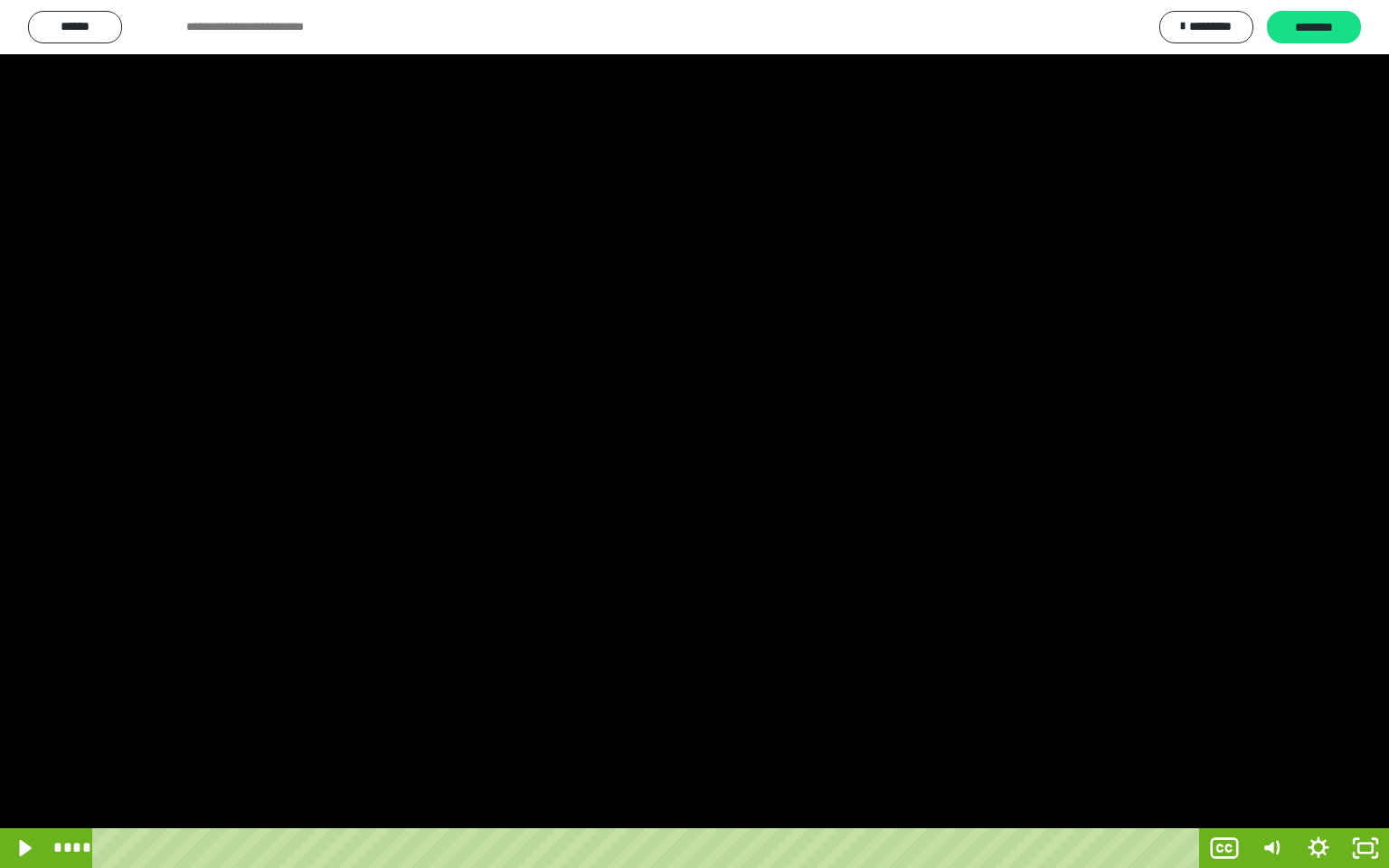 click at bounding box center (694, 434) 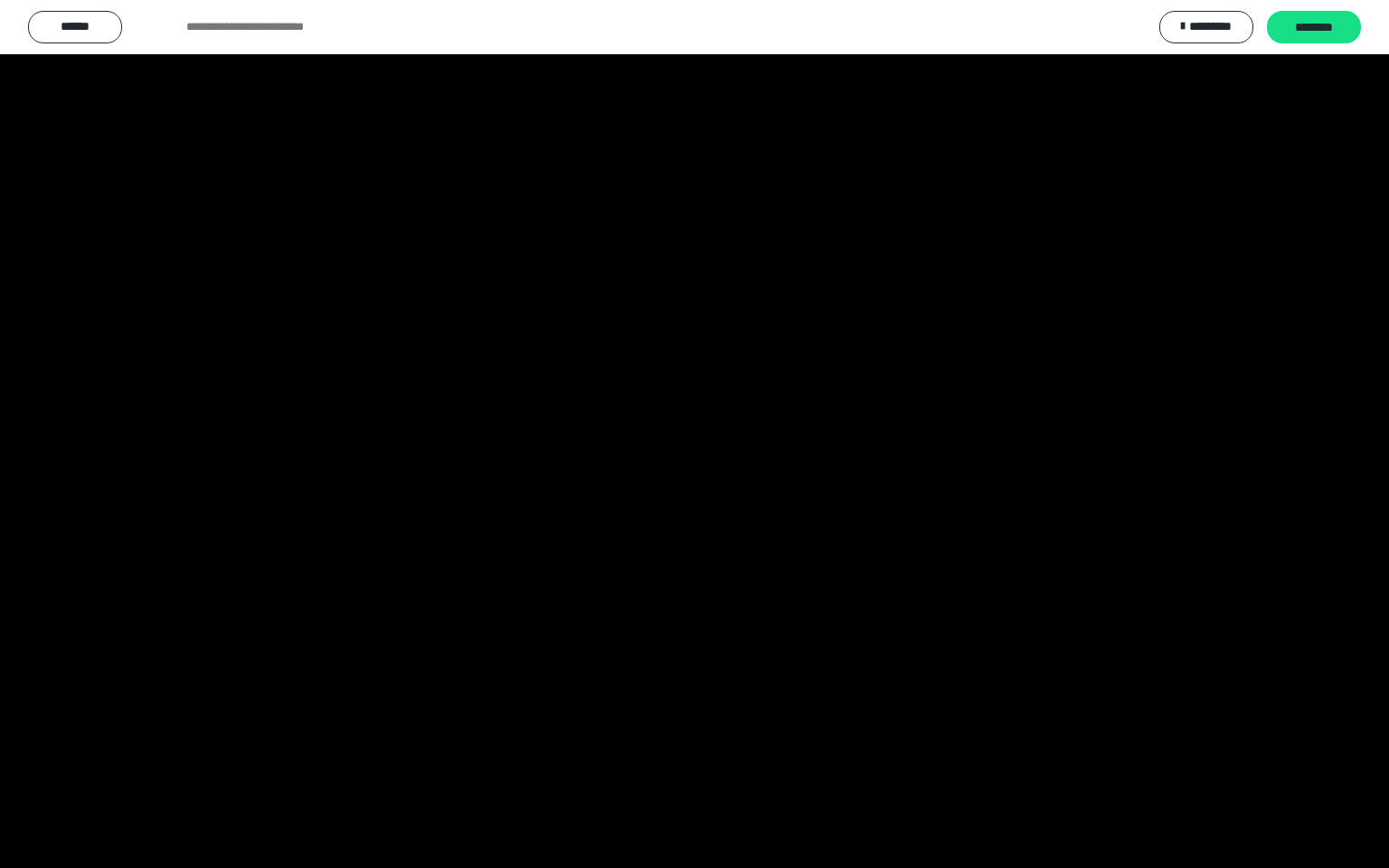 click at bounding box center [694, 434] 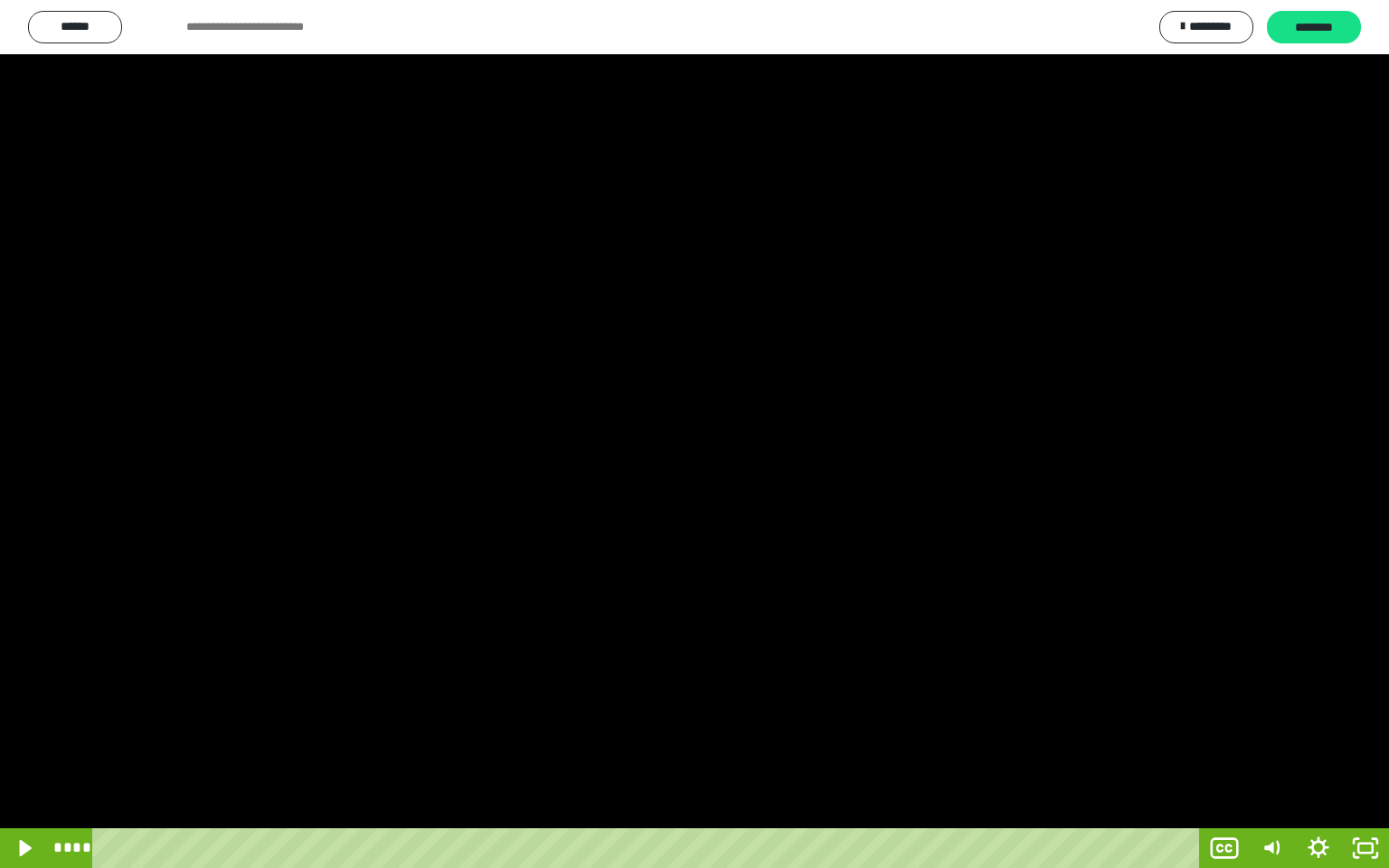 click at bounding box center (694, 434) 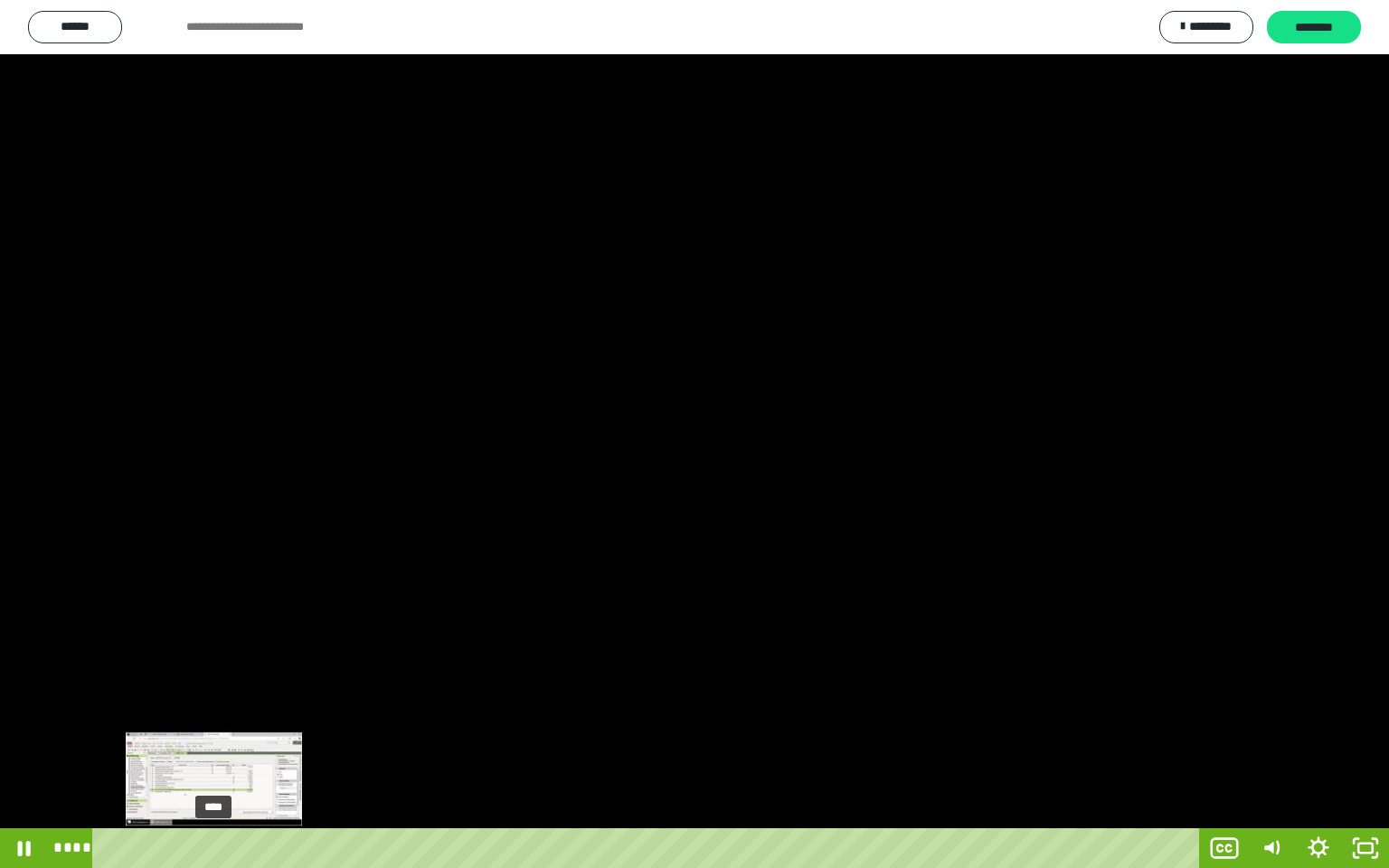 click on "****" at bounding box center (649, 848) 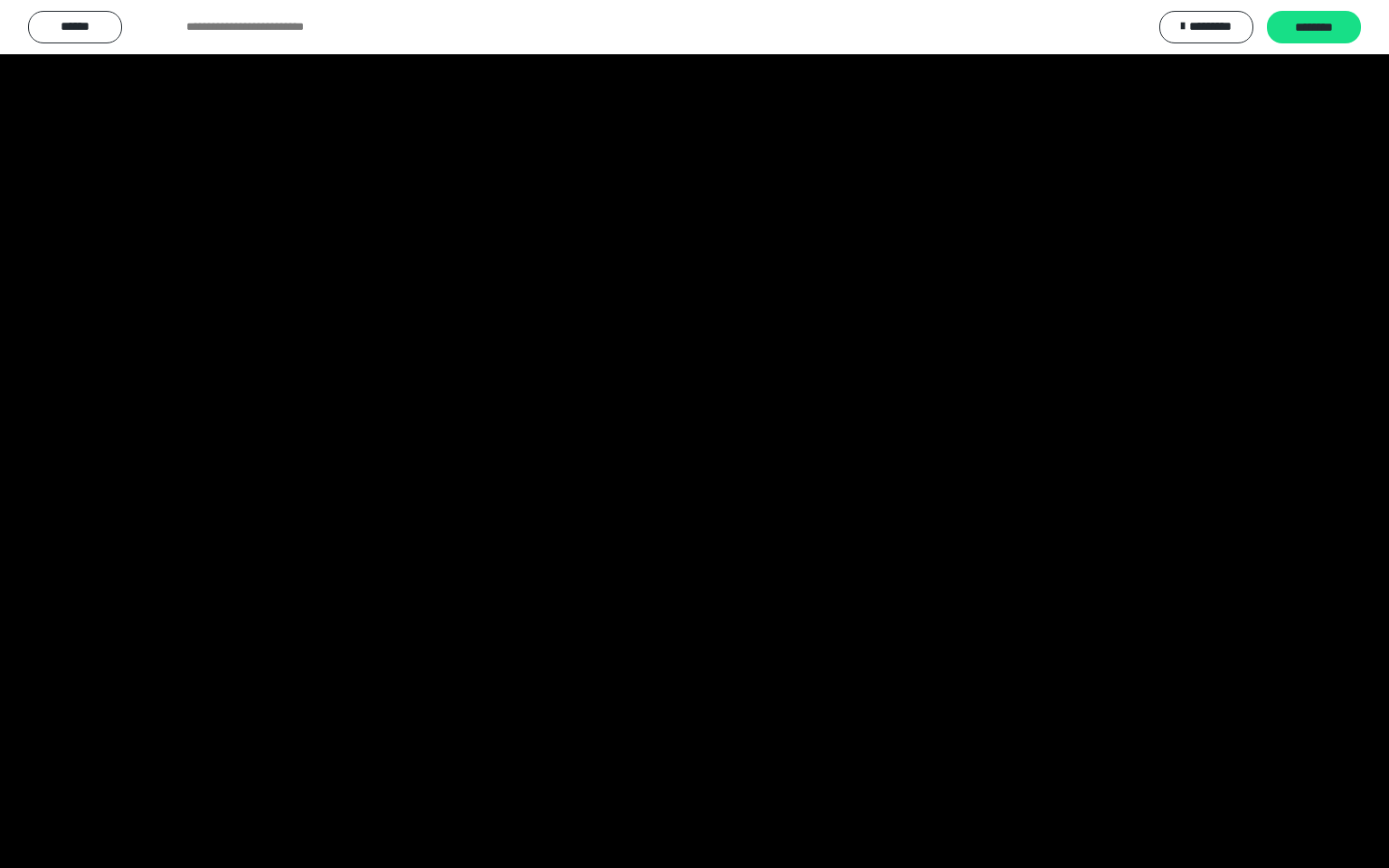 click at bounding box center (694, 434) 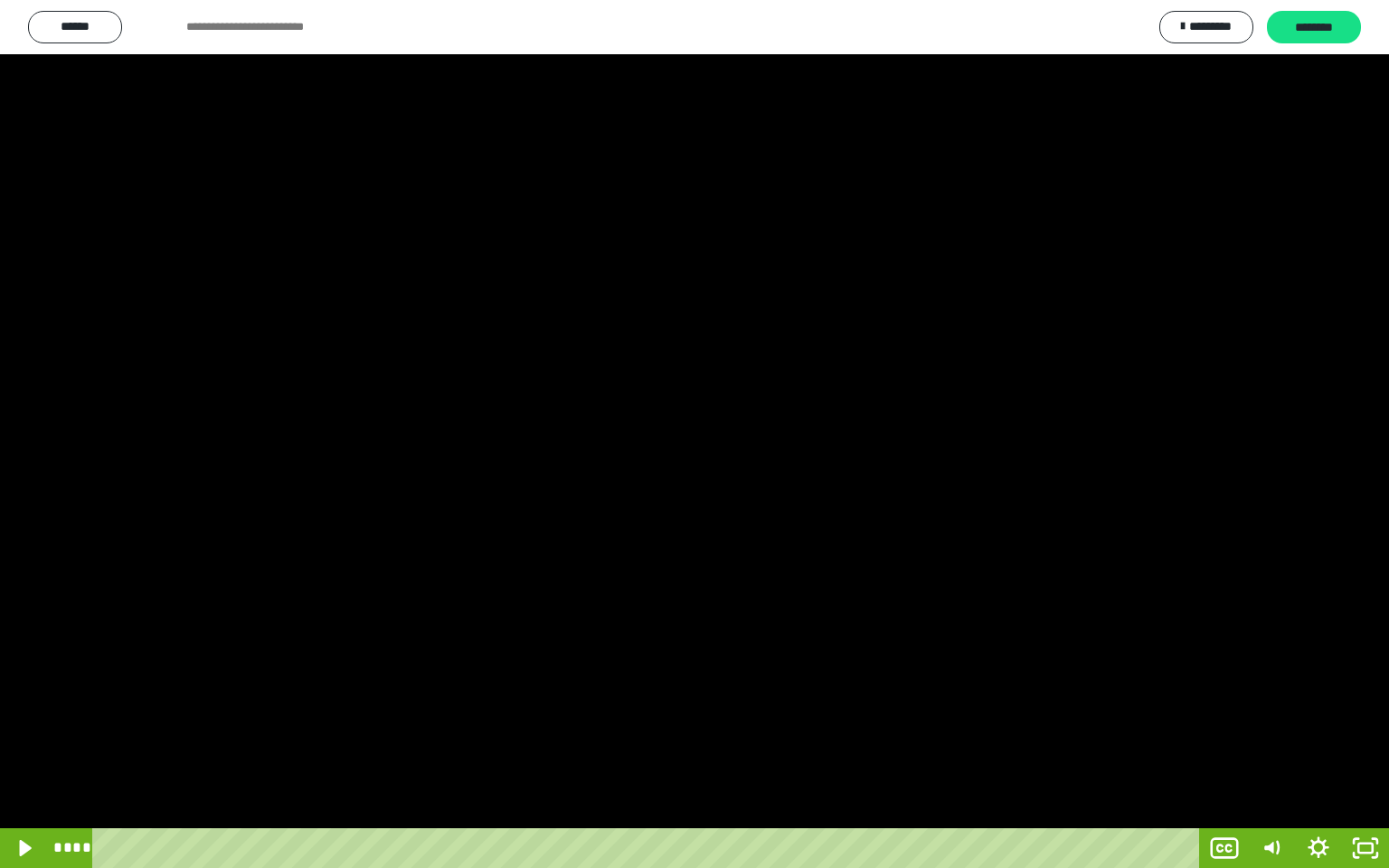 click at bounding box center (694, 434) 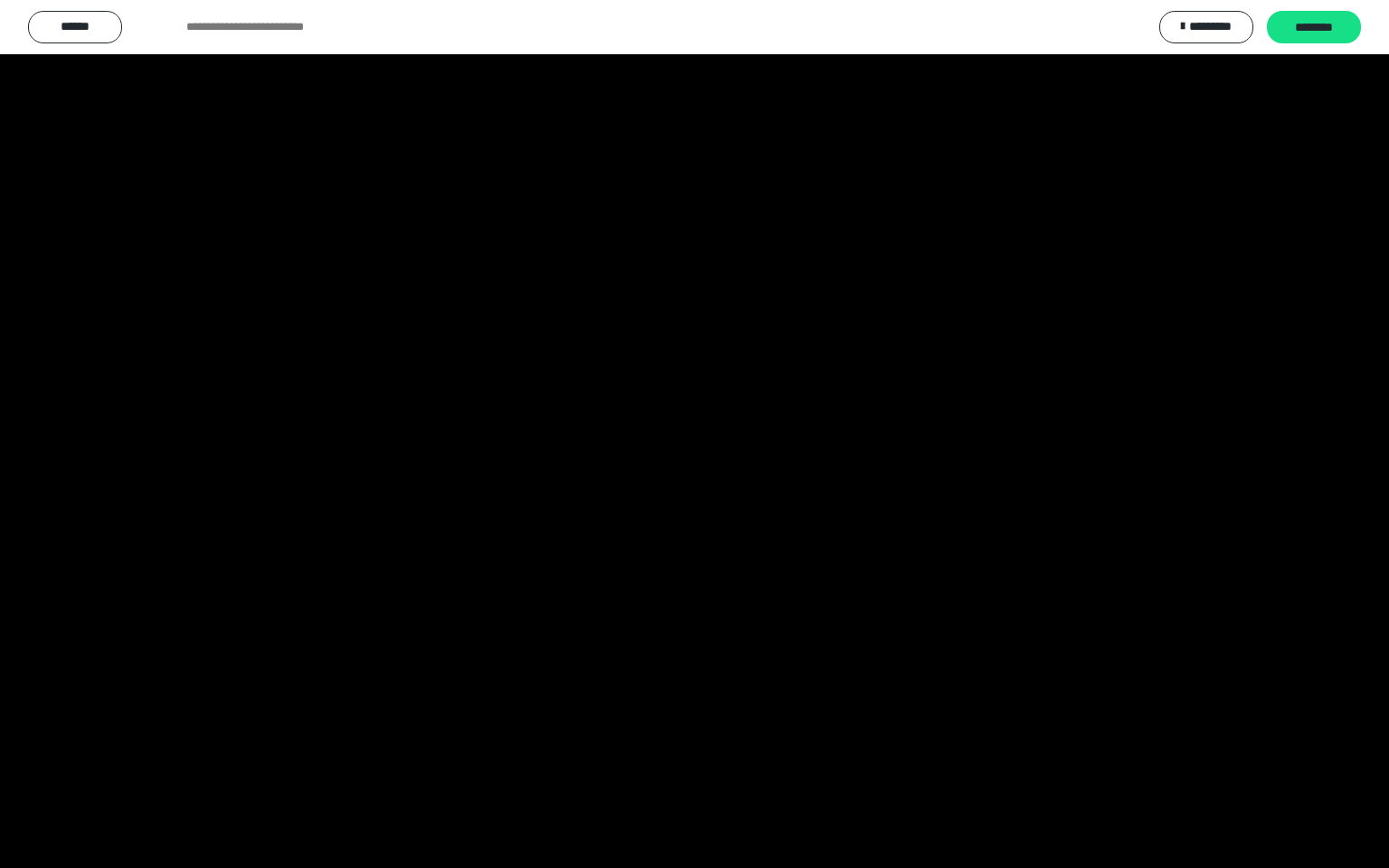 click at bounding box center (694, 434) 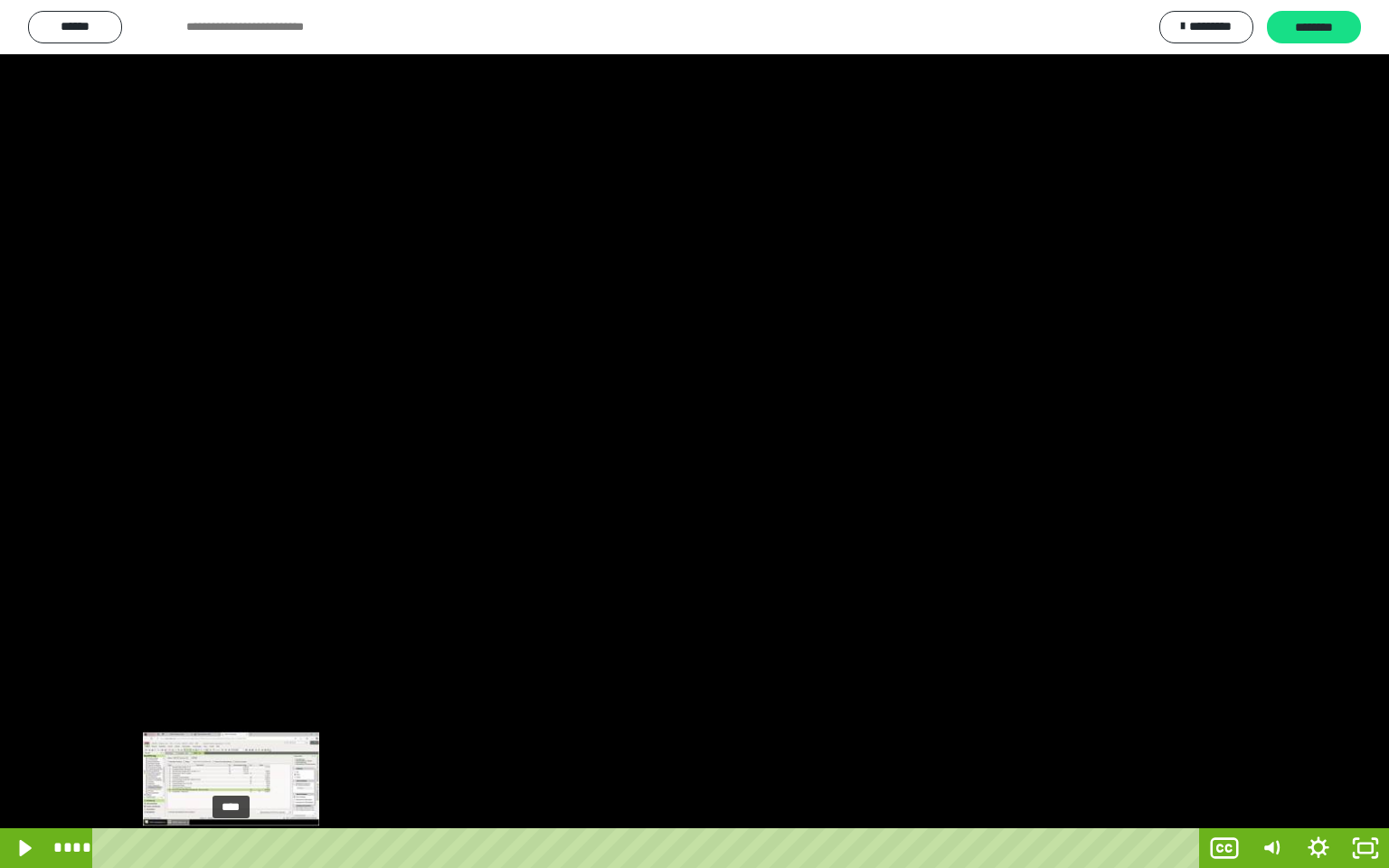 click on "****" at bounding box center [649, 848] 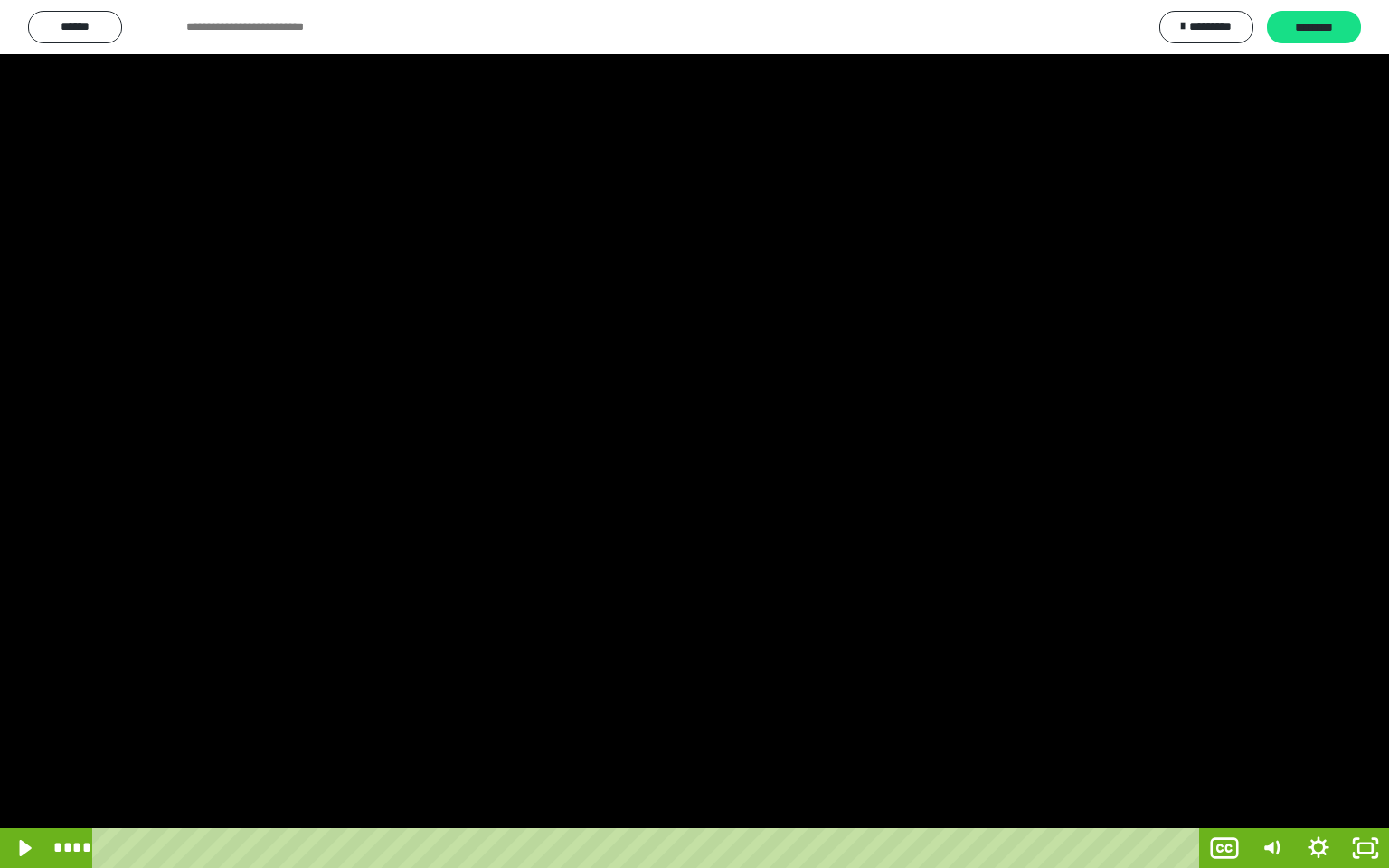 click at bounding box center (694, 434) 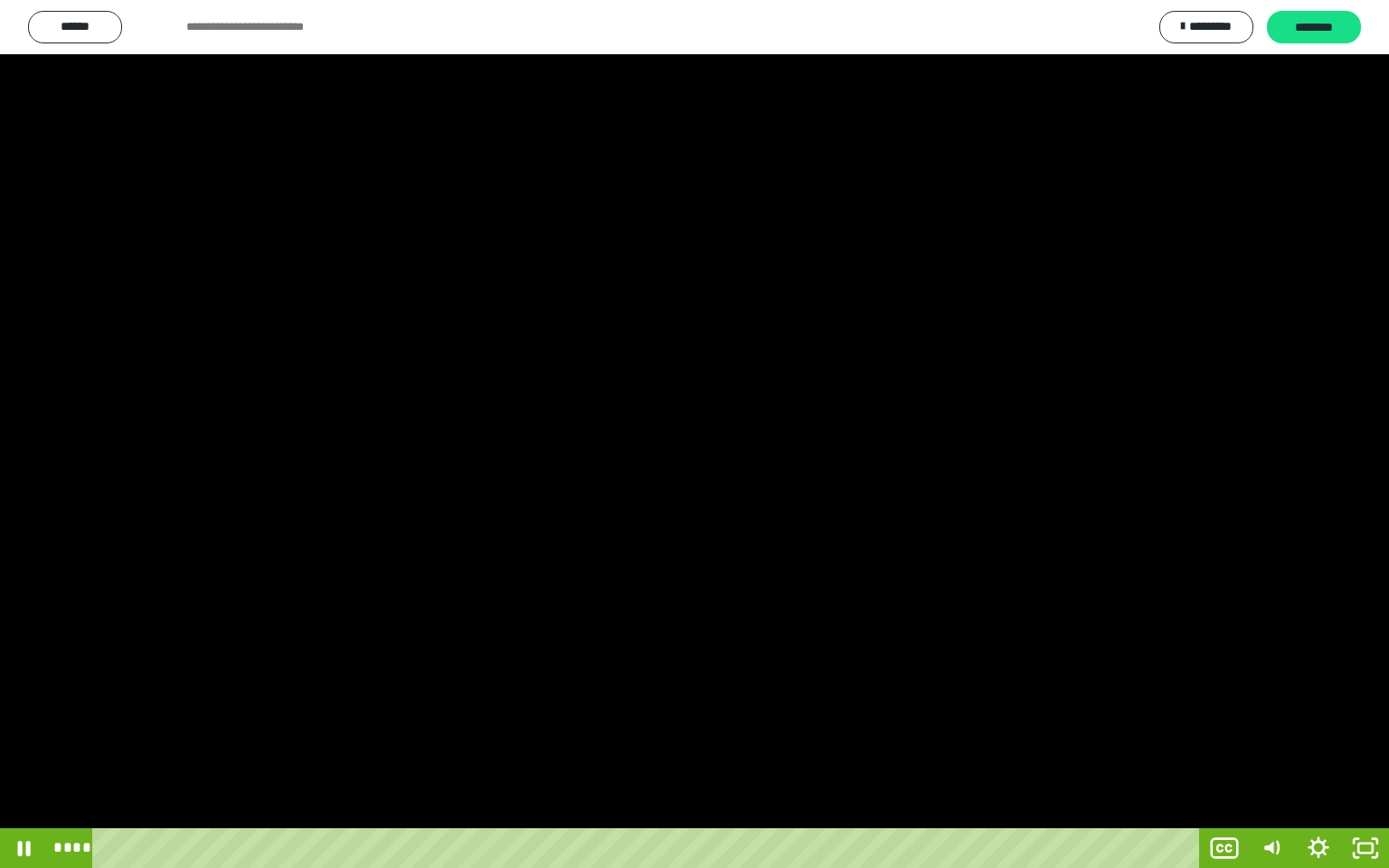 click at bounding box center [694, 434] 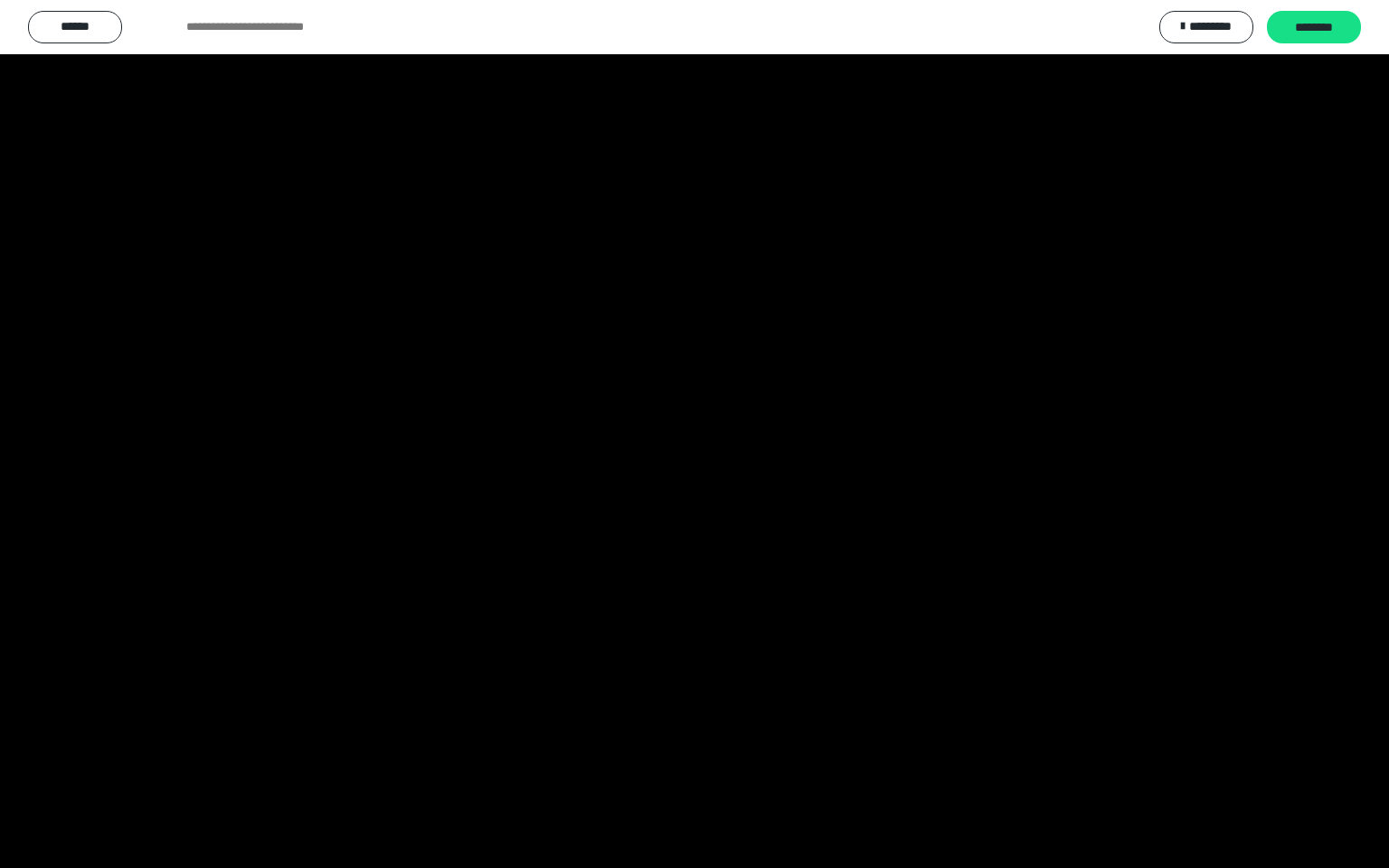 click at bounding box center (694, 434) 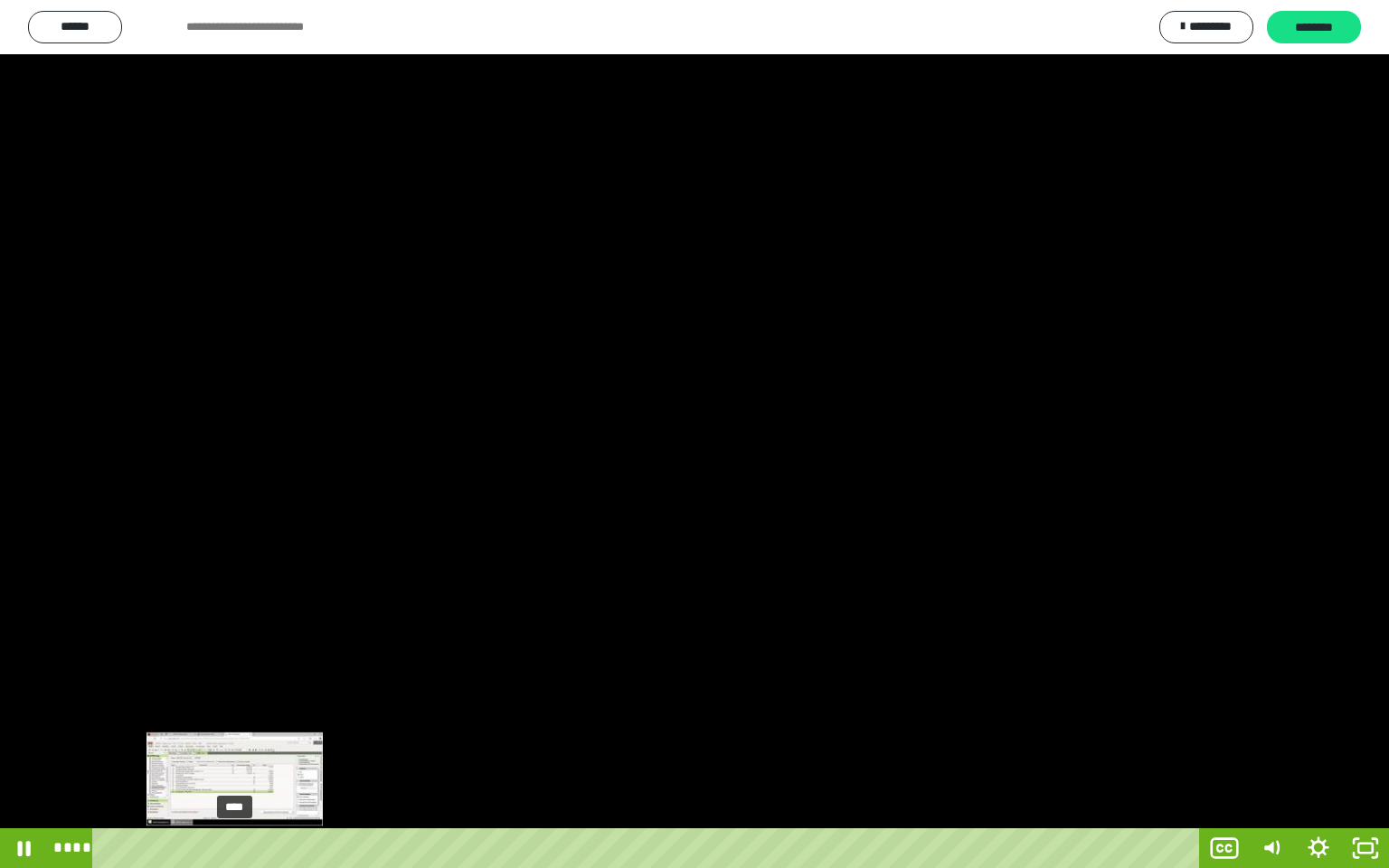 click on "****" at bounding box center (649, 848) 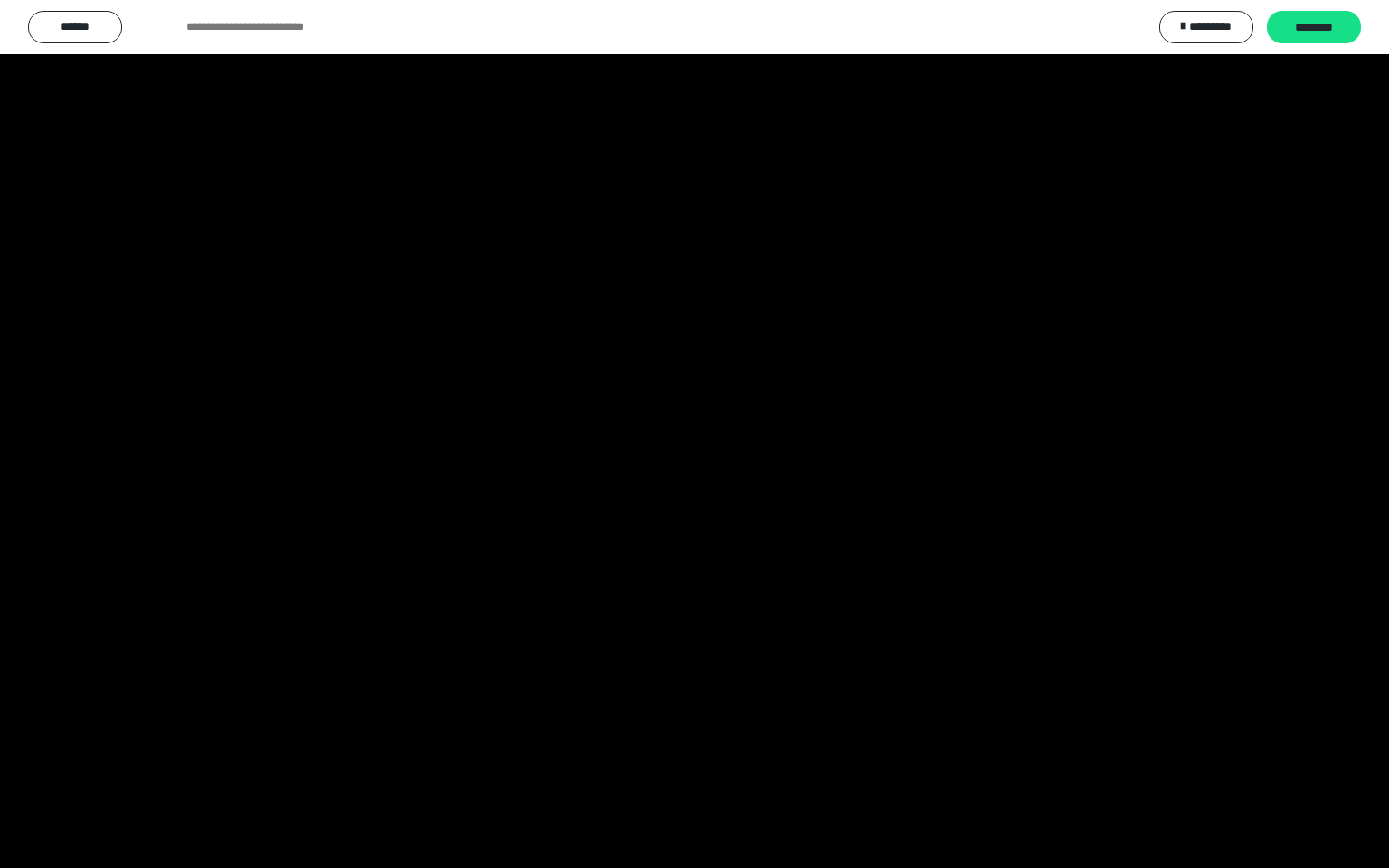 click at bounding box center [694, 434] 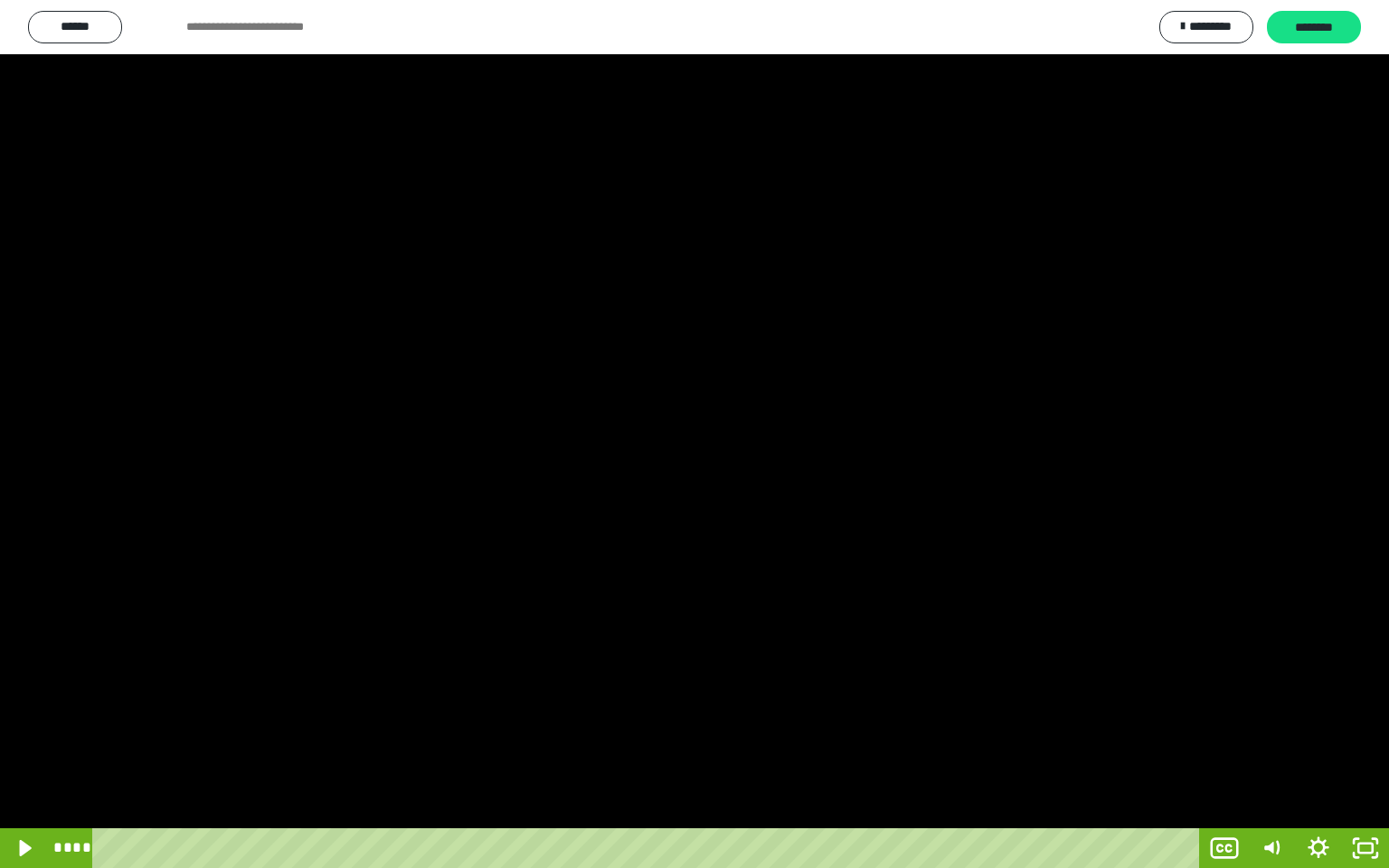 click at bounding box center [694, 434] 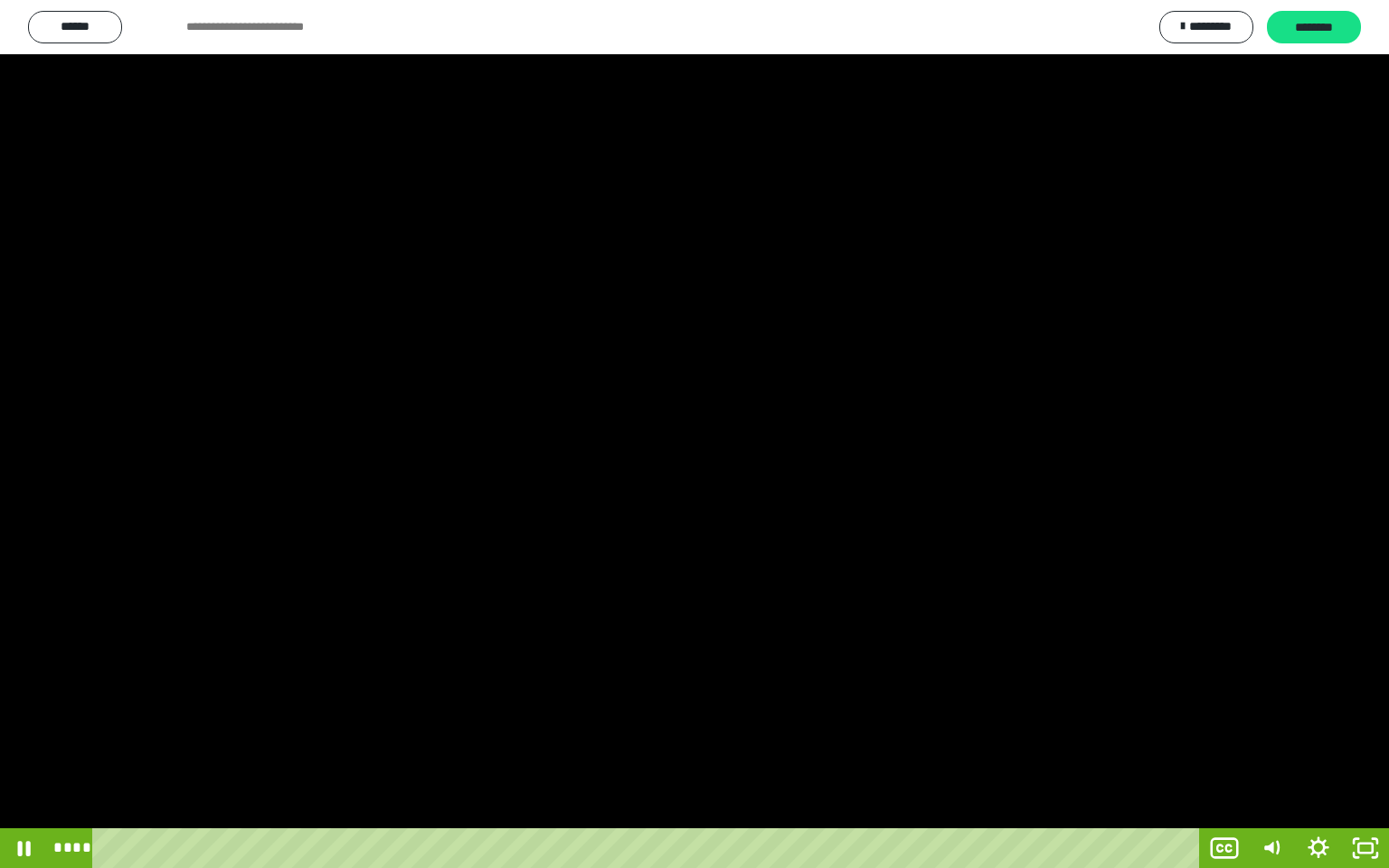 click at bounding box center [694, 434] 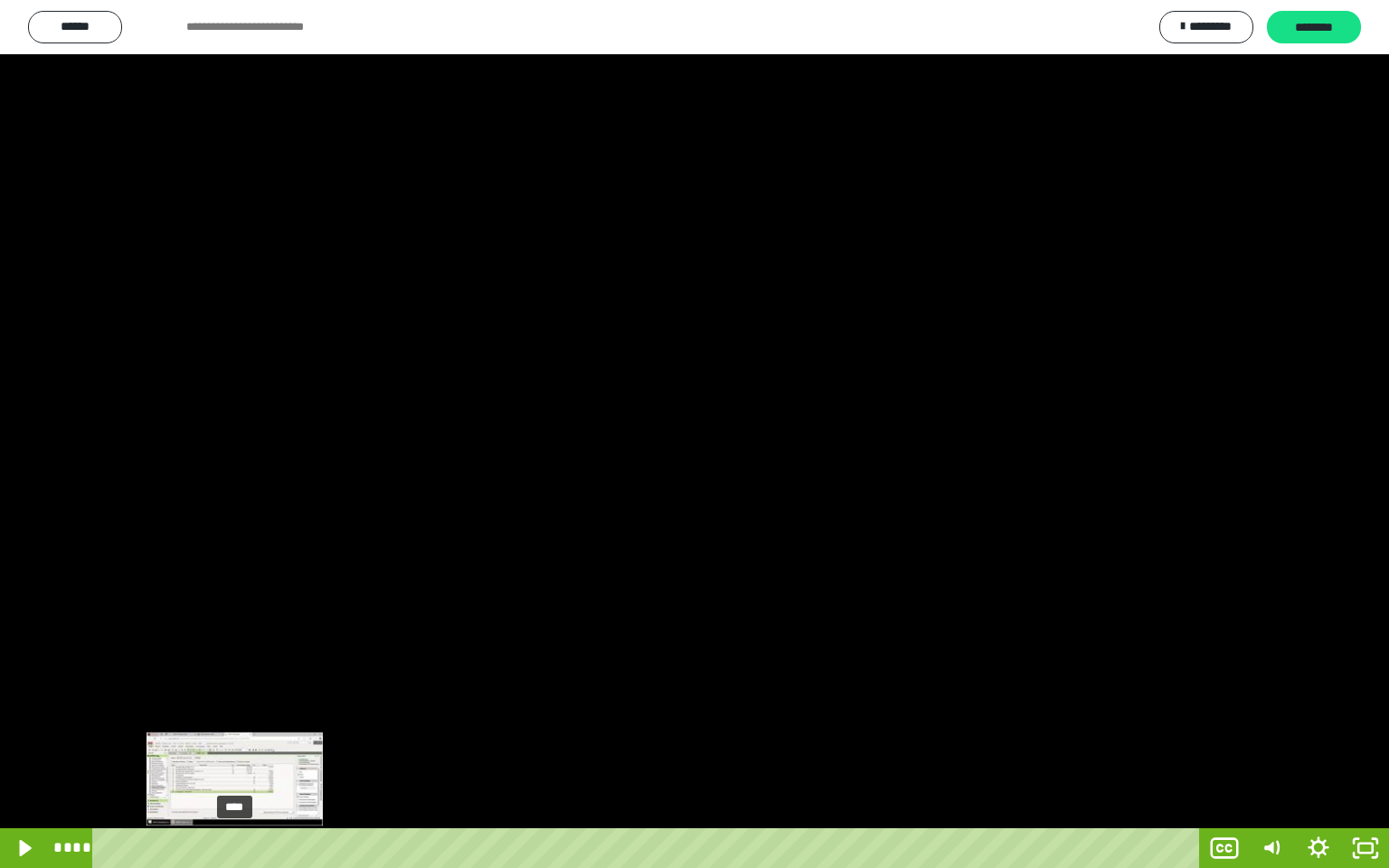 click at bounding box center [235, 848] 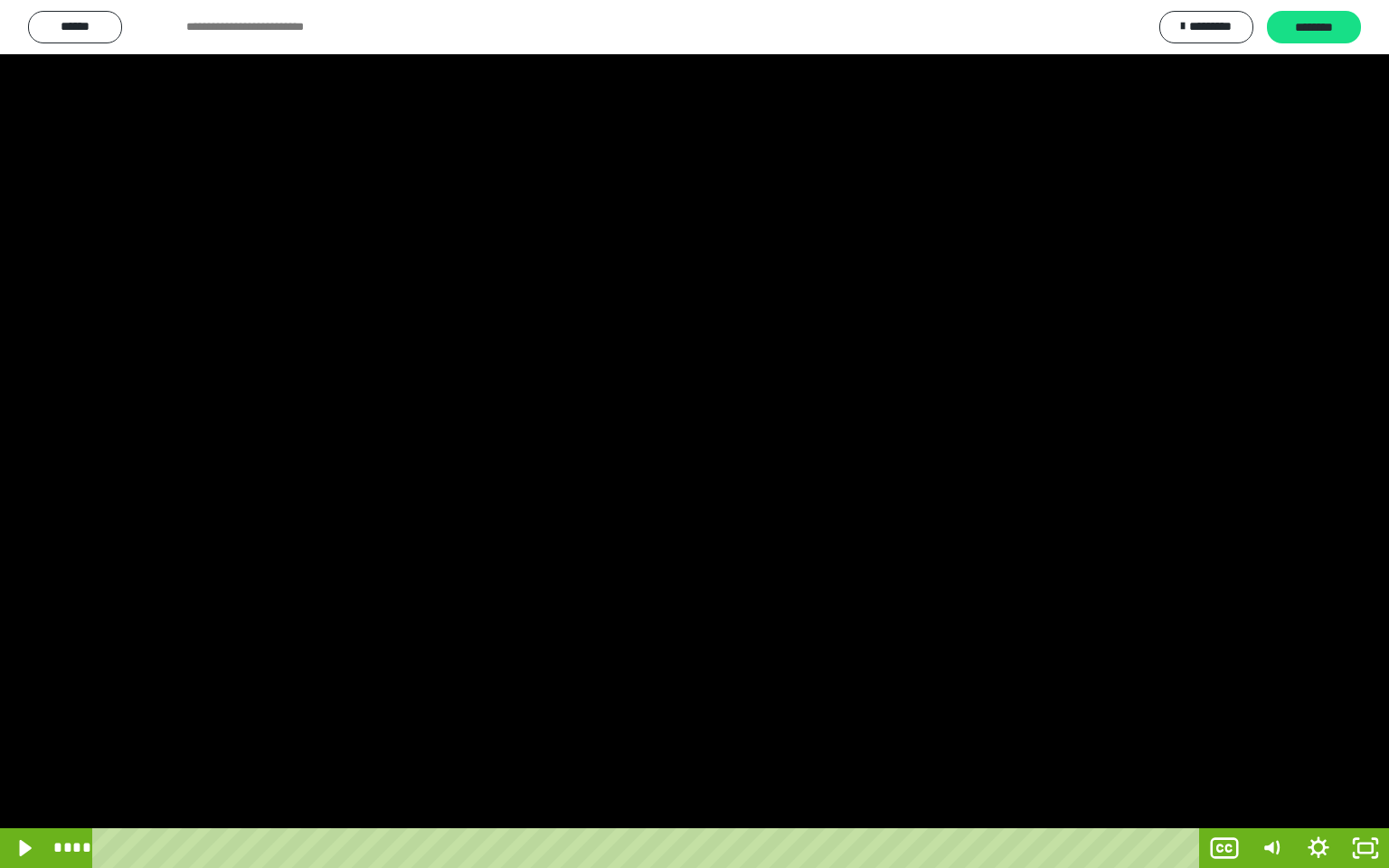 click at bounding box center (694, 434) 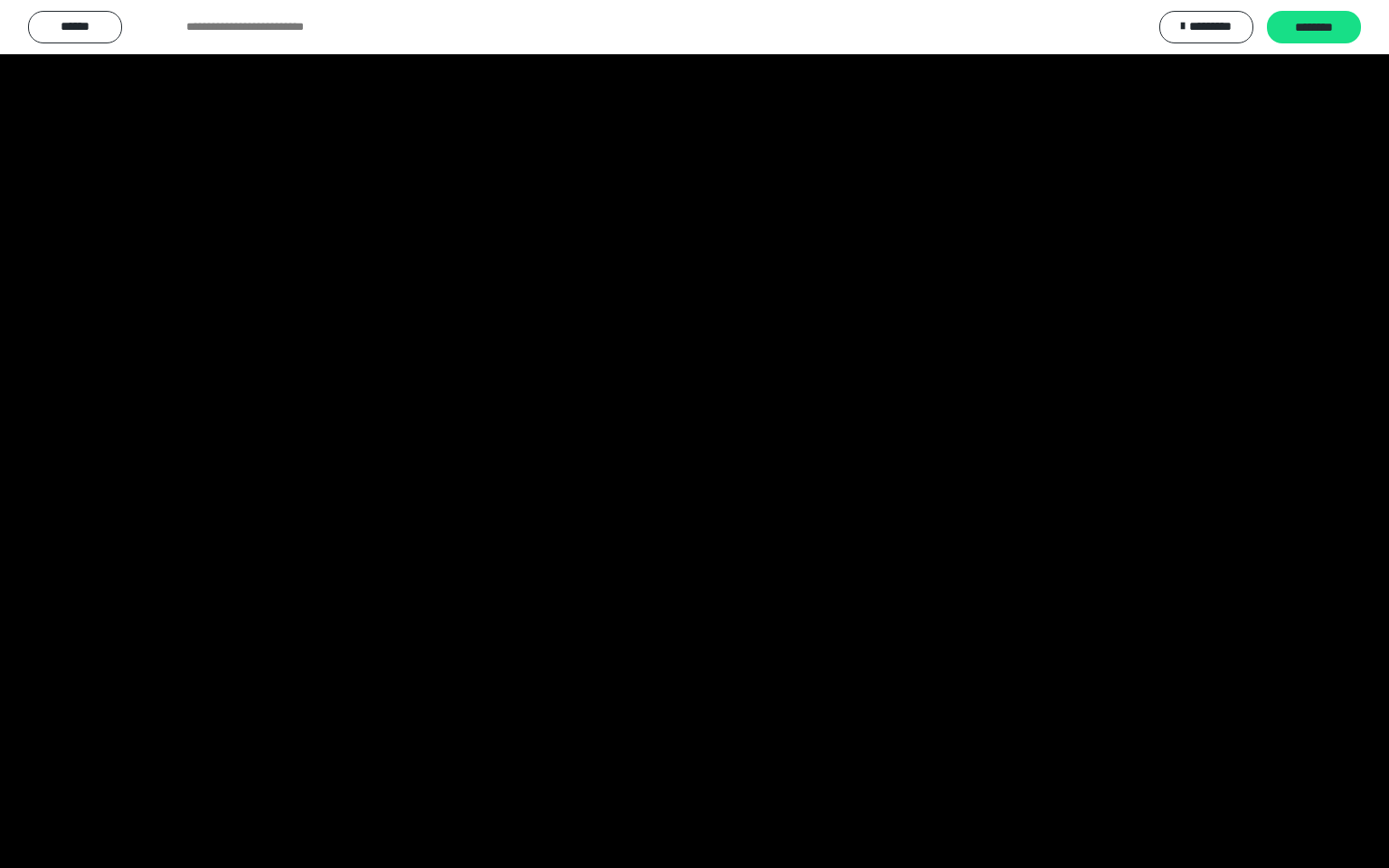 click at bounding box center [694, 434] 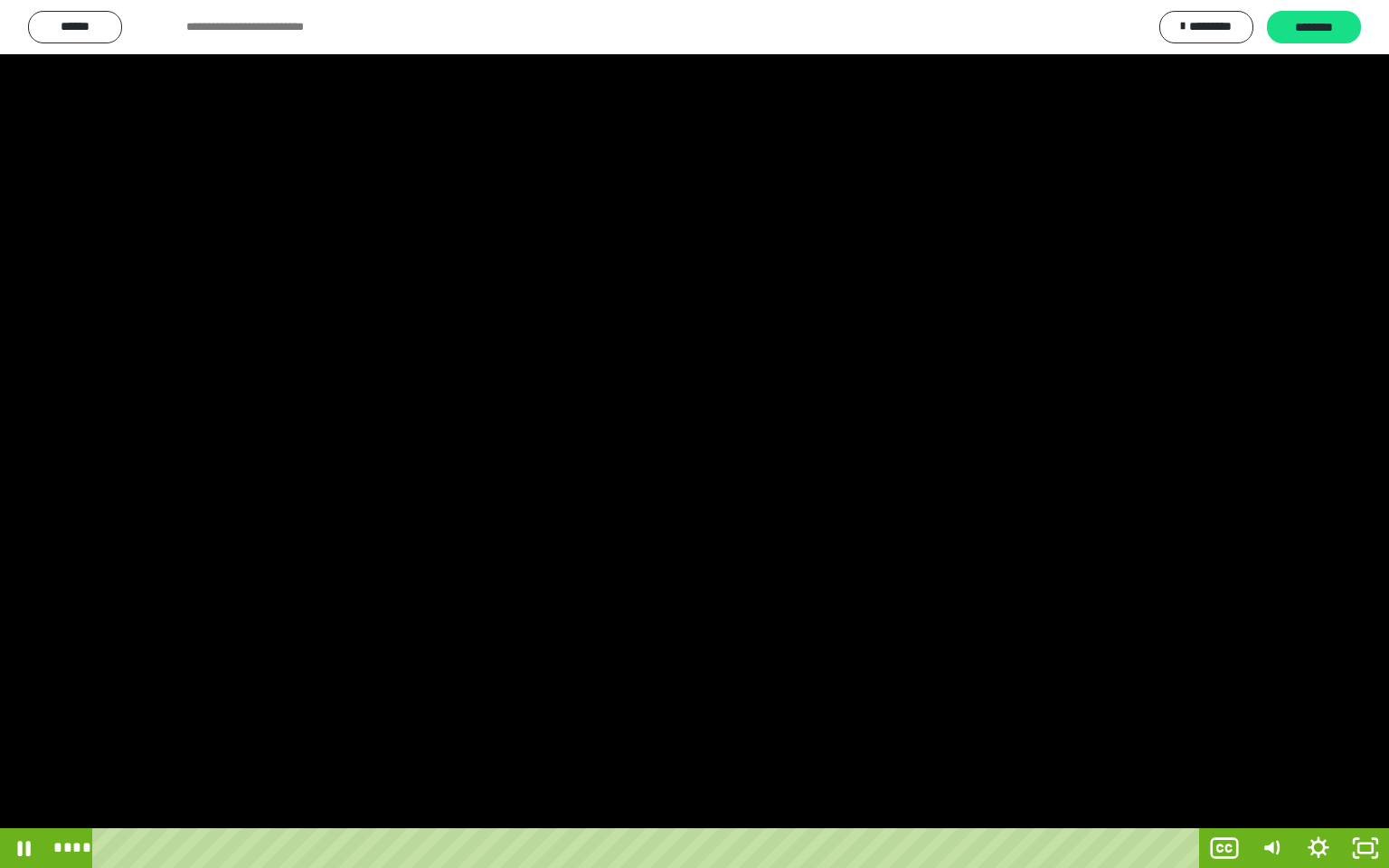 click at bounding box center [694, 434] 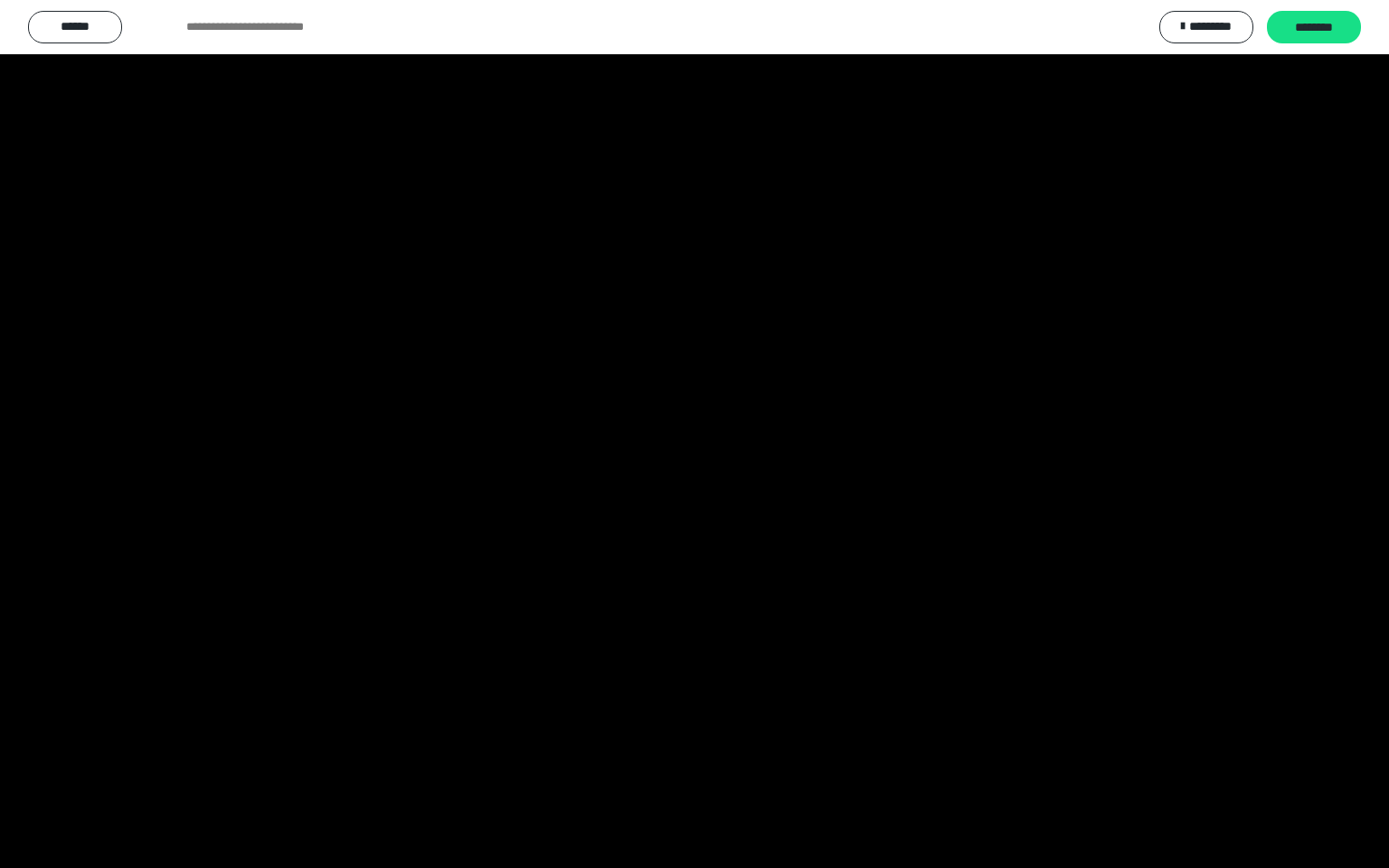 click at bounding box center (694, 434) 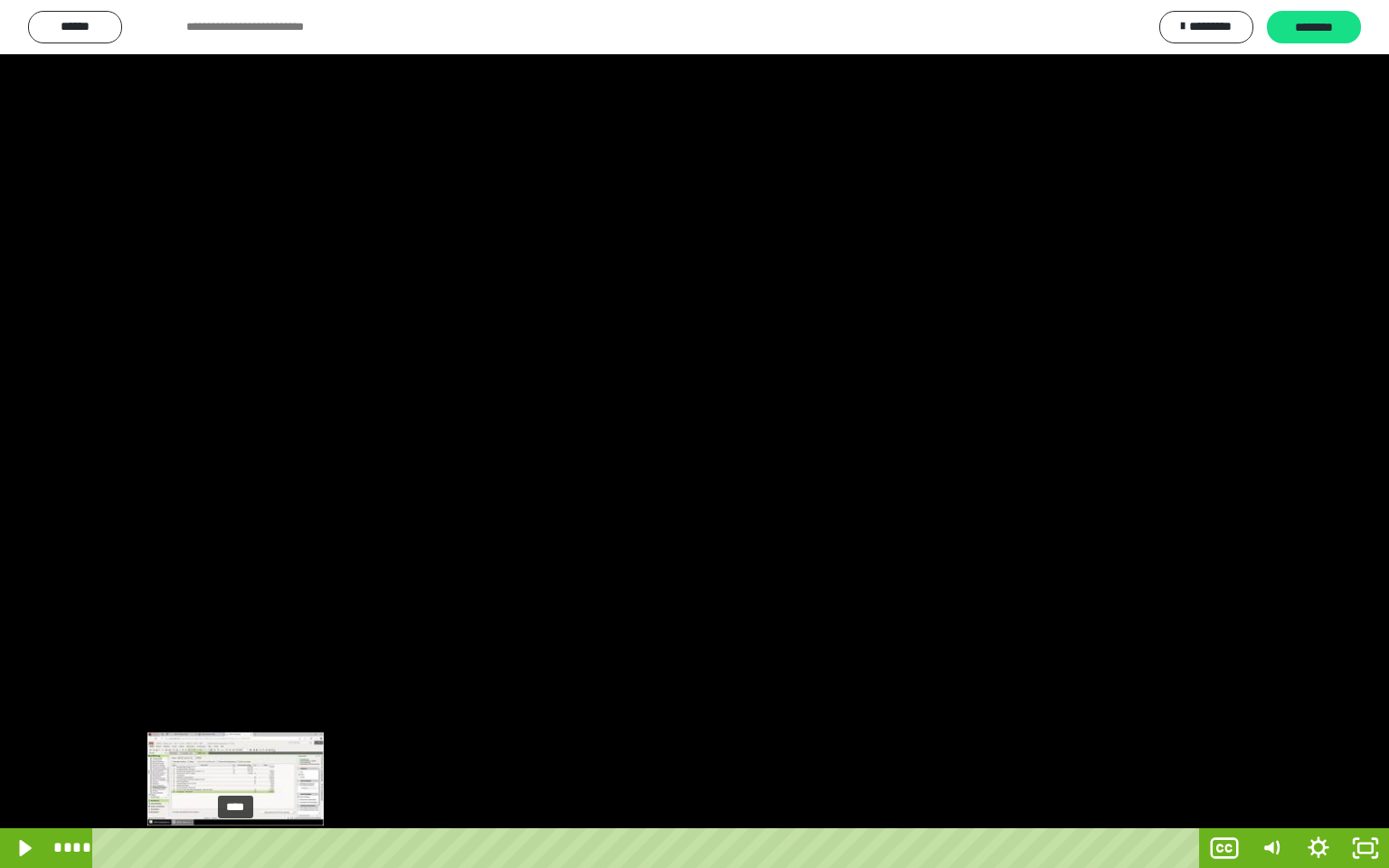 click on "****" at bounding box center (649, 848) 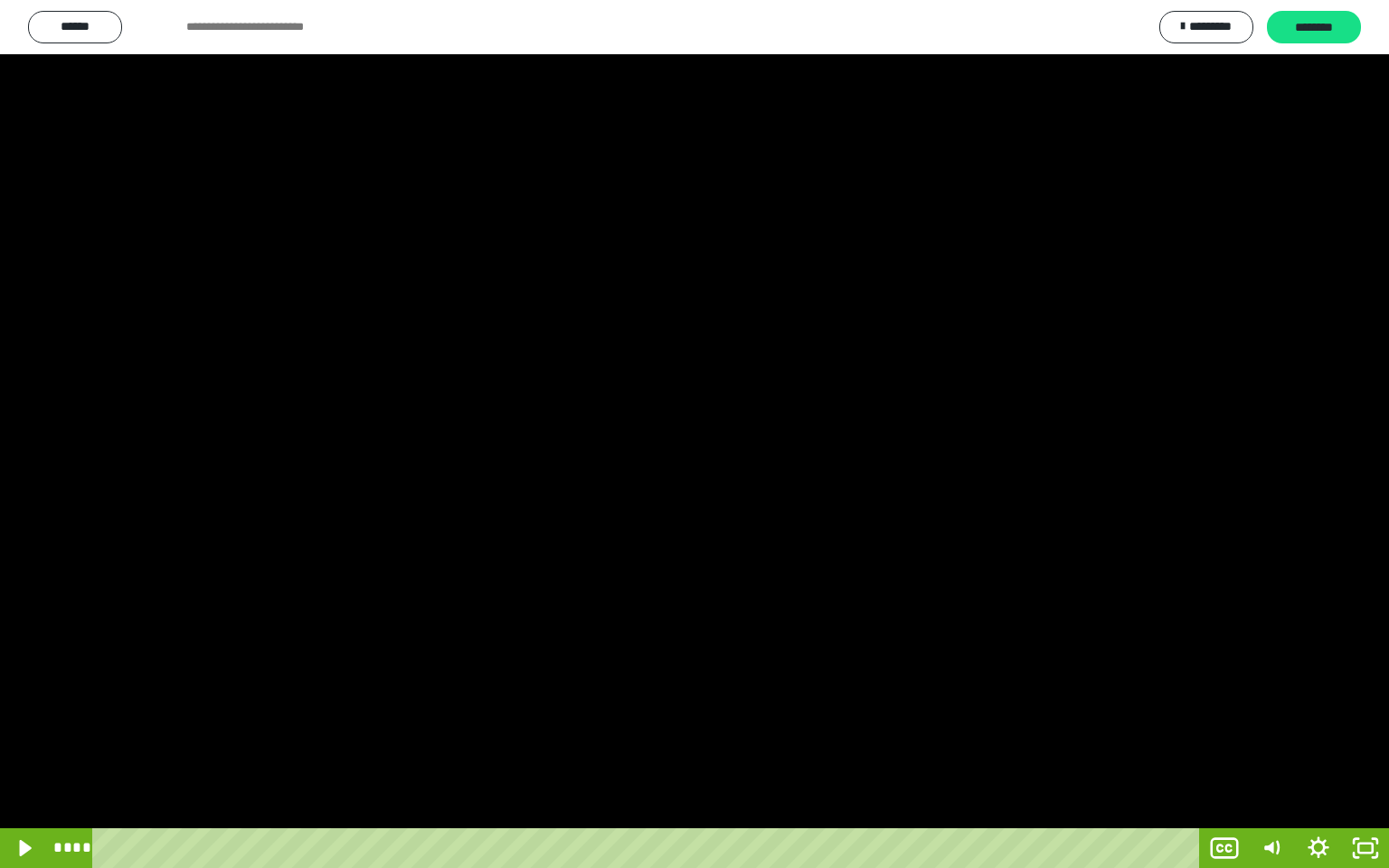 click at bounding box center [694, 434] 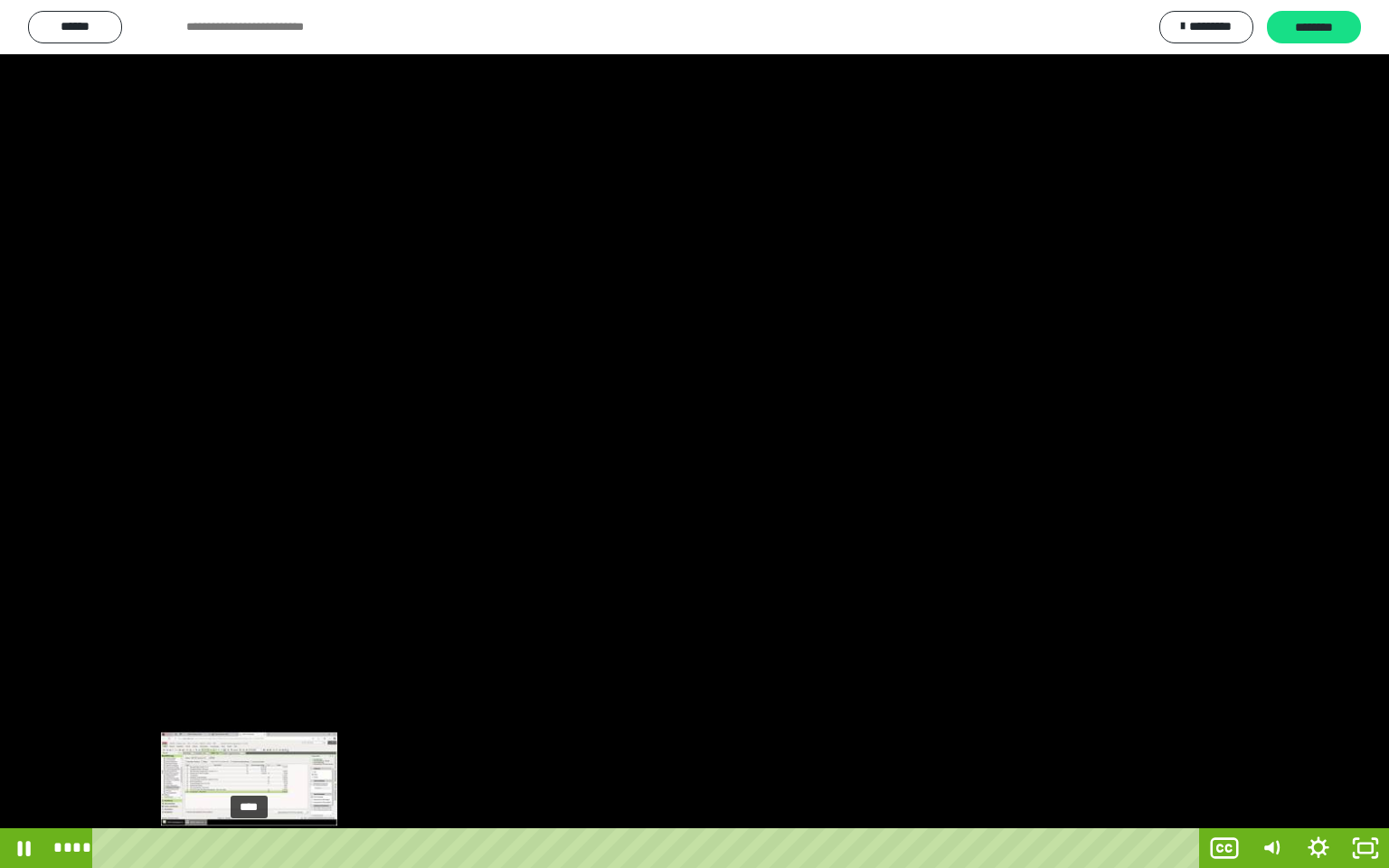 click on "****" at bounding box center [649, 848] 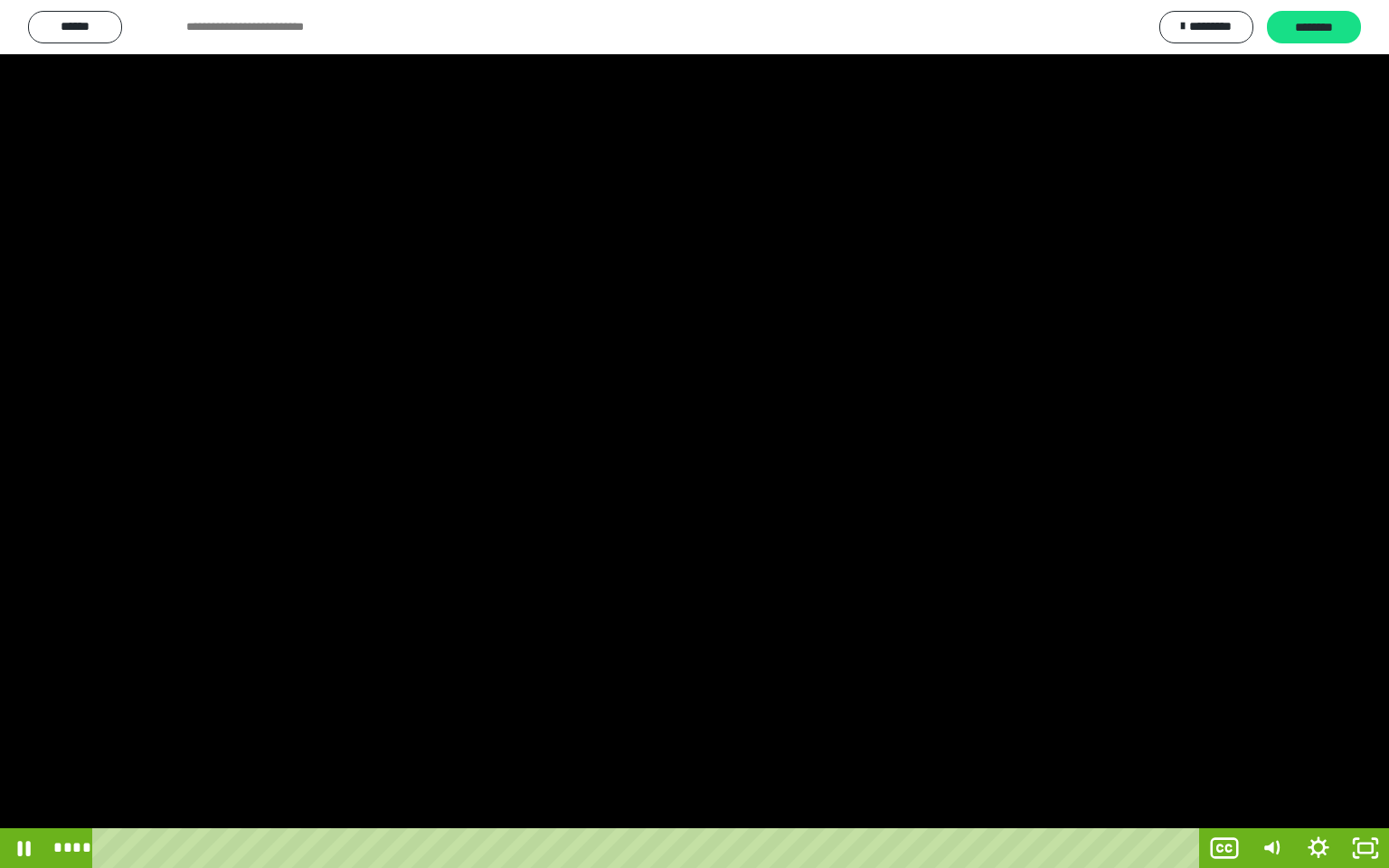 click at bounding box center (694, 434) 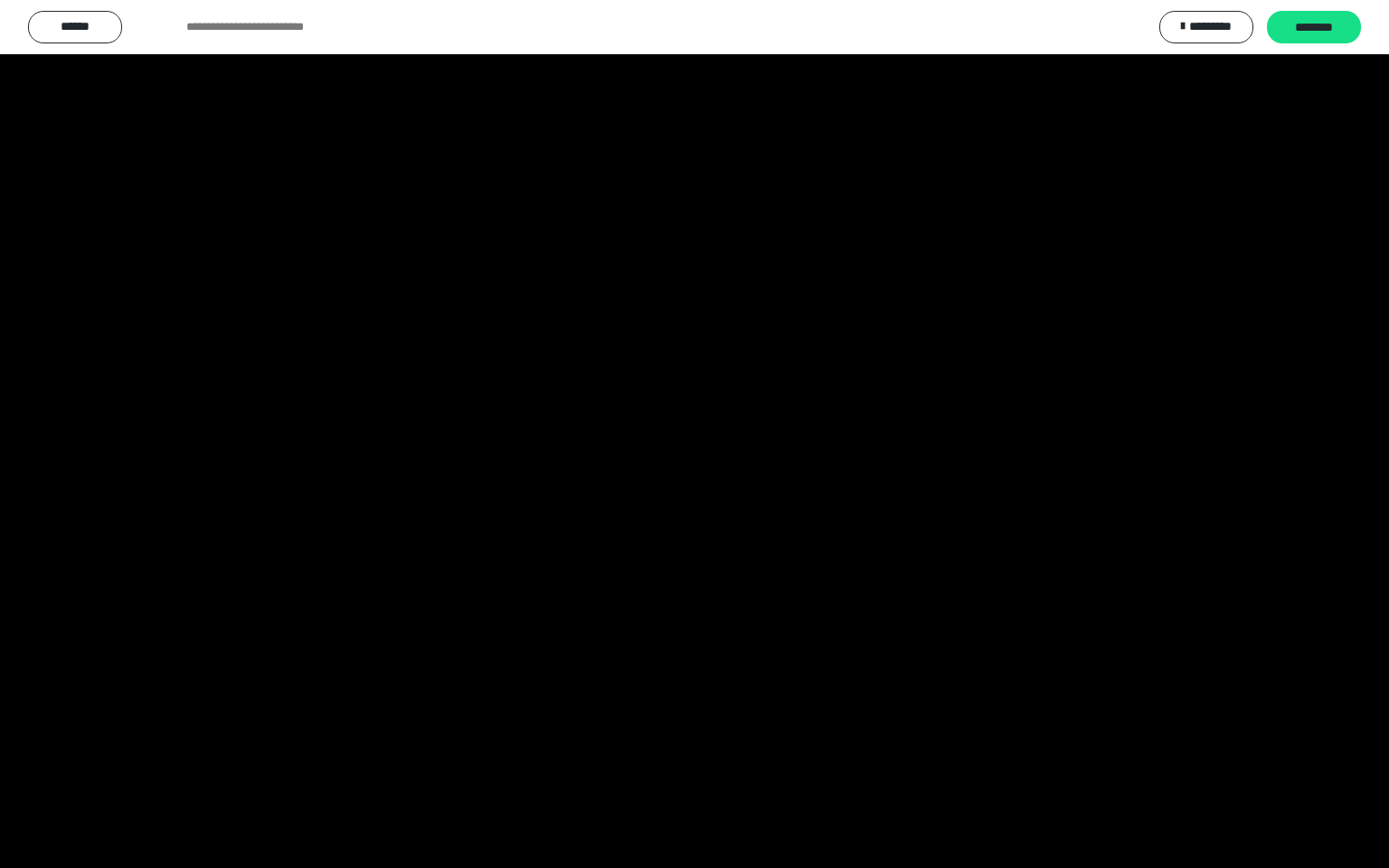 click at bounding box center (694, 434) 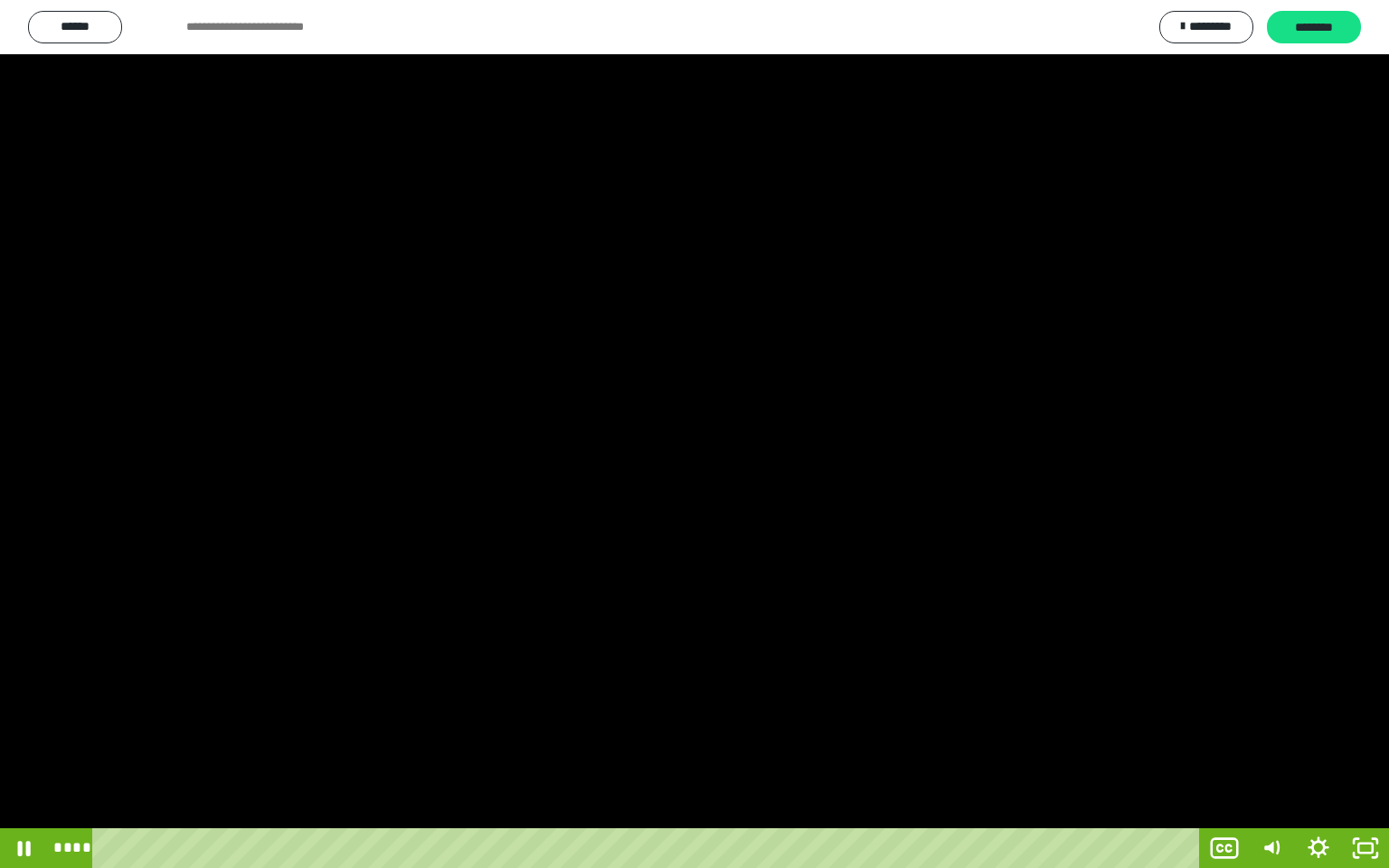 click at bounding box center (694, 434) 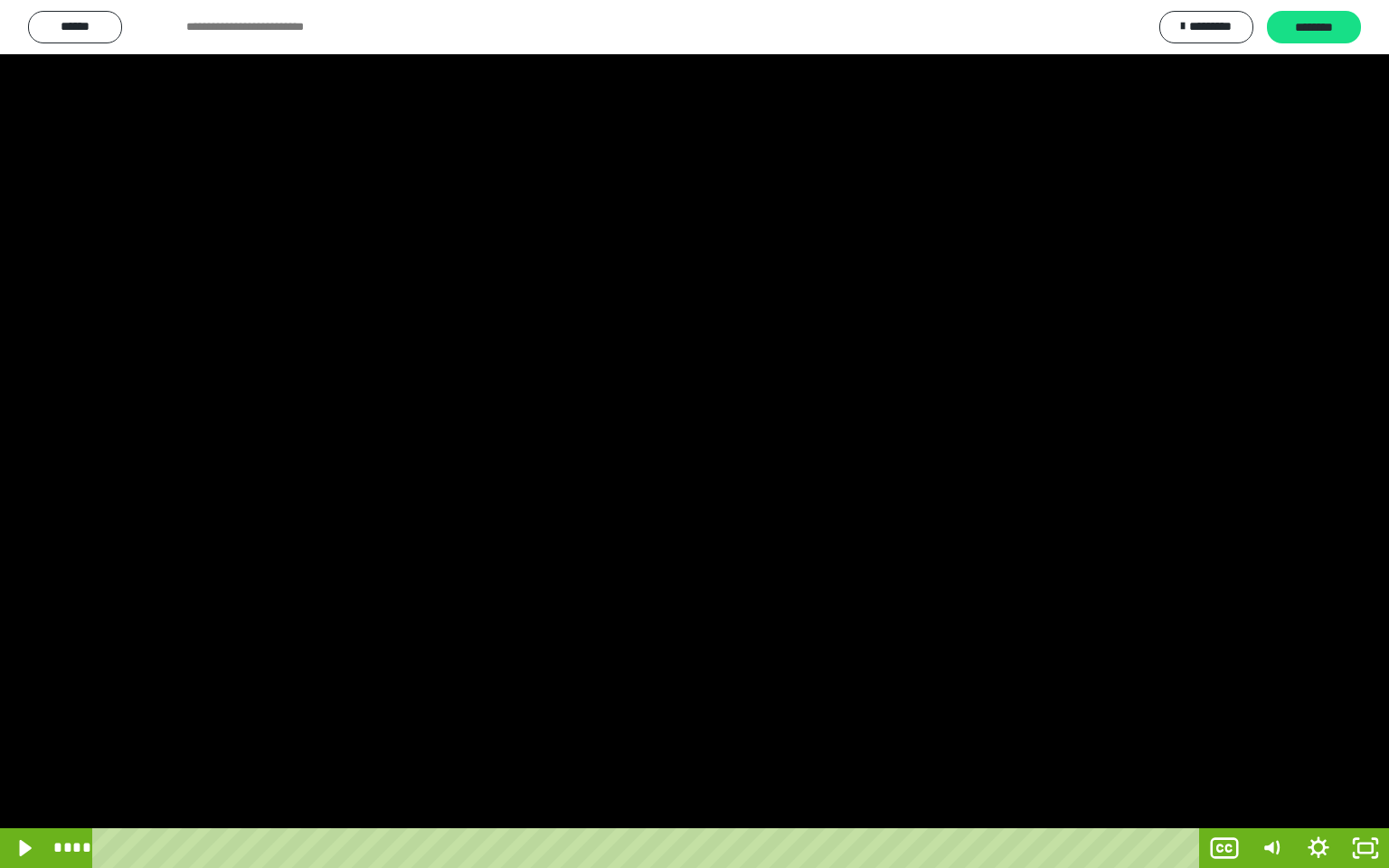 click at bounding box center (694, 434) 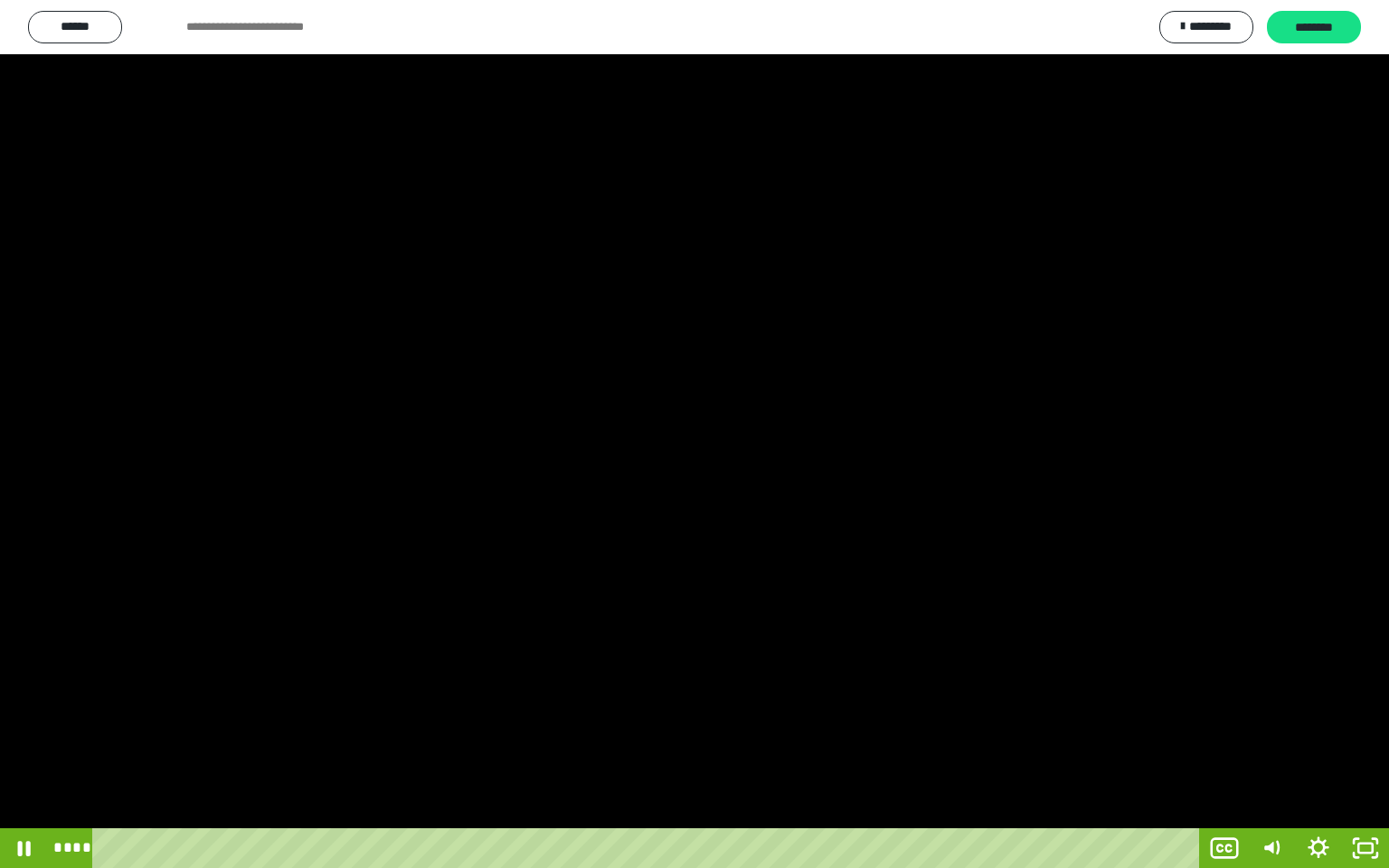 click at bounding box center [694, 434] 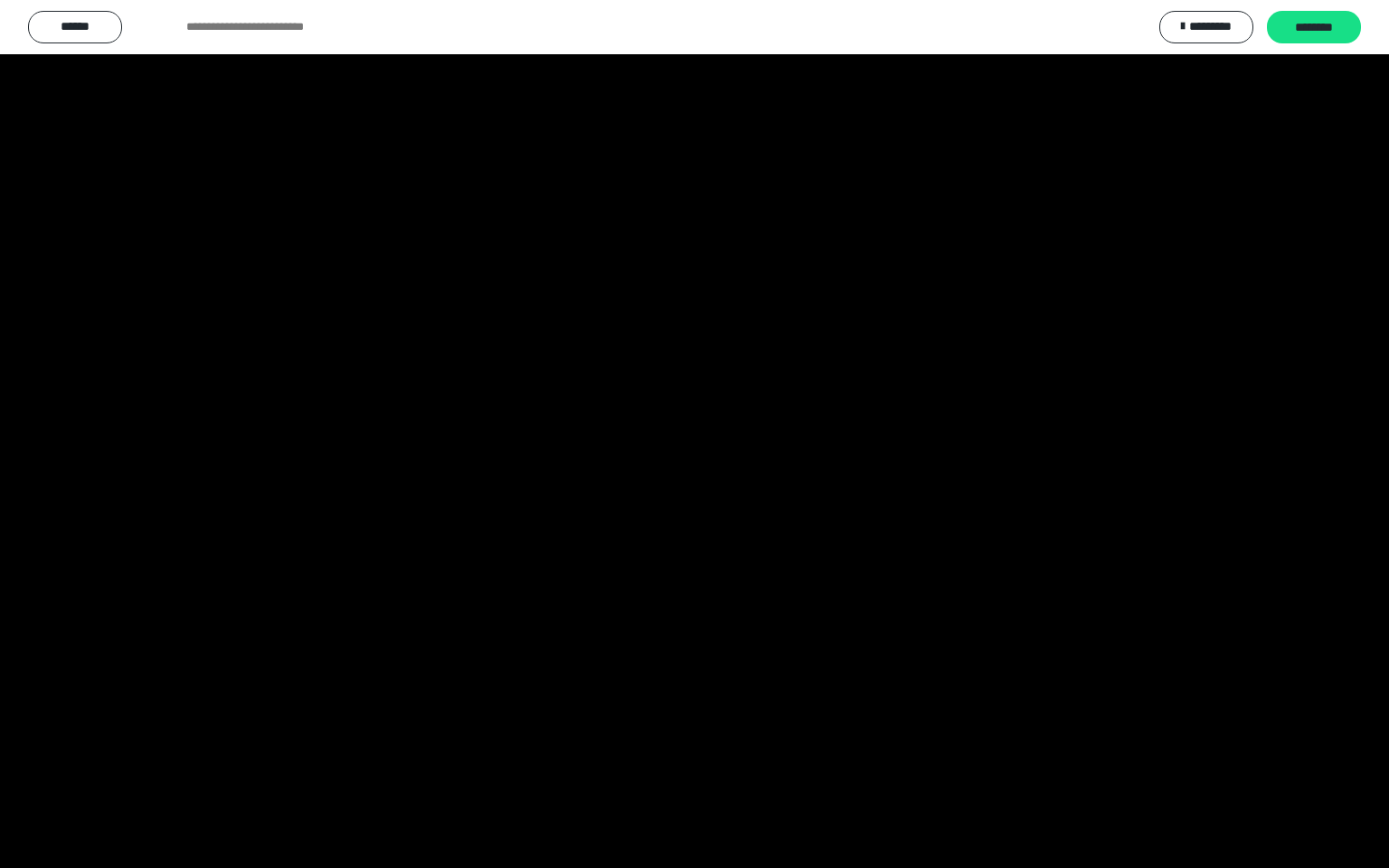 click at bounding box center (694, 434) 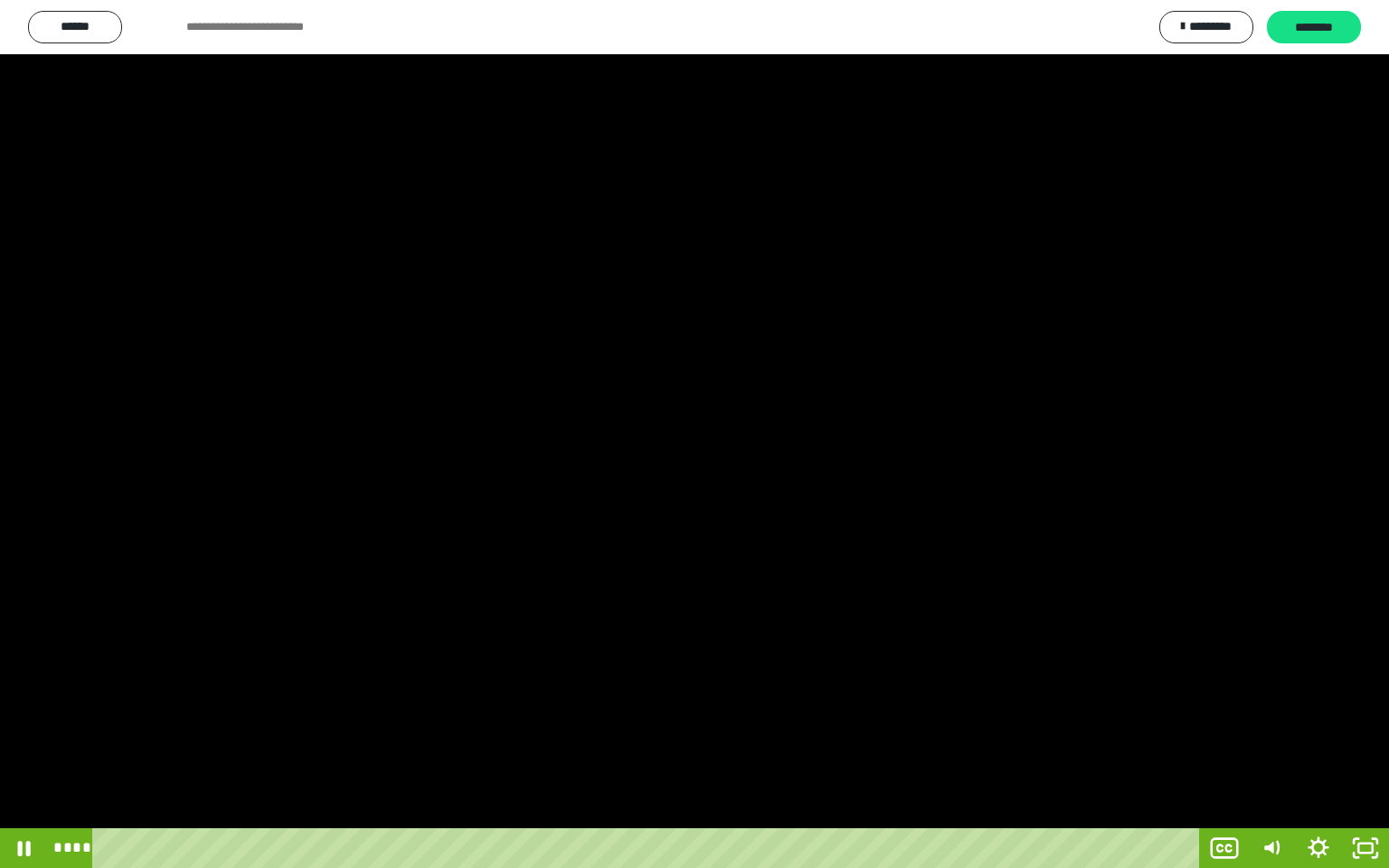 click at bounding box center [694, 434] 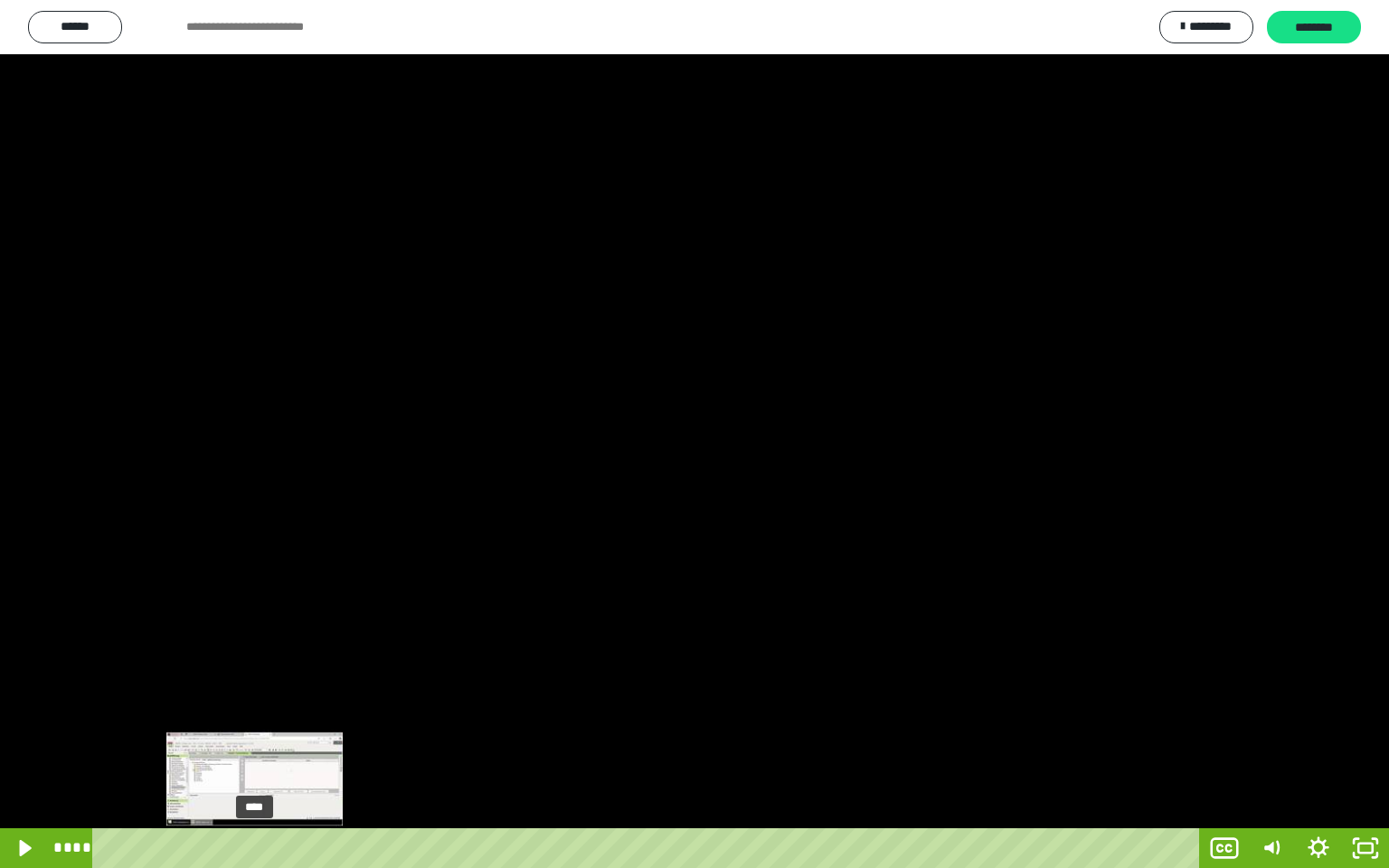 click on "****" at bounding box center [649, 848] 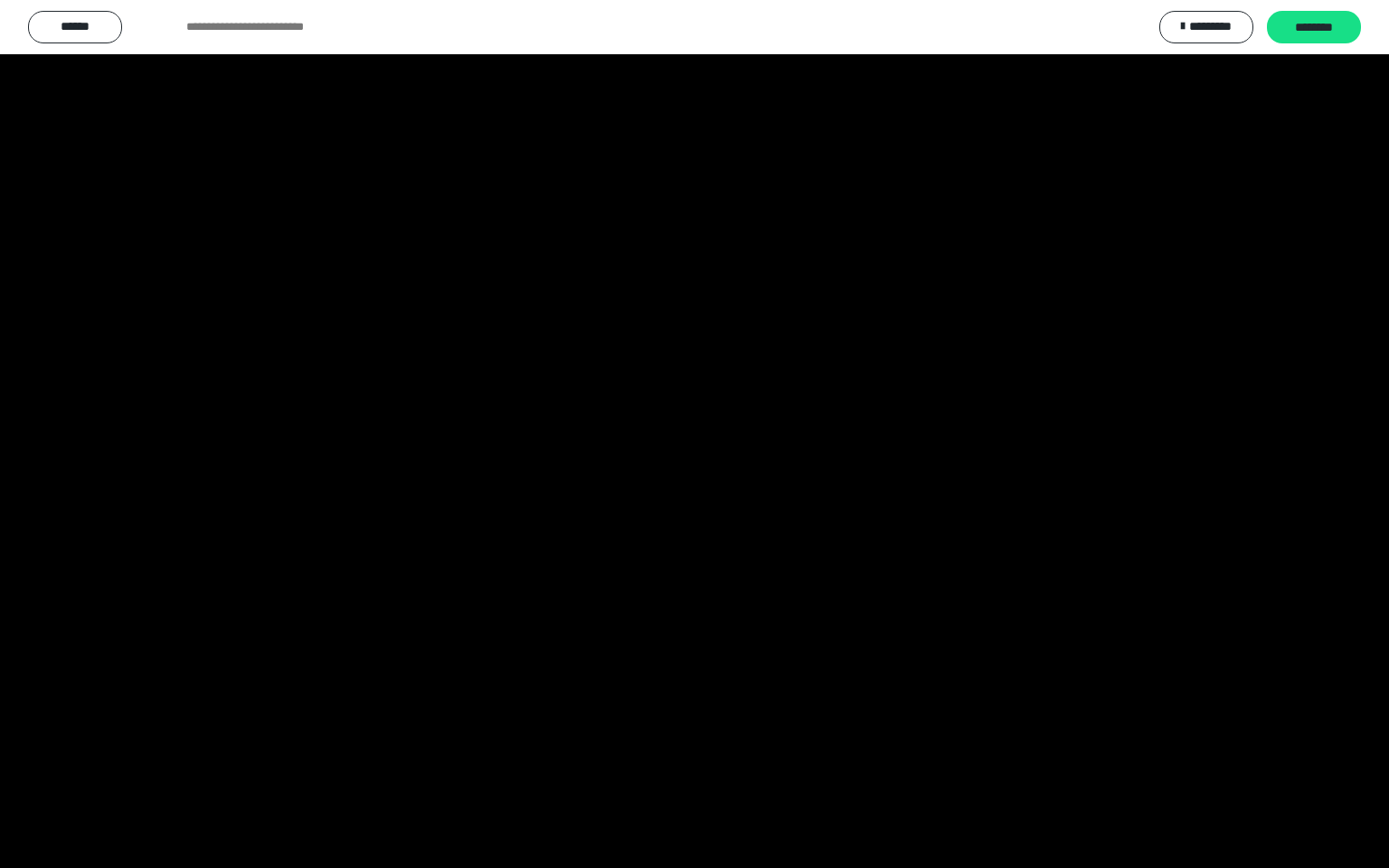 click at bounding box center (694, 434) 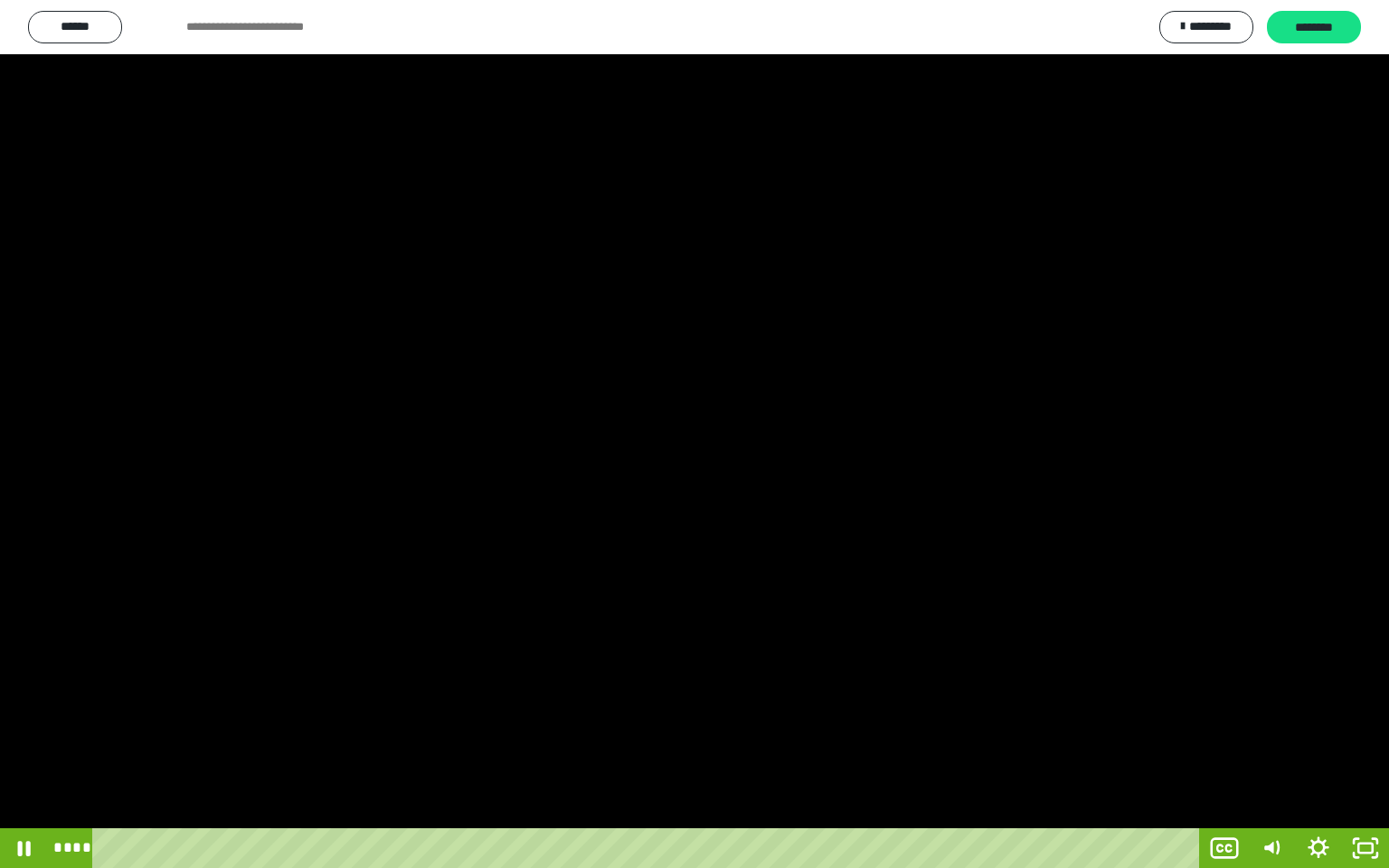 click at bounding box center [694, 434] 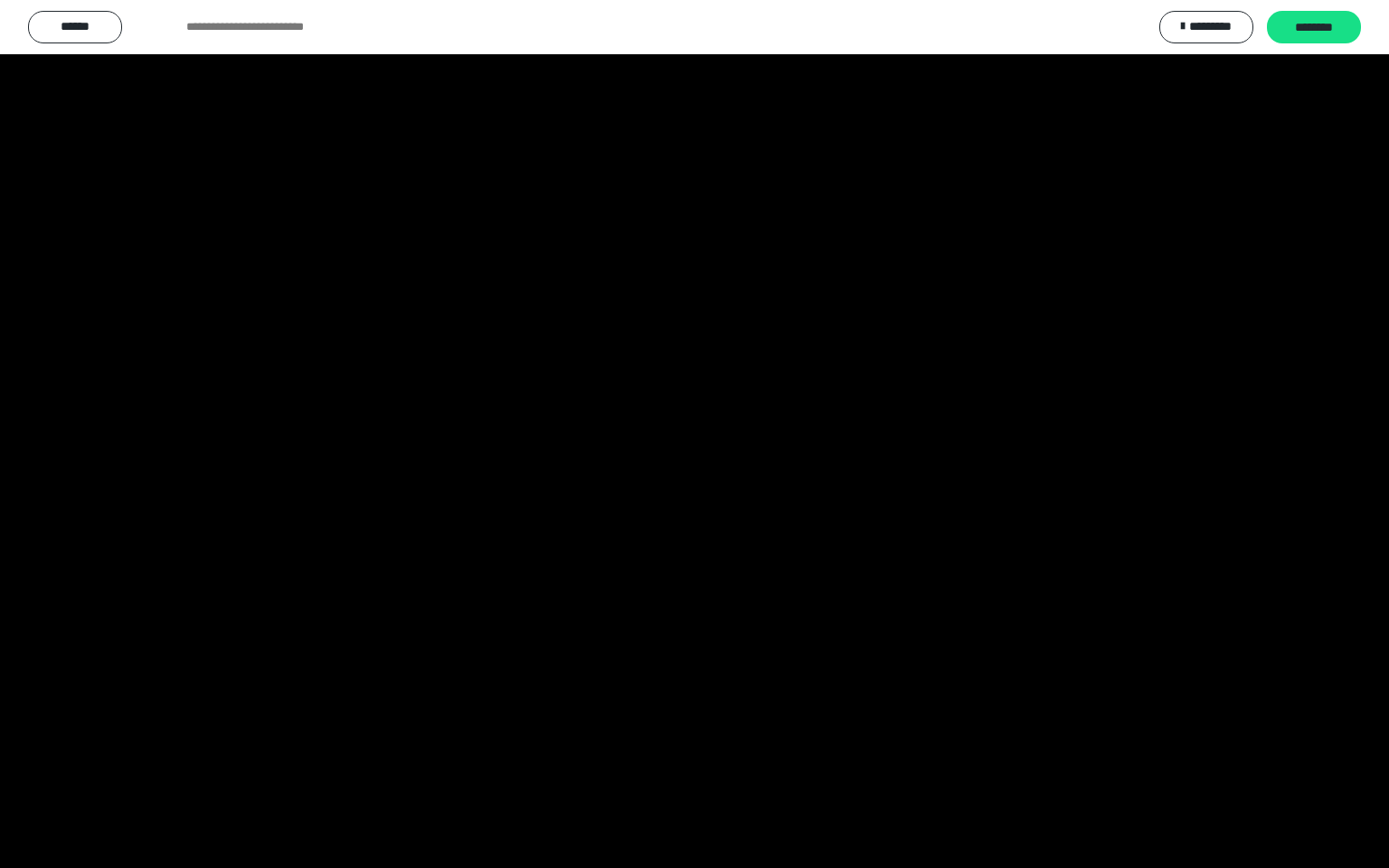 click at bounding box center [694, 434] 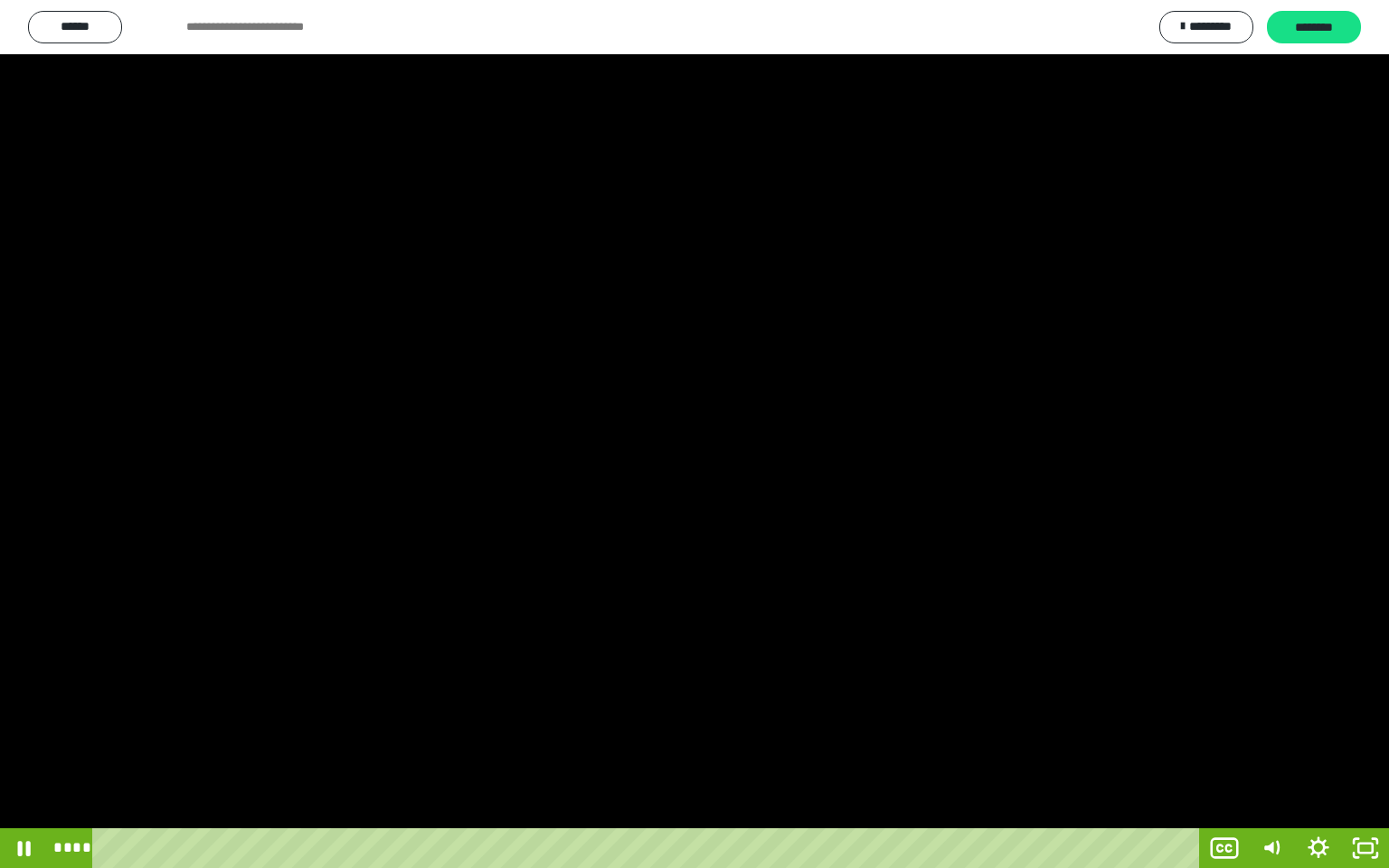 click at bounding box center (694, 434) 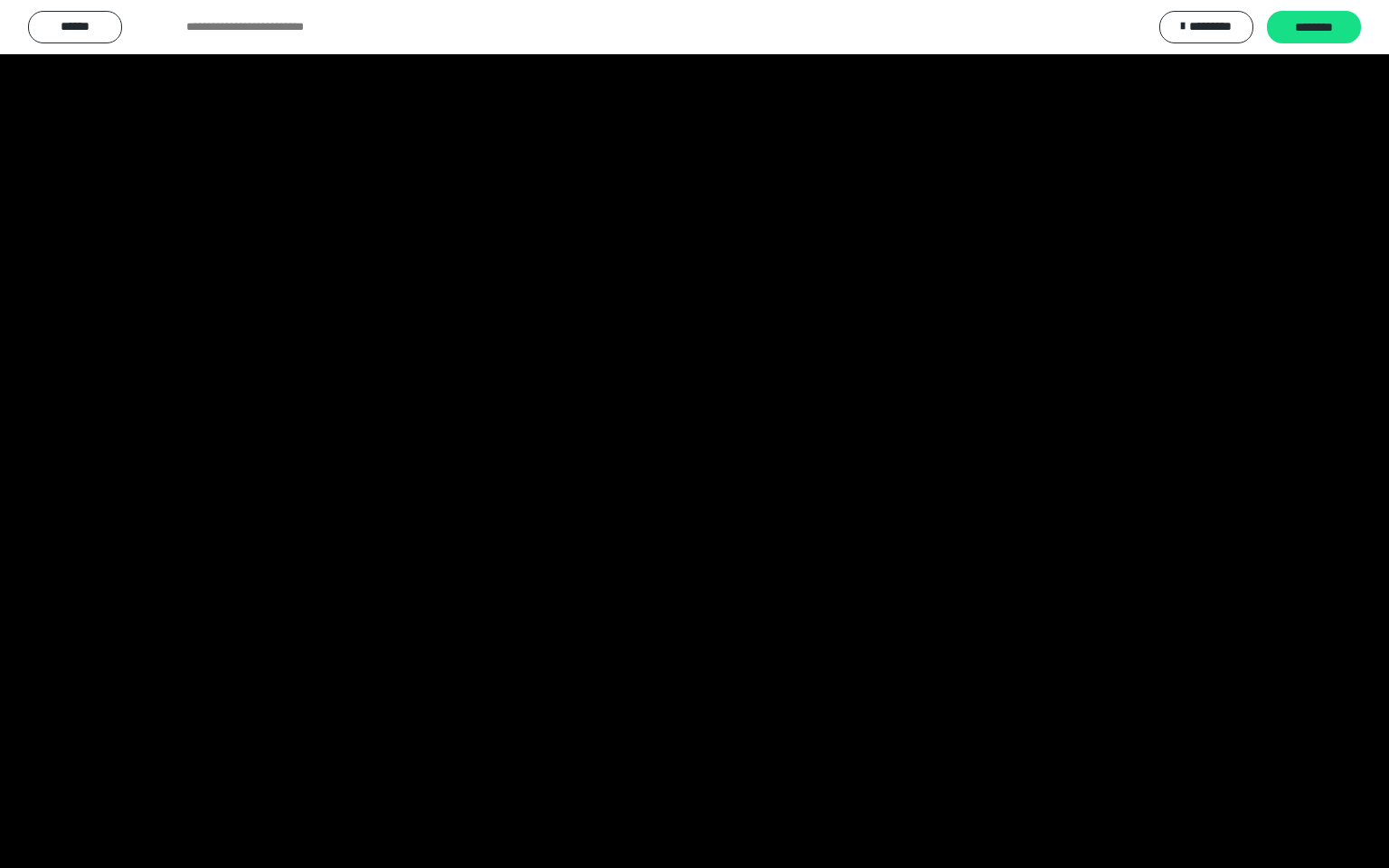 click at bounding box center [694, 434] 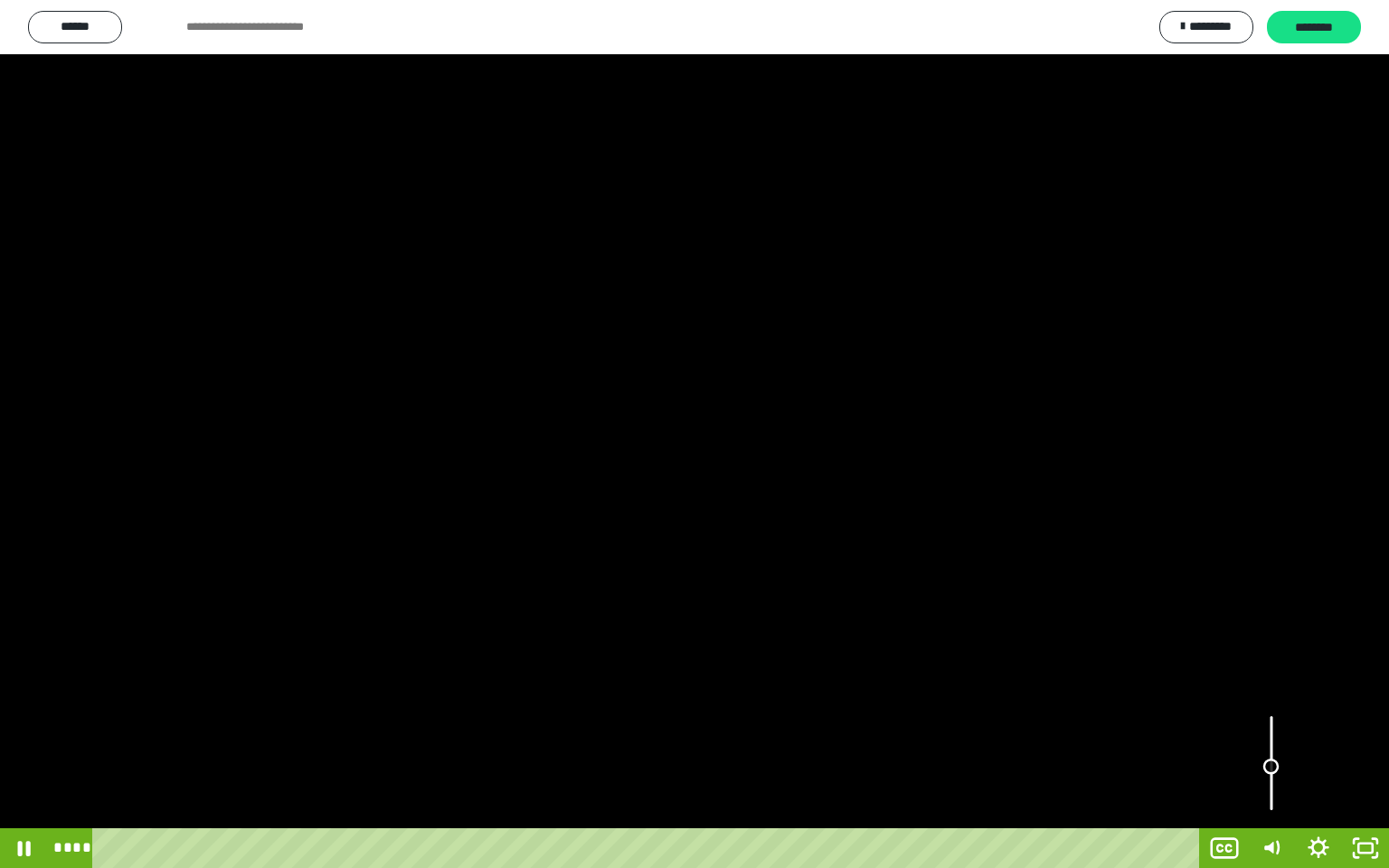 drag, startPoint x: 1268, startPoint y: 752, endPoint x: 1271, endPoint y: 767, distance: 15.29706 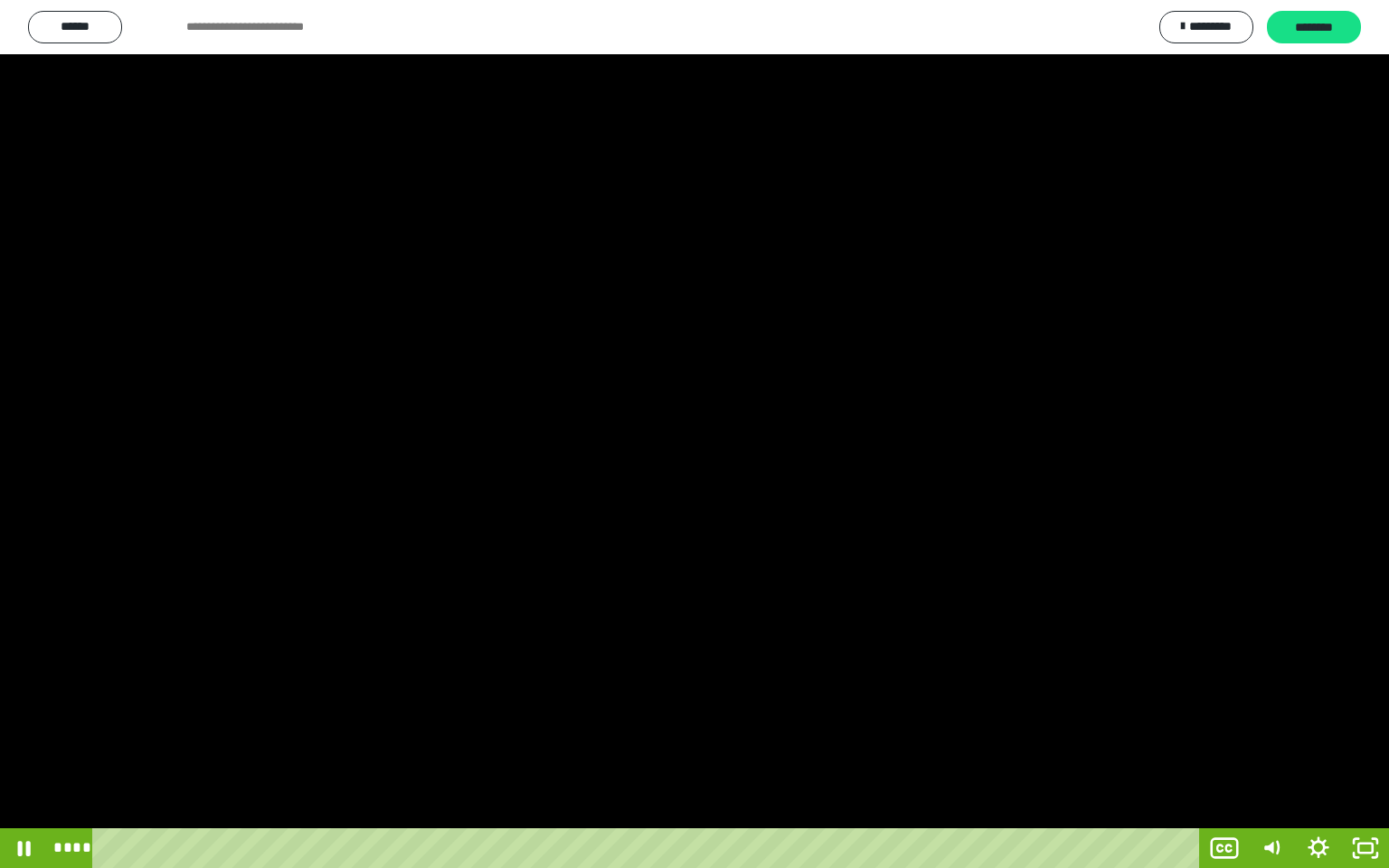 click at bounding box center [694, 434] 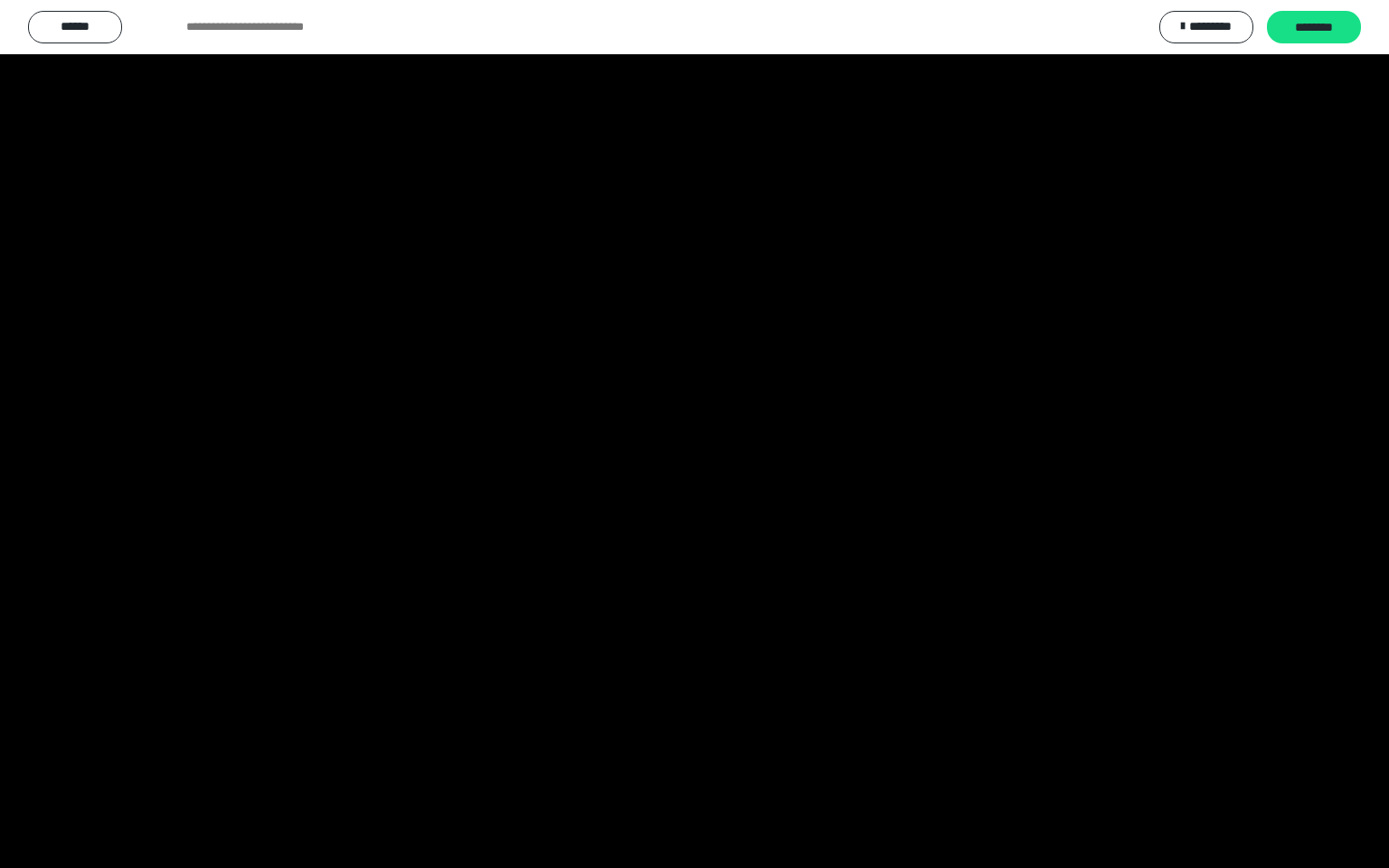 click at bounding box center [694, 434] 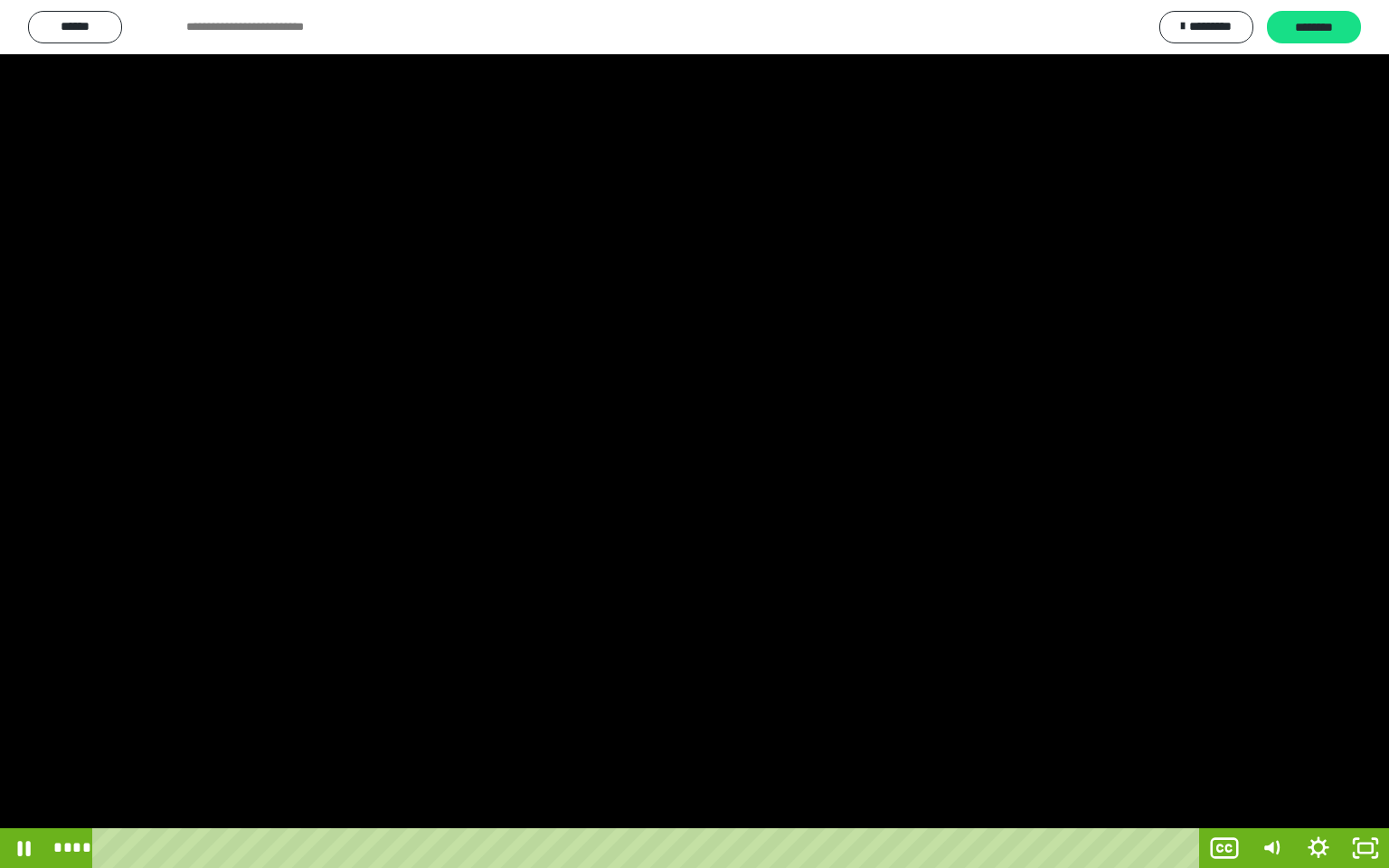 click at bounding box center [694, 434] 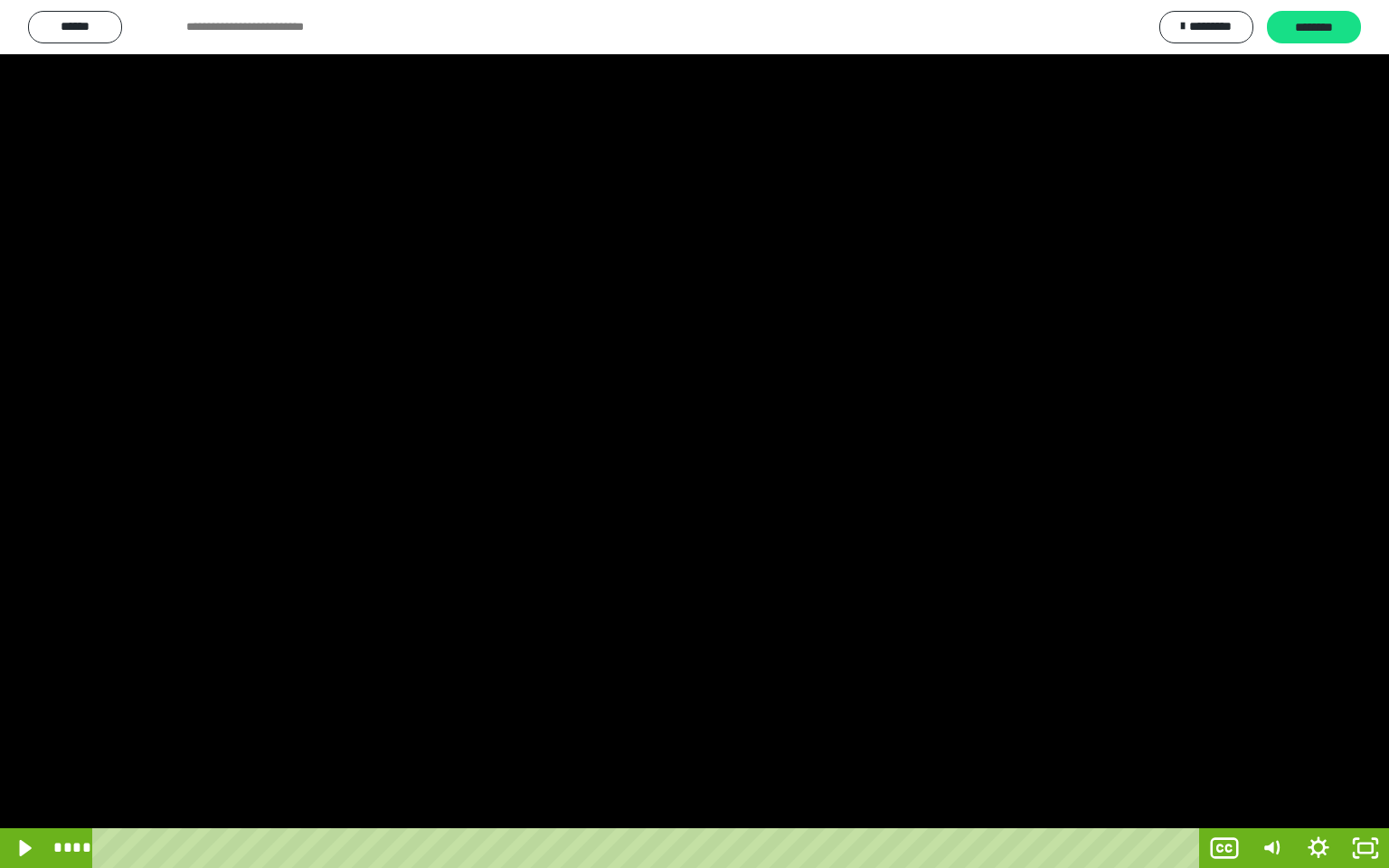 click at bounding box center (694, 434) 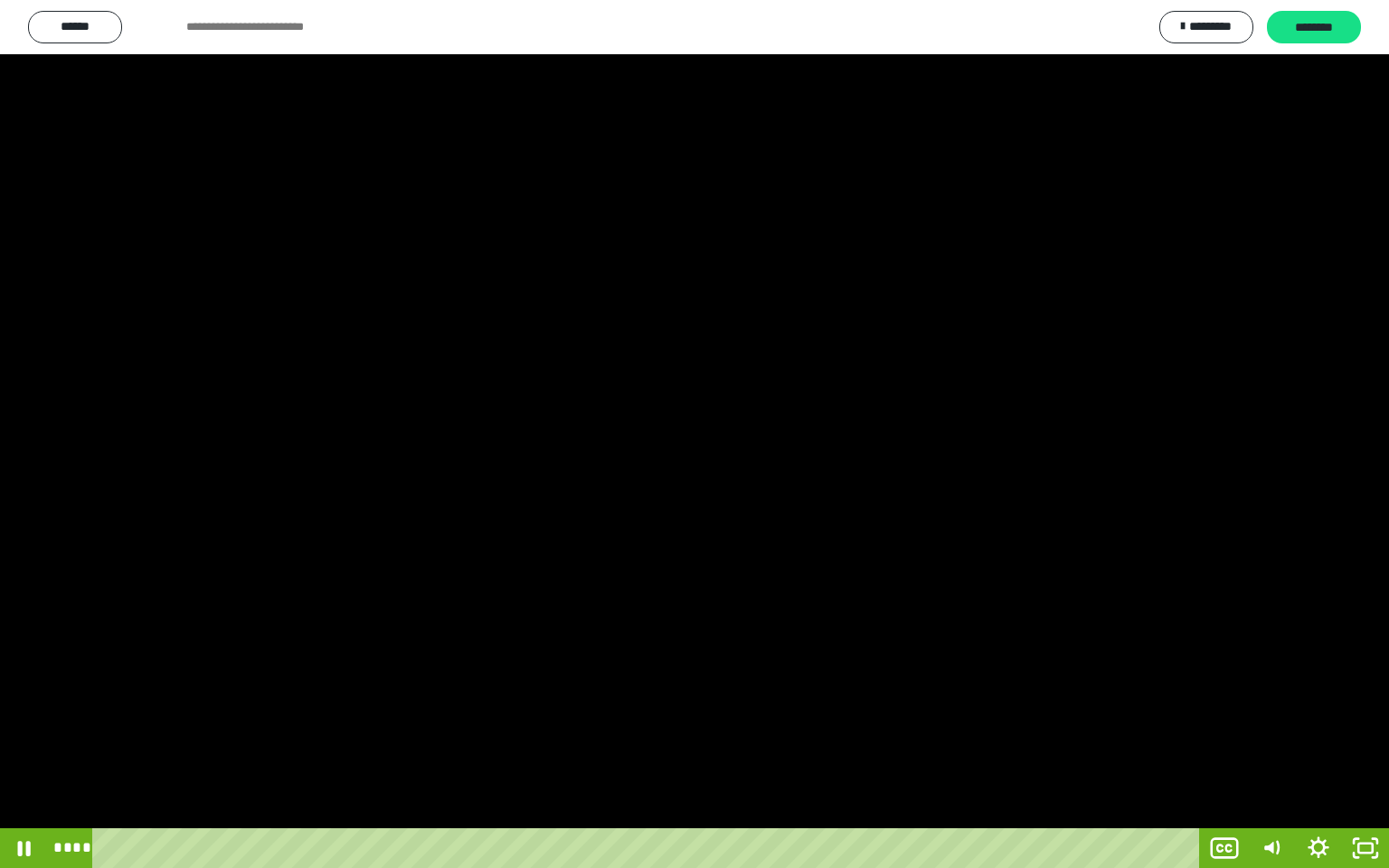 click at bounding box center [694, 434] 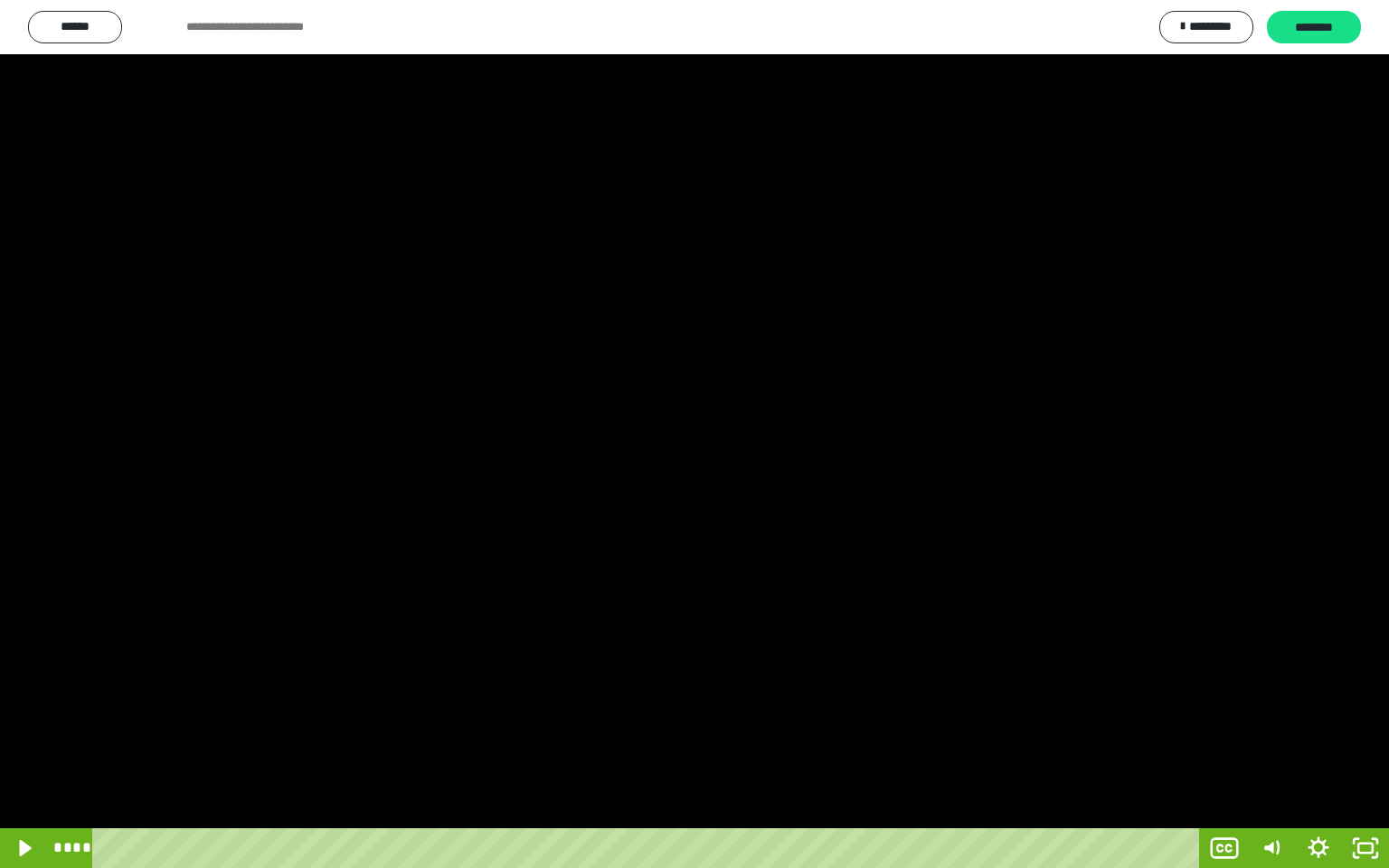 click at bounding box center [694, 434] 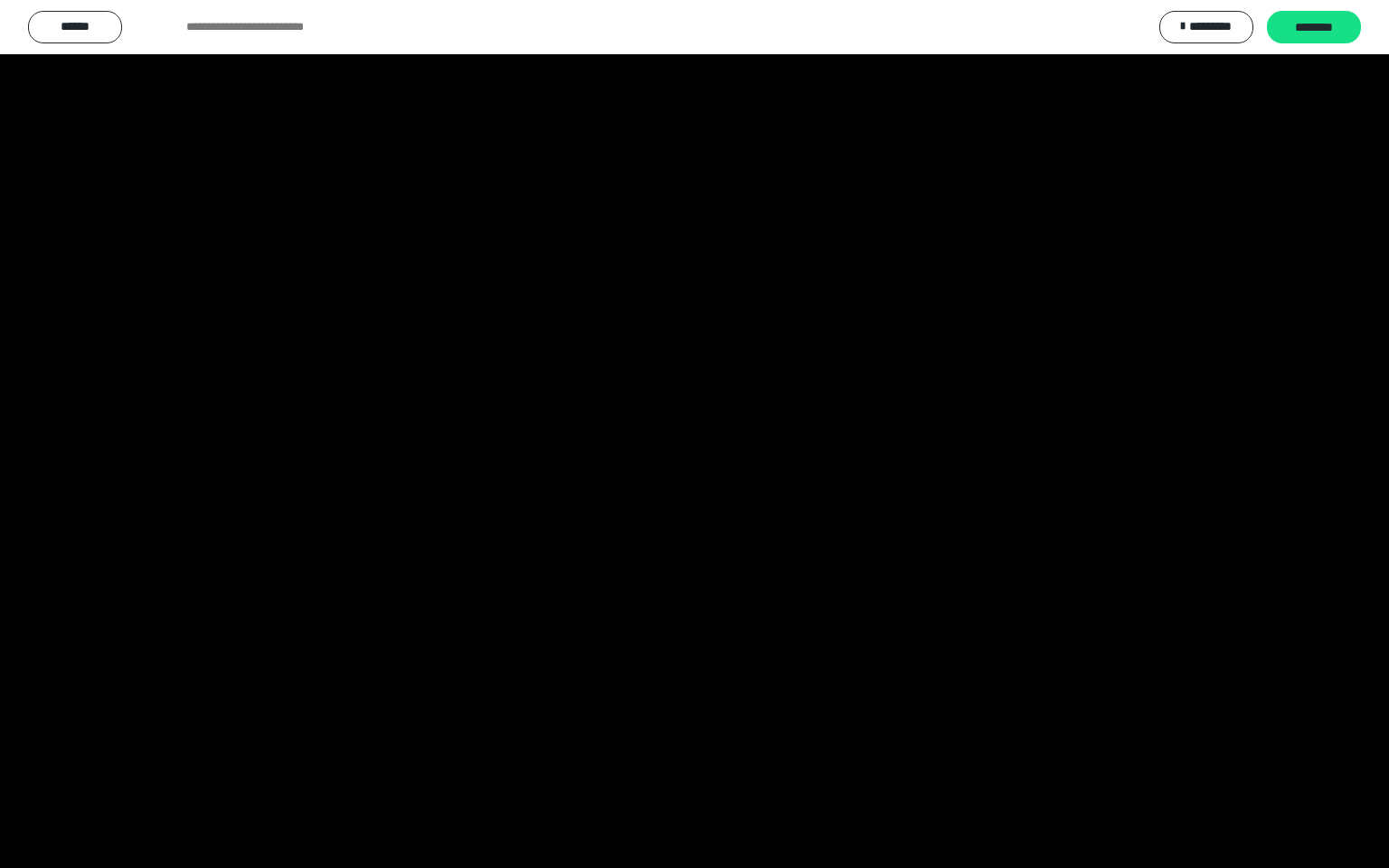 click at bounding box center [694, 434] 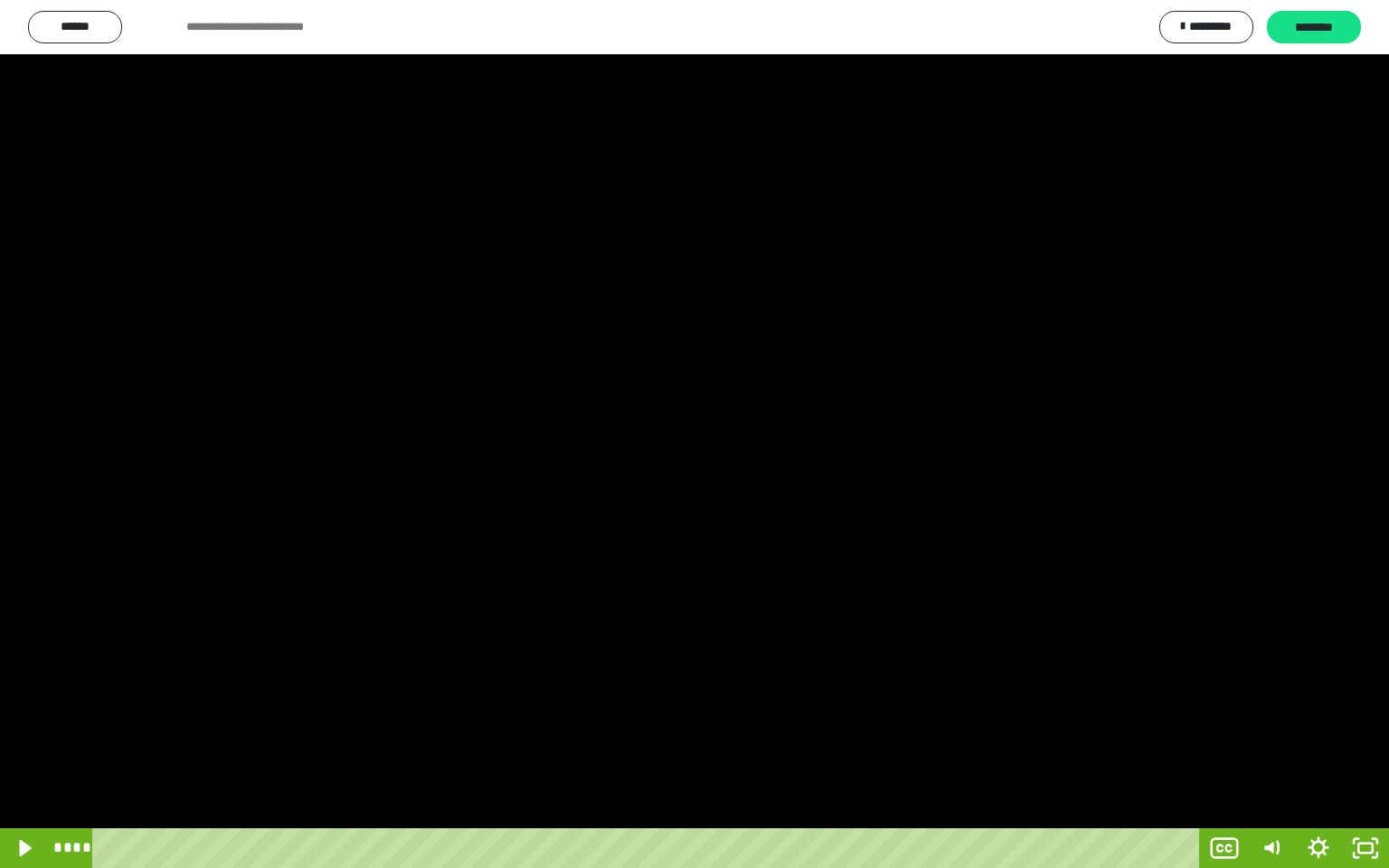 click at bounding box center [694, 434] 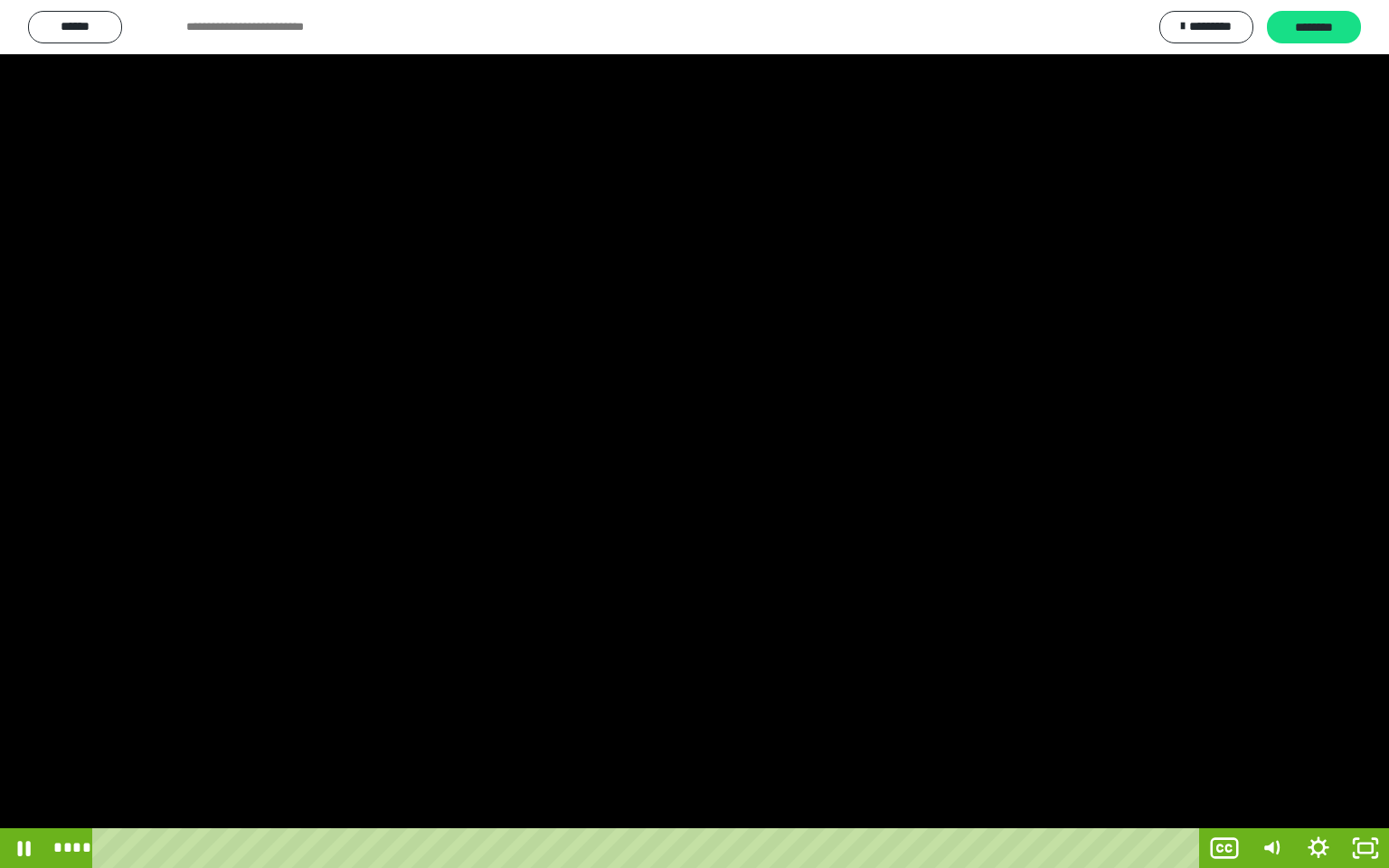 click at bounding box center [694, 434] 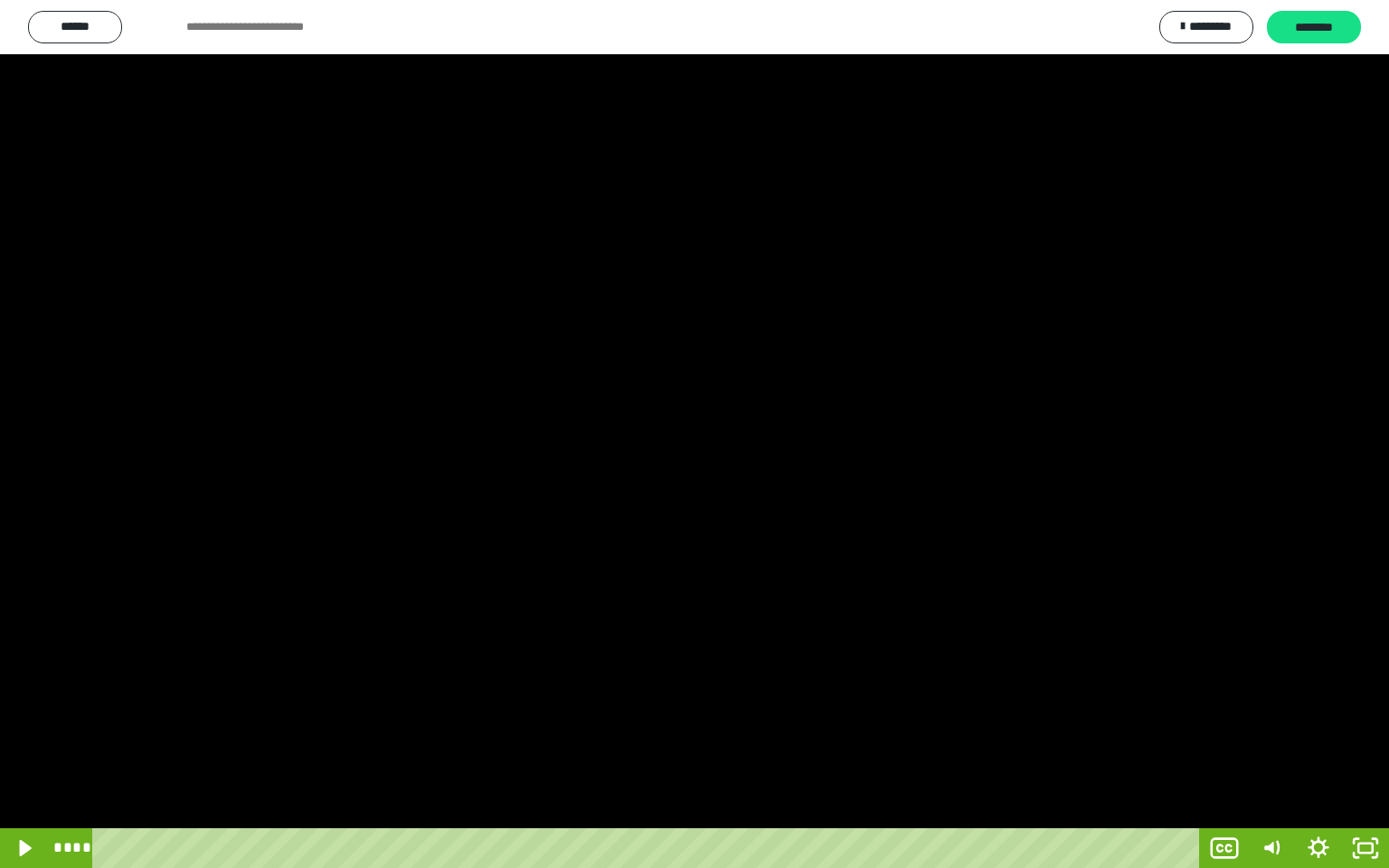 click at bounding box center (694, 434) 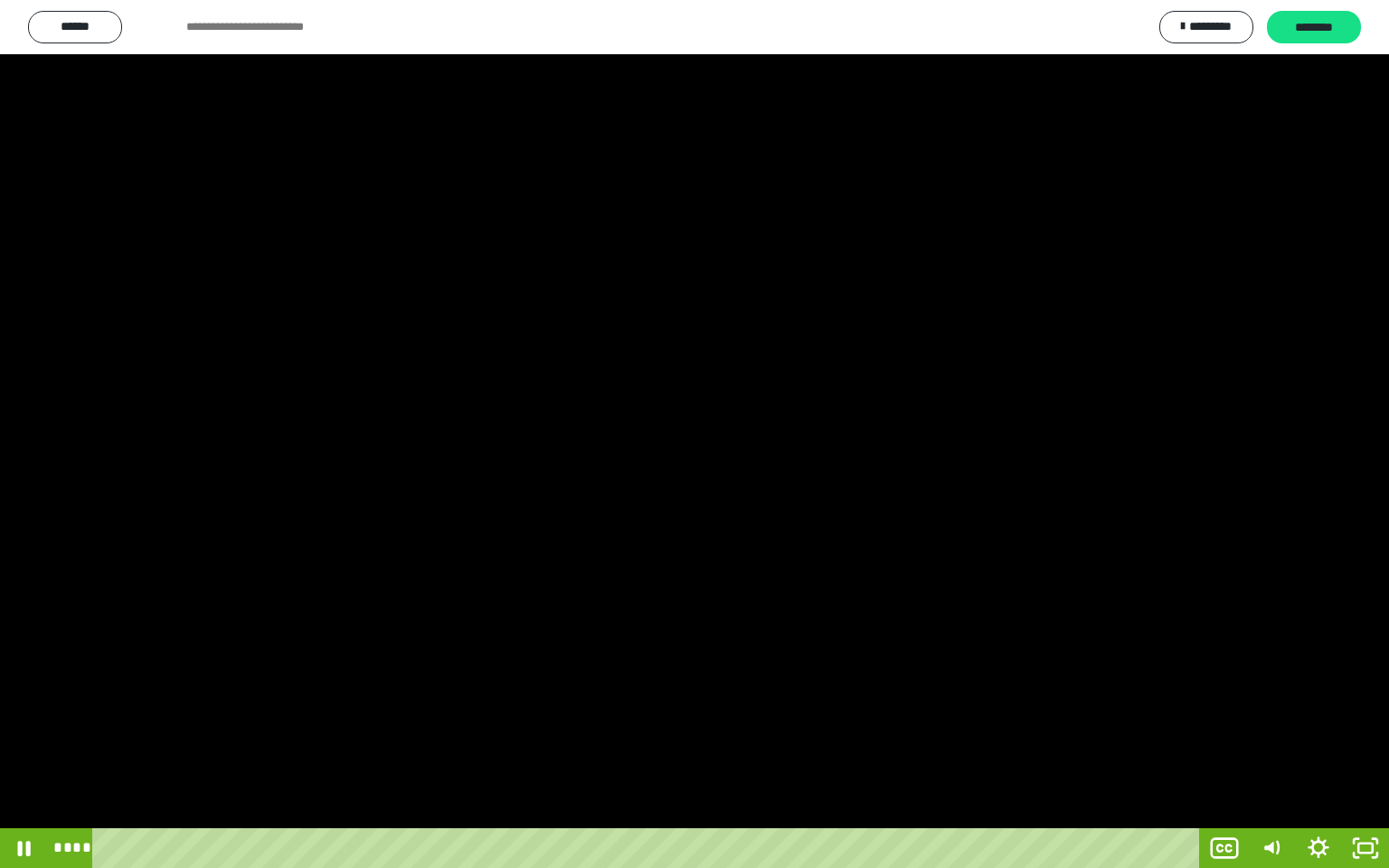 click at bounding box center (694, 434) 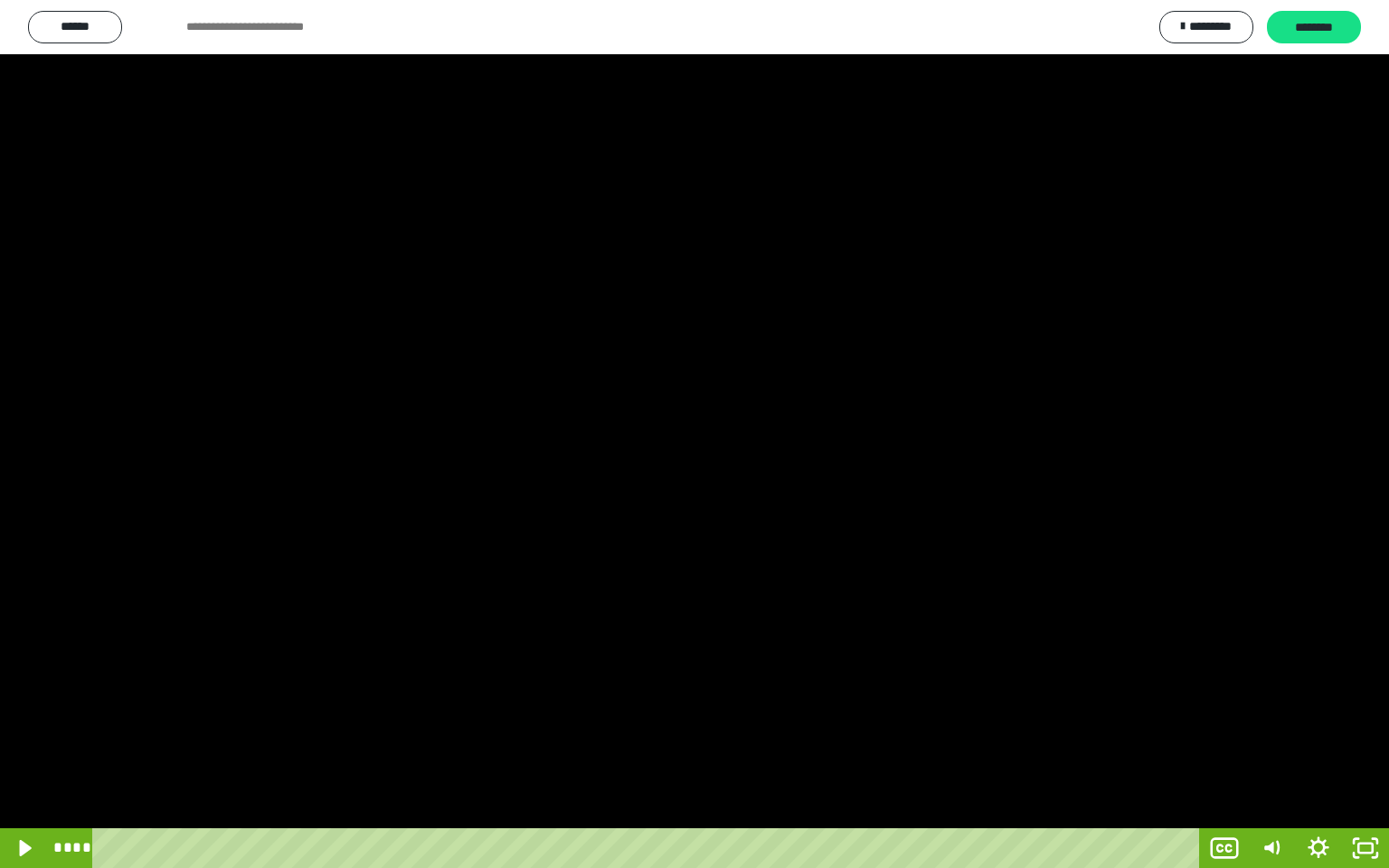 click at bounding box center (694, 434) 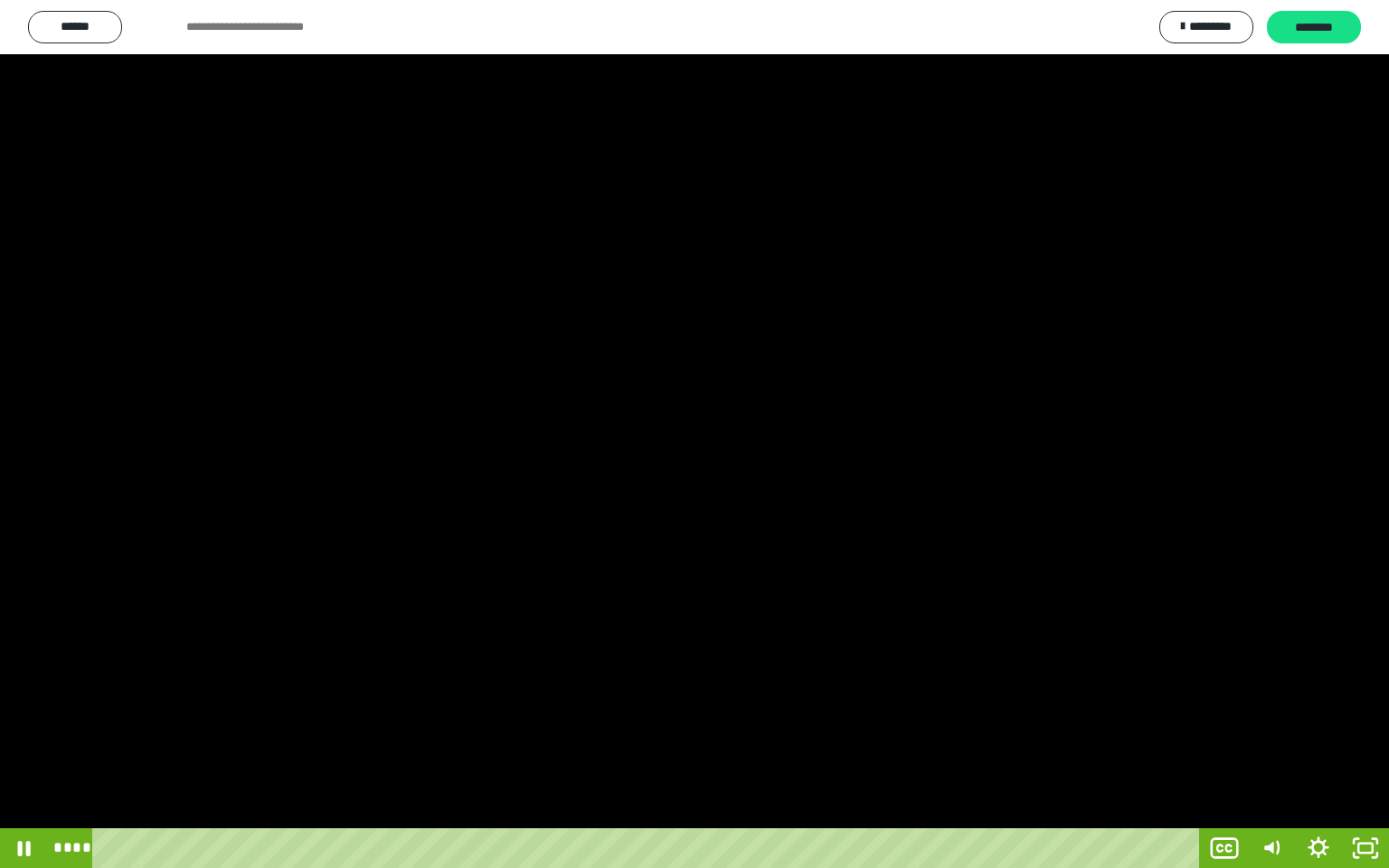 click at bounding box center [694, 434] 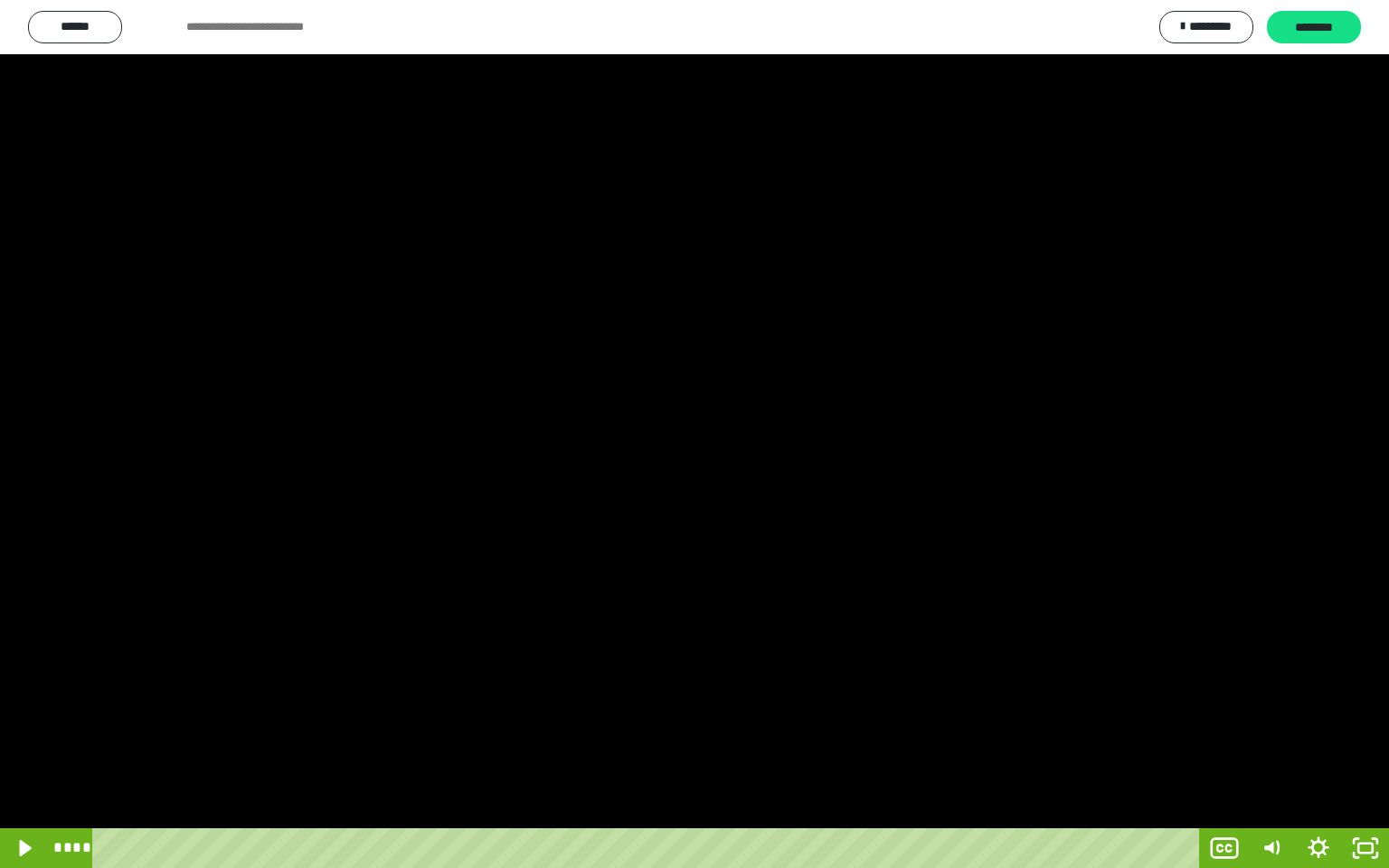 click at bounding box center [694, 434] 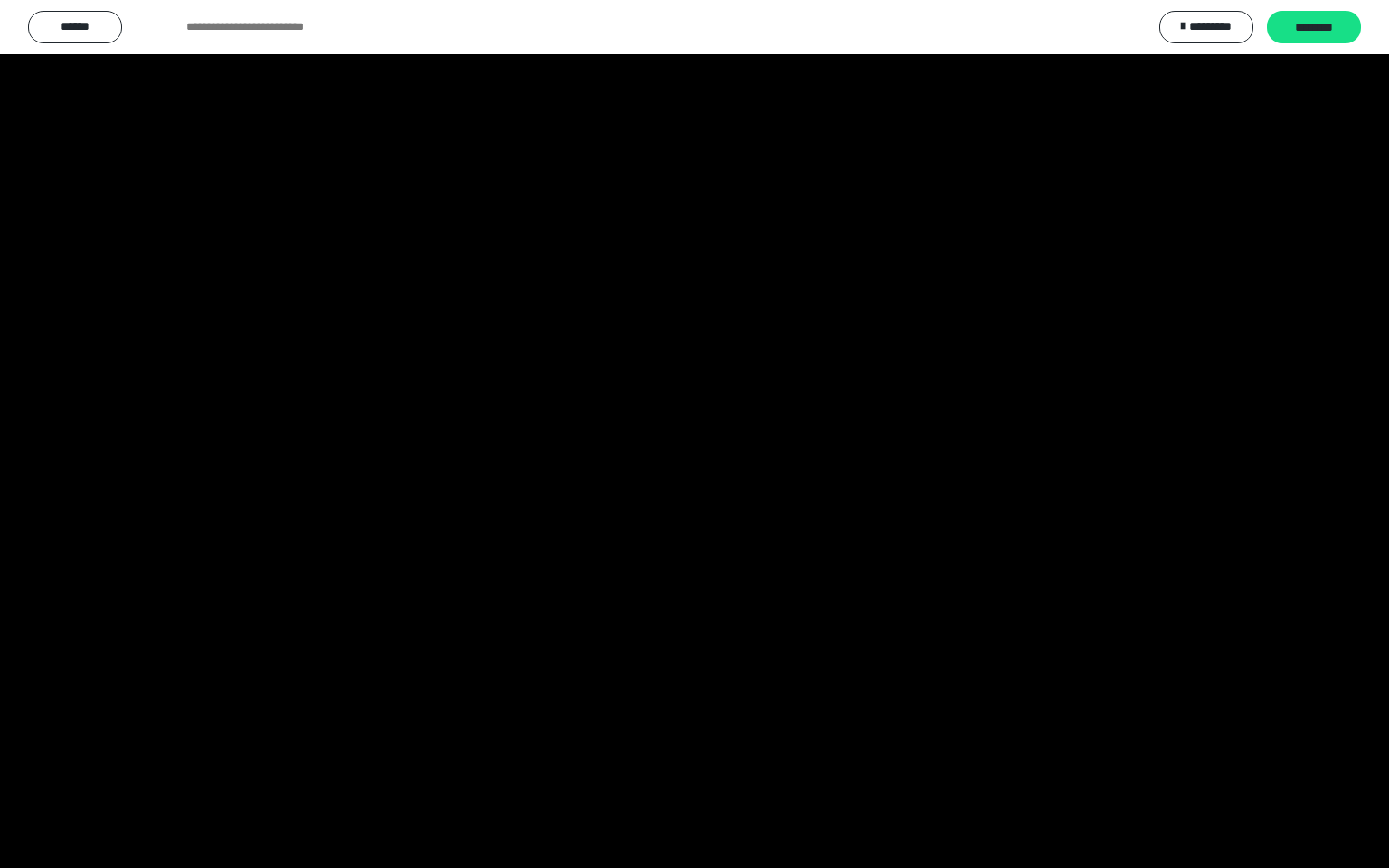 click at bounding box center (694, 434) 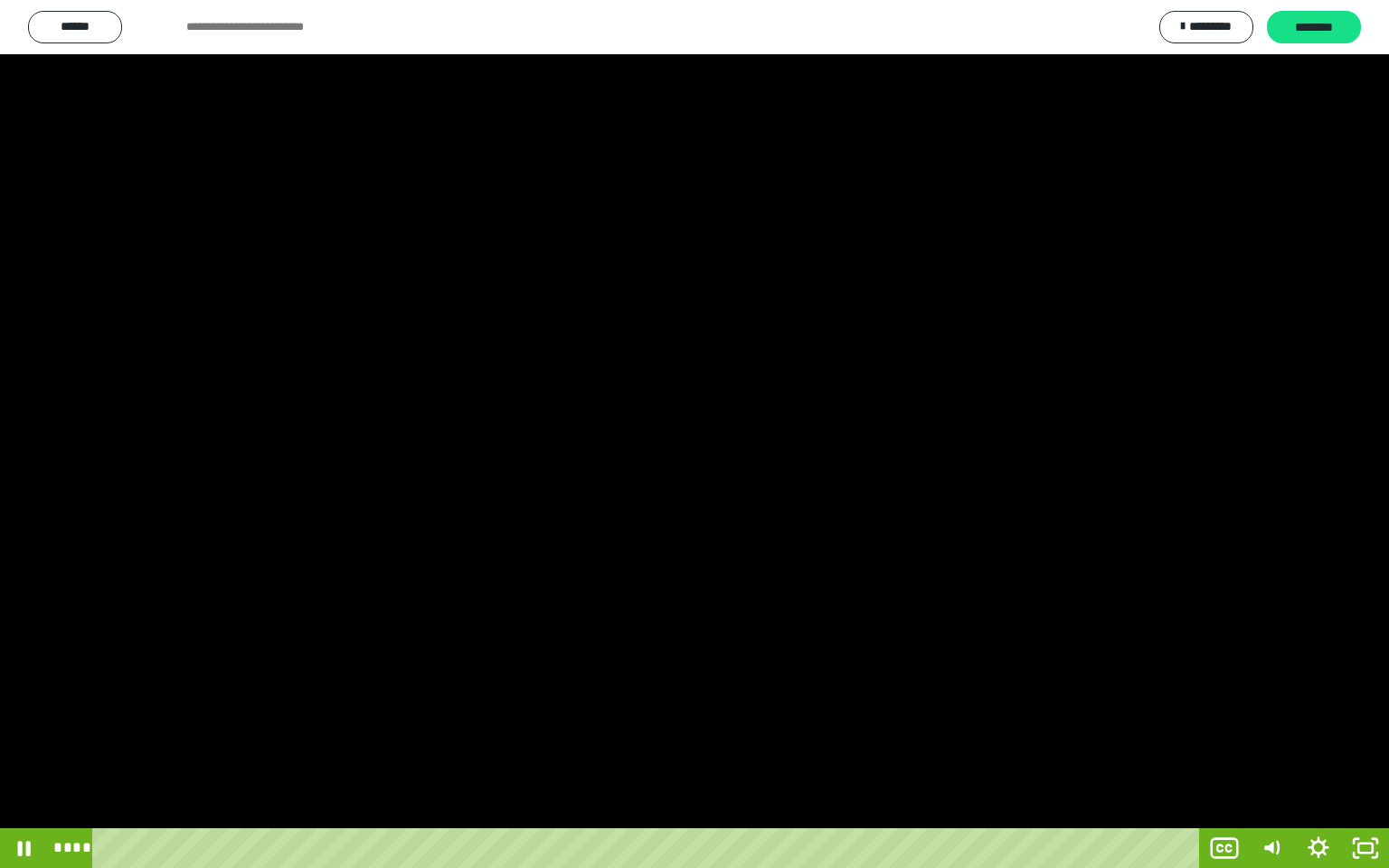click at bounding box center [694, 434] 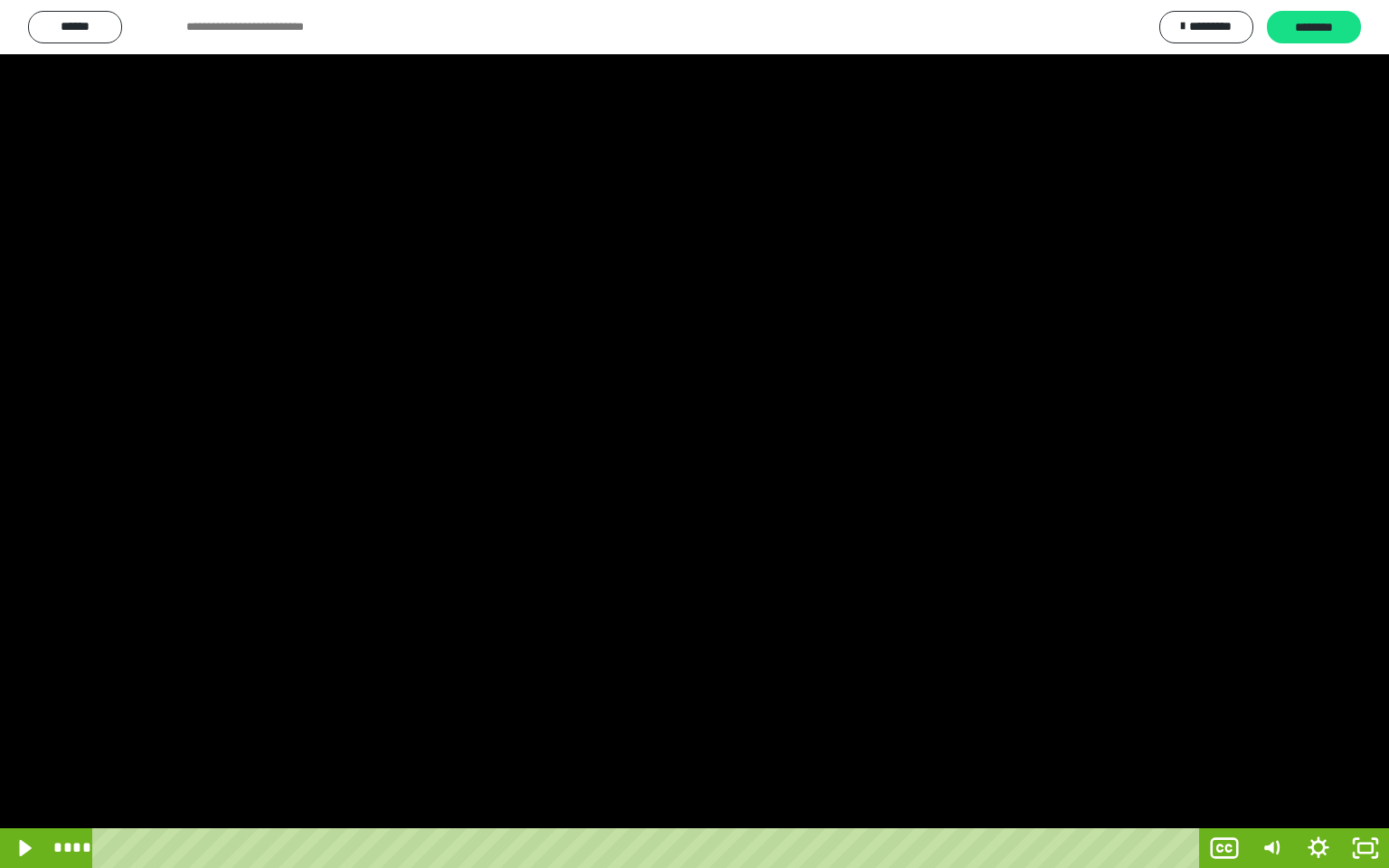 click at bounding box center (694, 434) 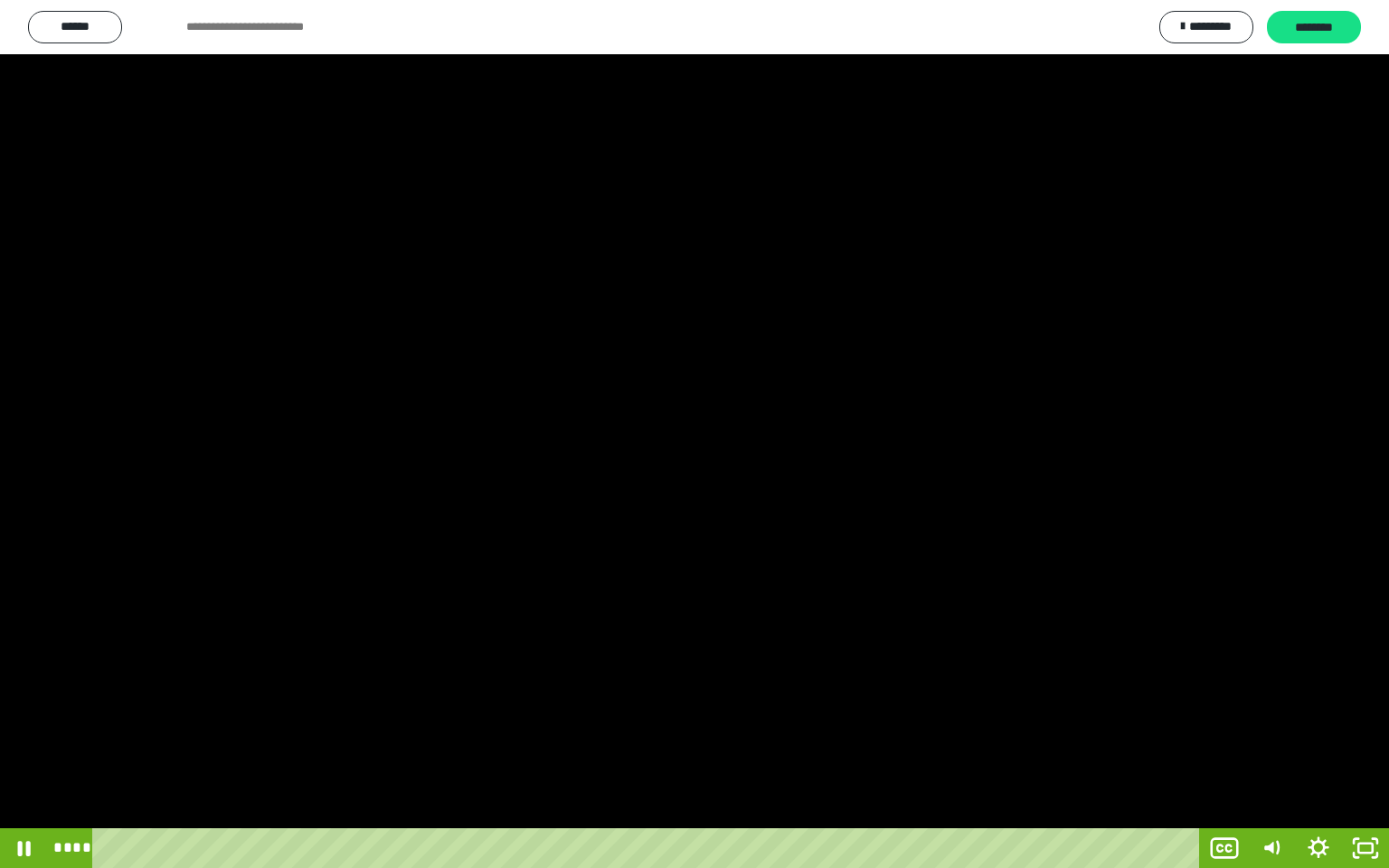 click at bounding box center [694, 434] 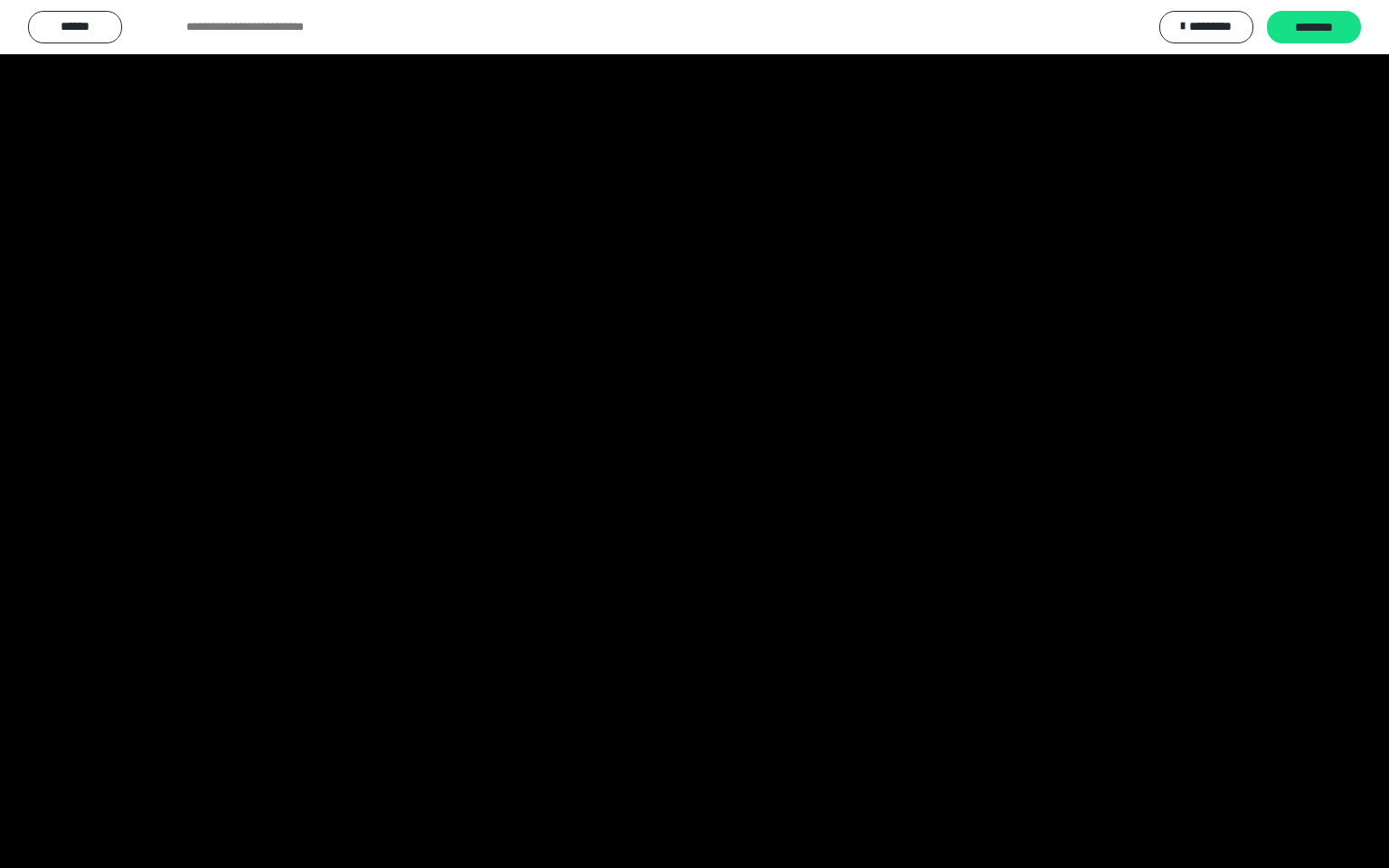 click at bounding box center (694, 434) 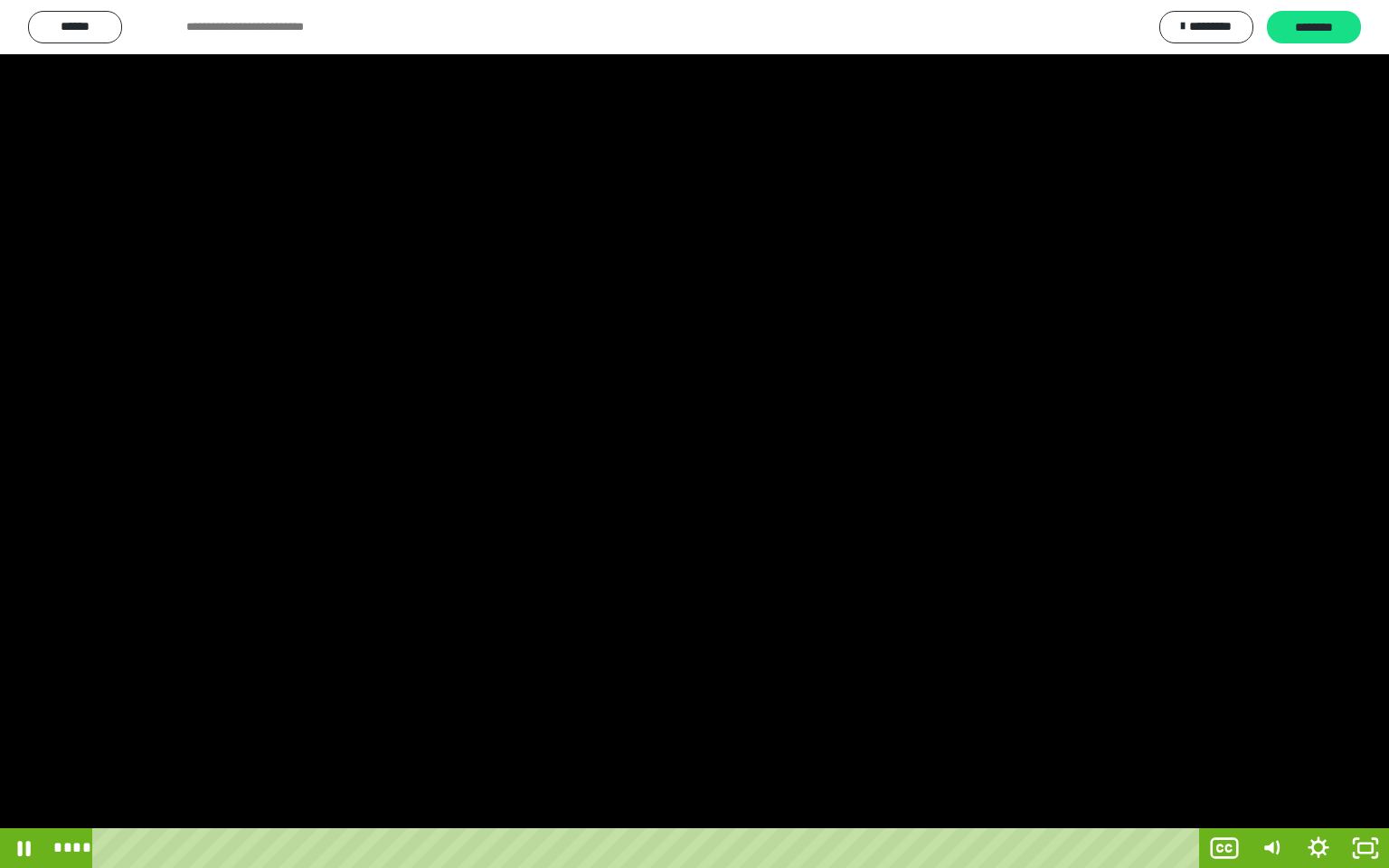 click at bounding box center (694, 434) 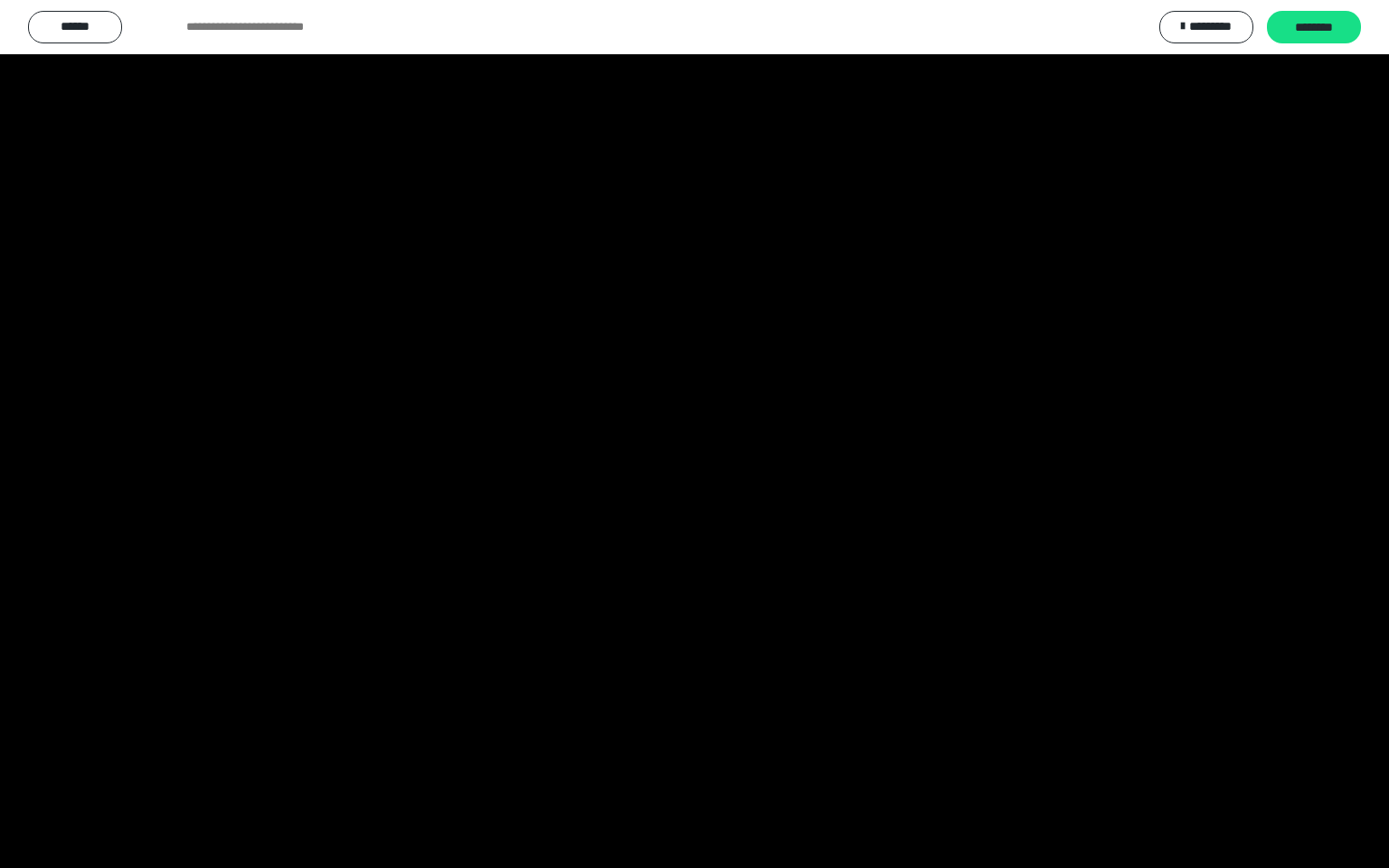 click at bounding box center (694, 434) 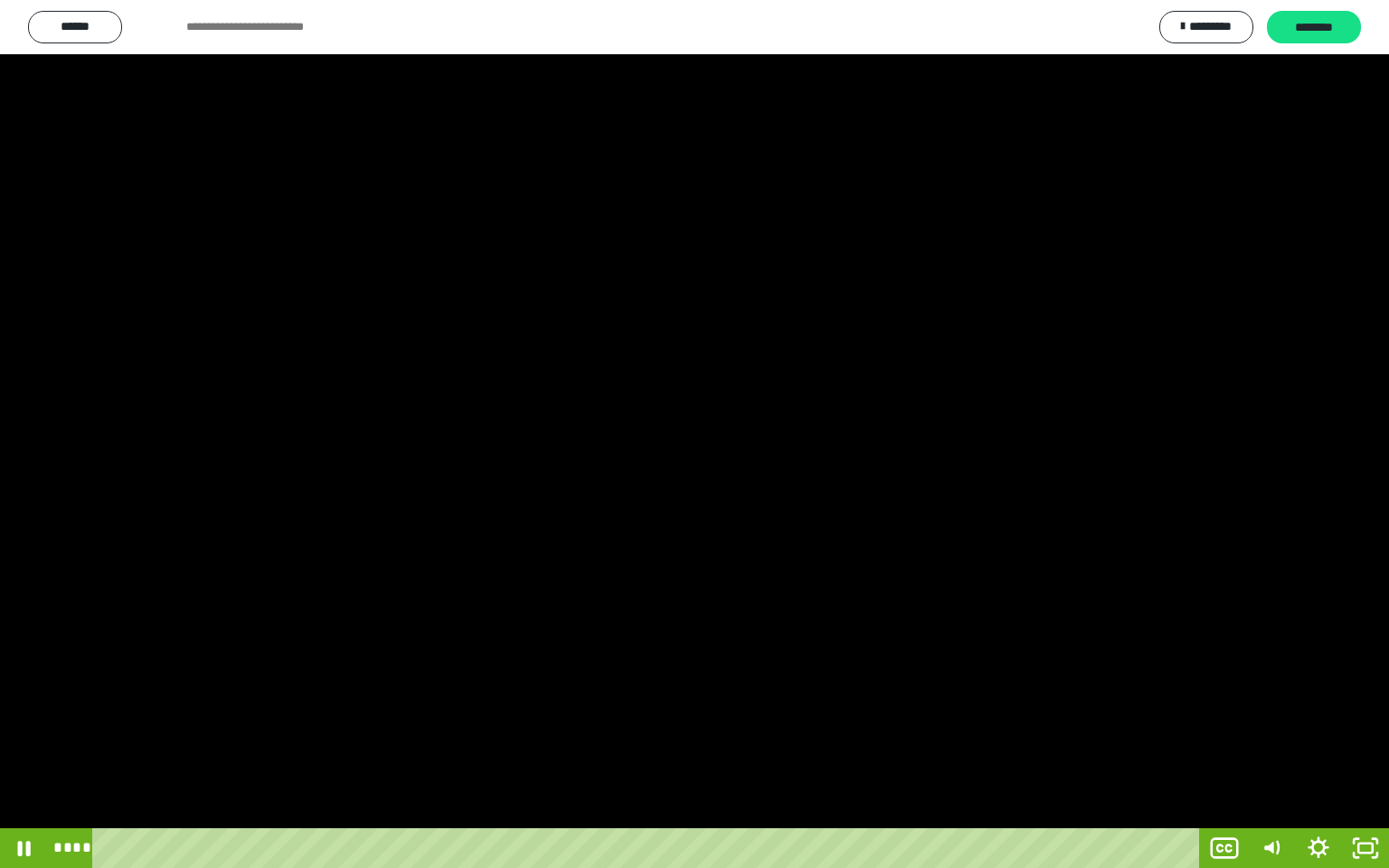 click at bounding box center (694, 434) 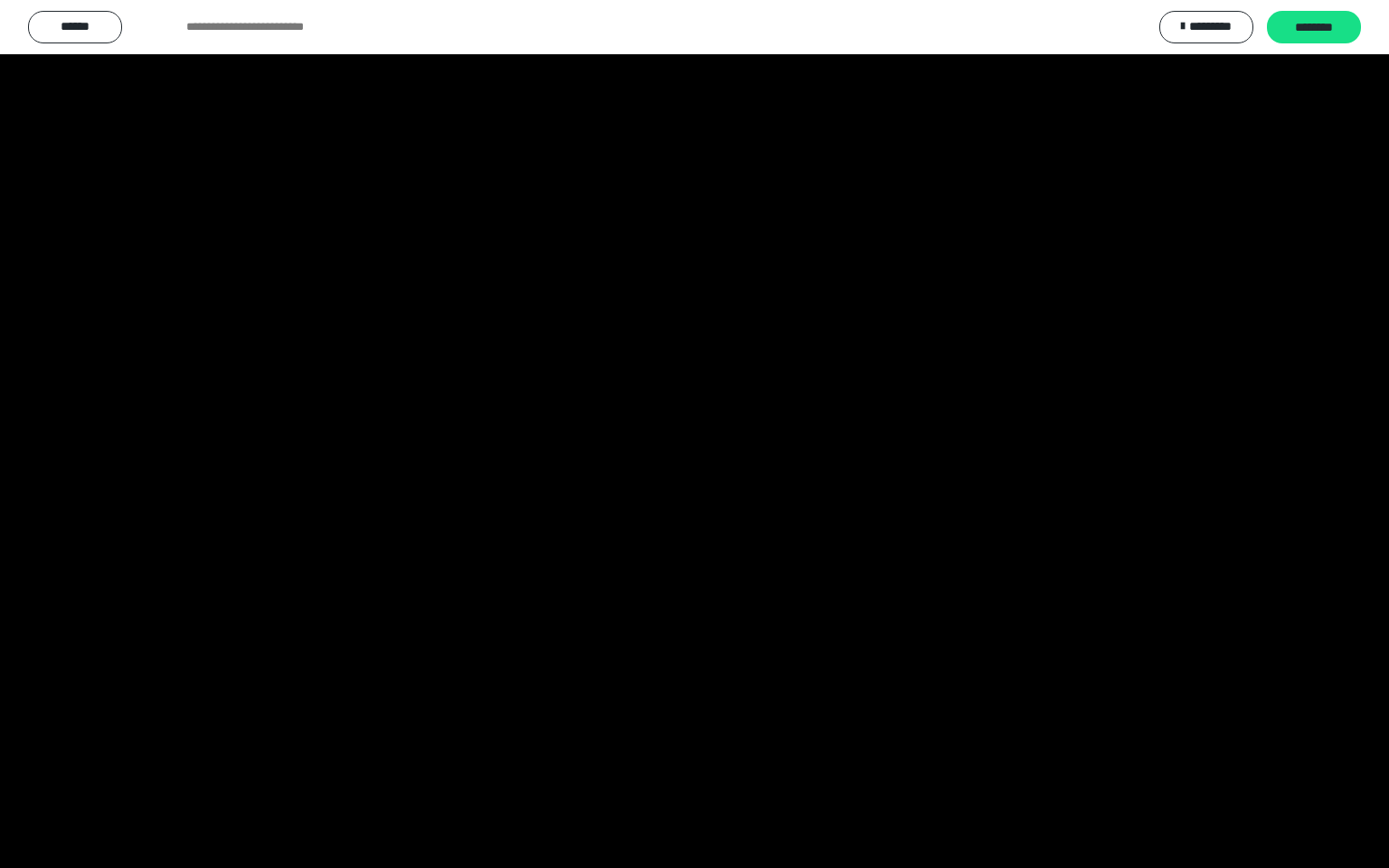 click at bounding box center (694, 434) 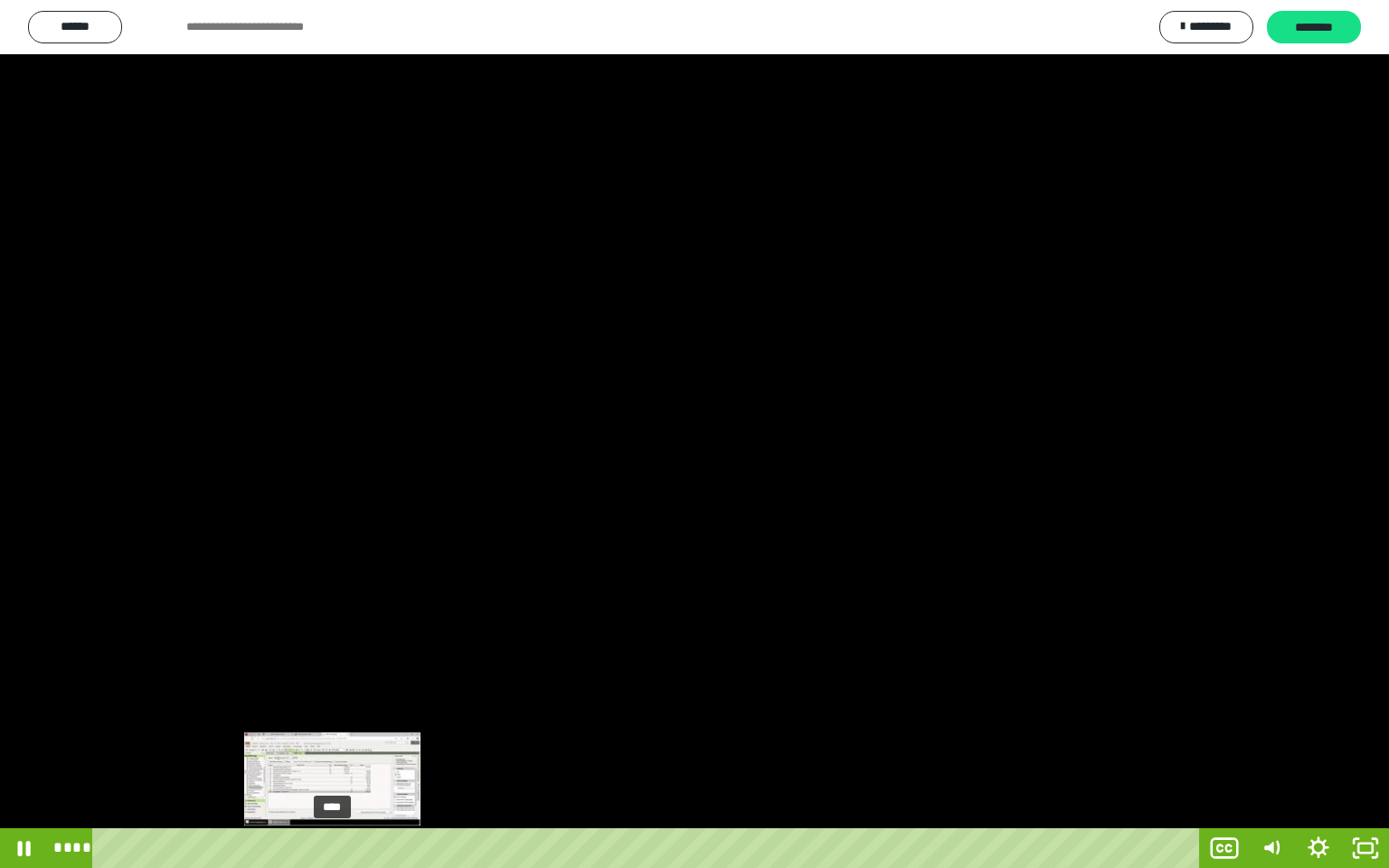 click on "****" at bounding box center (649, 848) 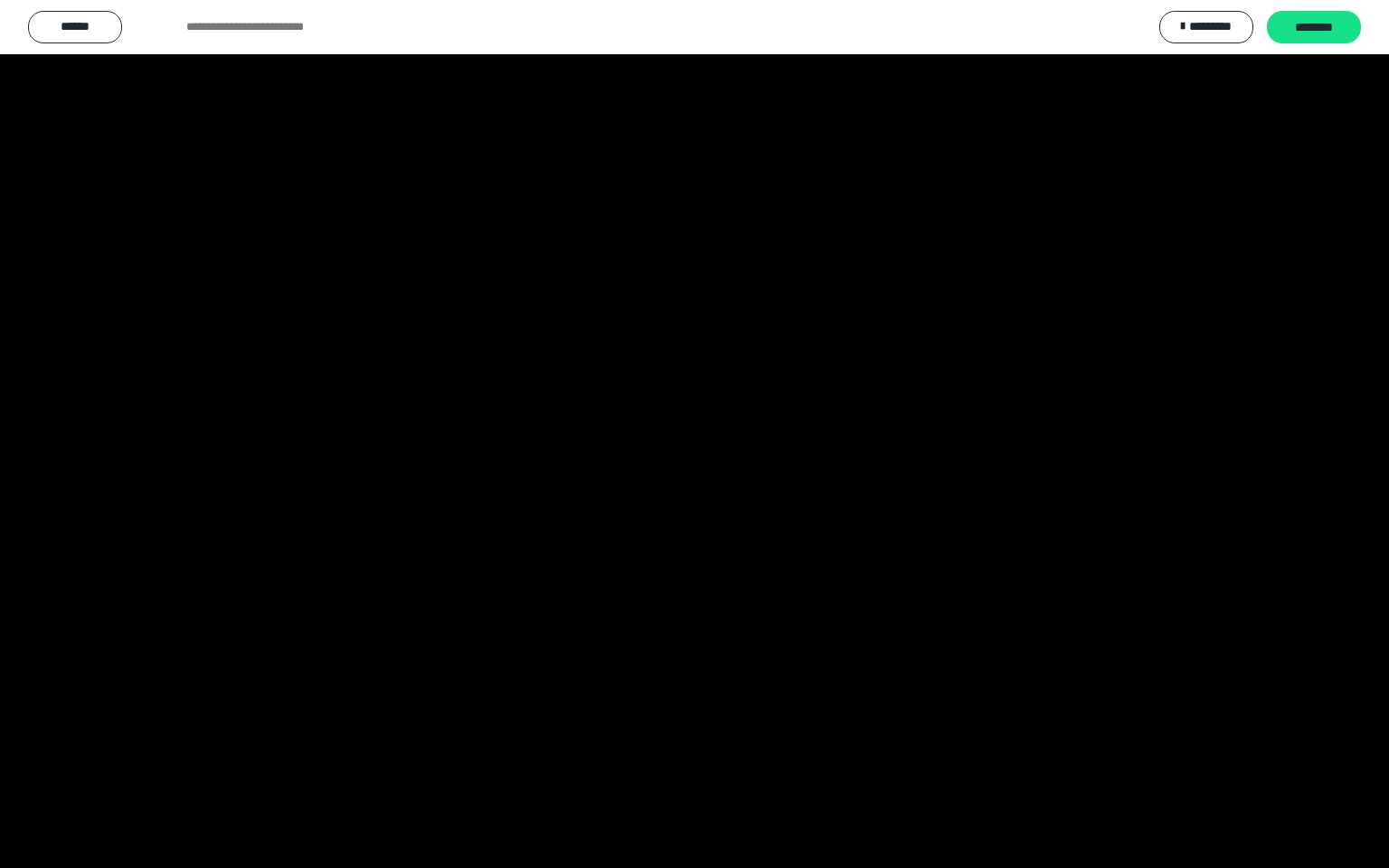 click at bounding box center (694, 434) 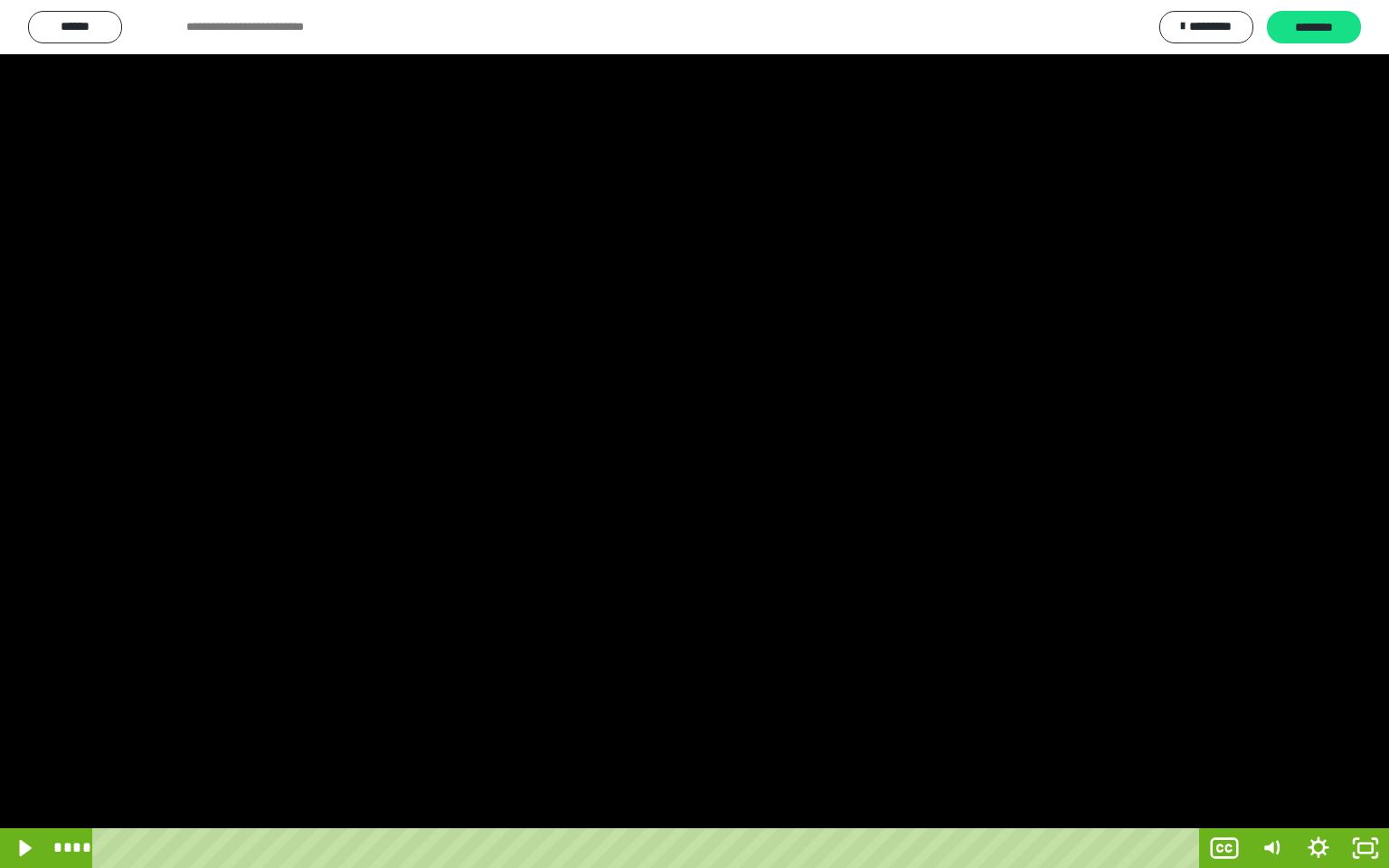 click at bounding box center (694, 434) 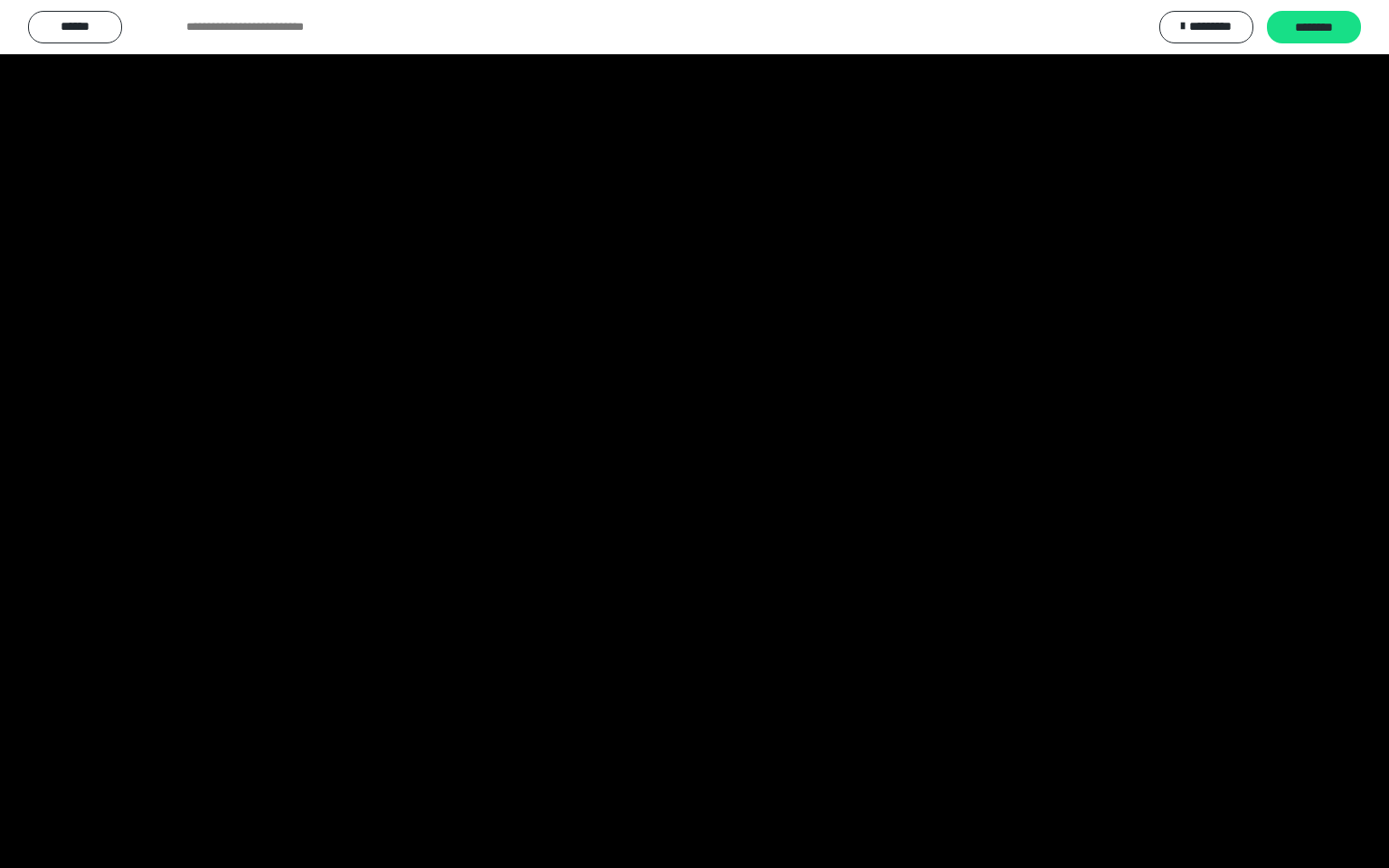 click at bounding box center (694, 434) 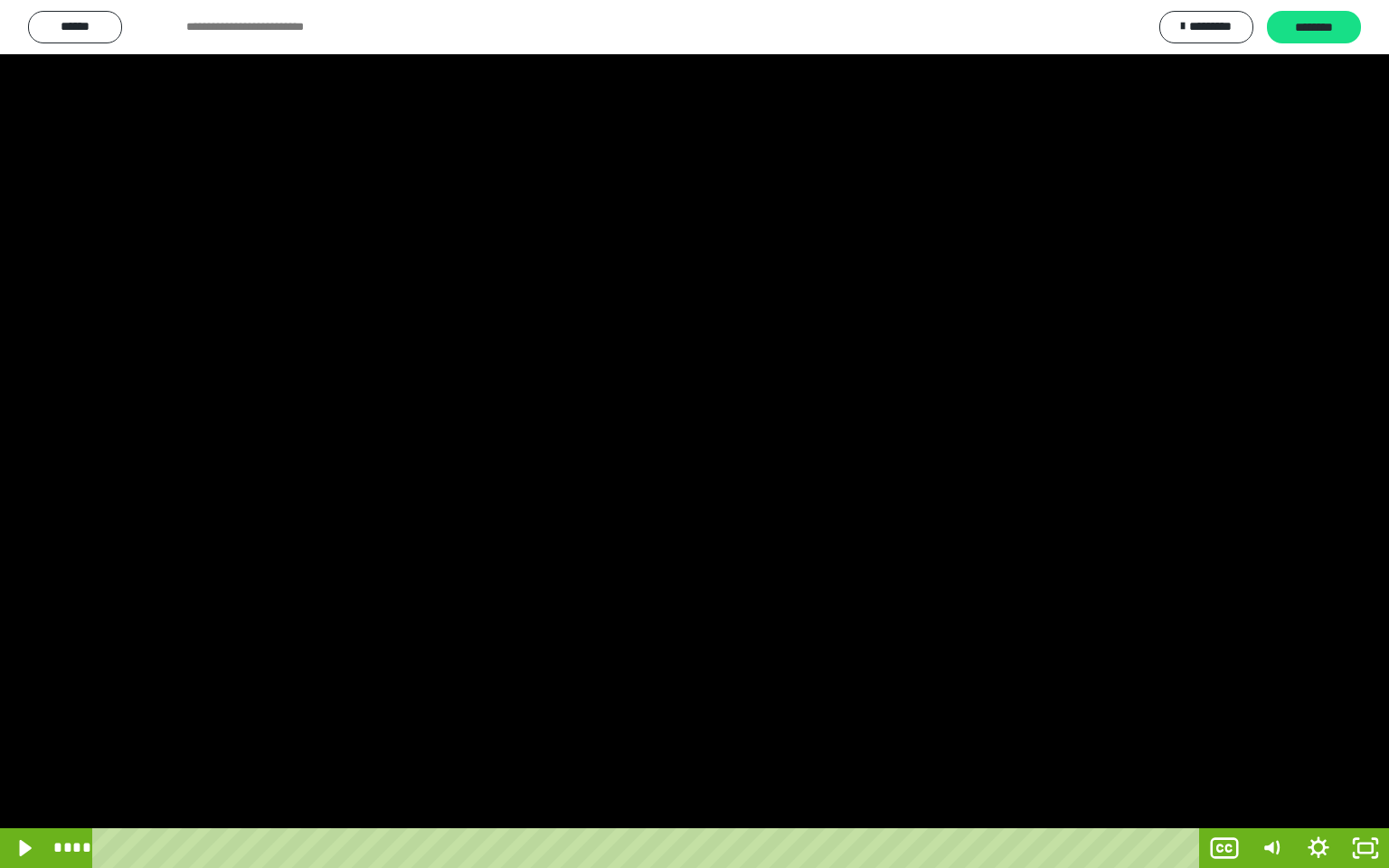 click at bounding box center [694, 434] 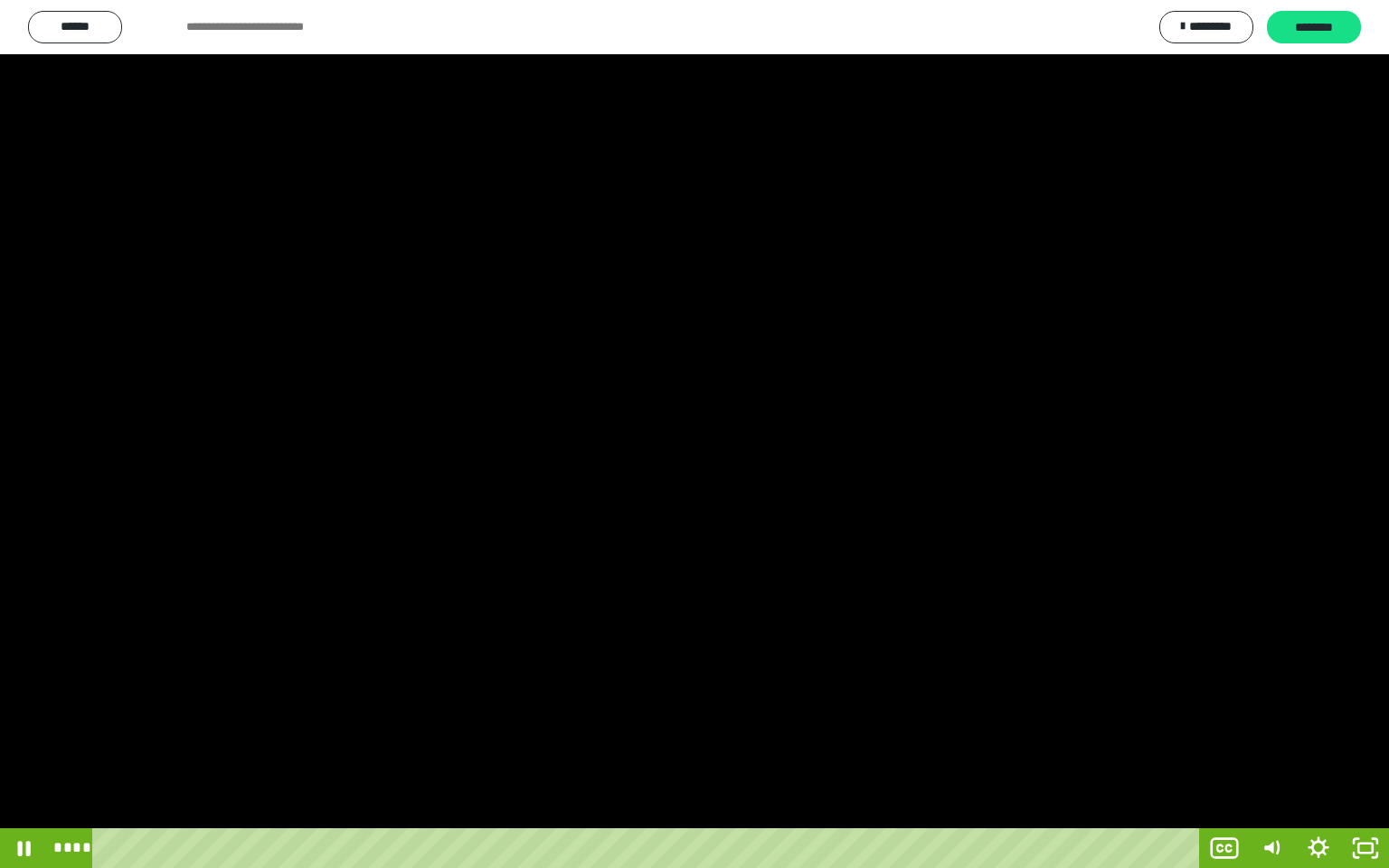 click at bounding box center [694, 434] 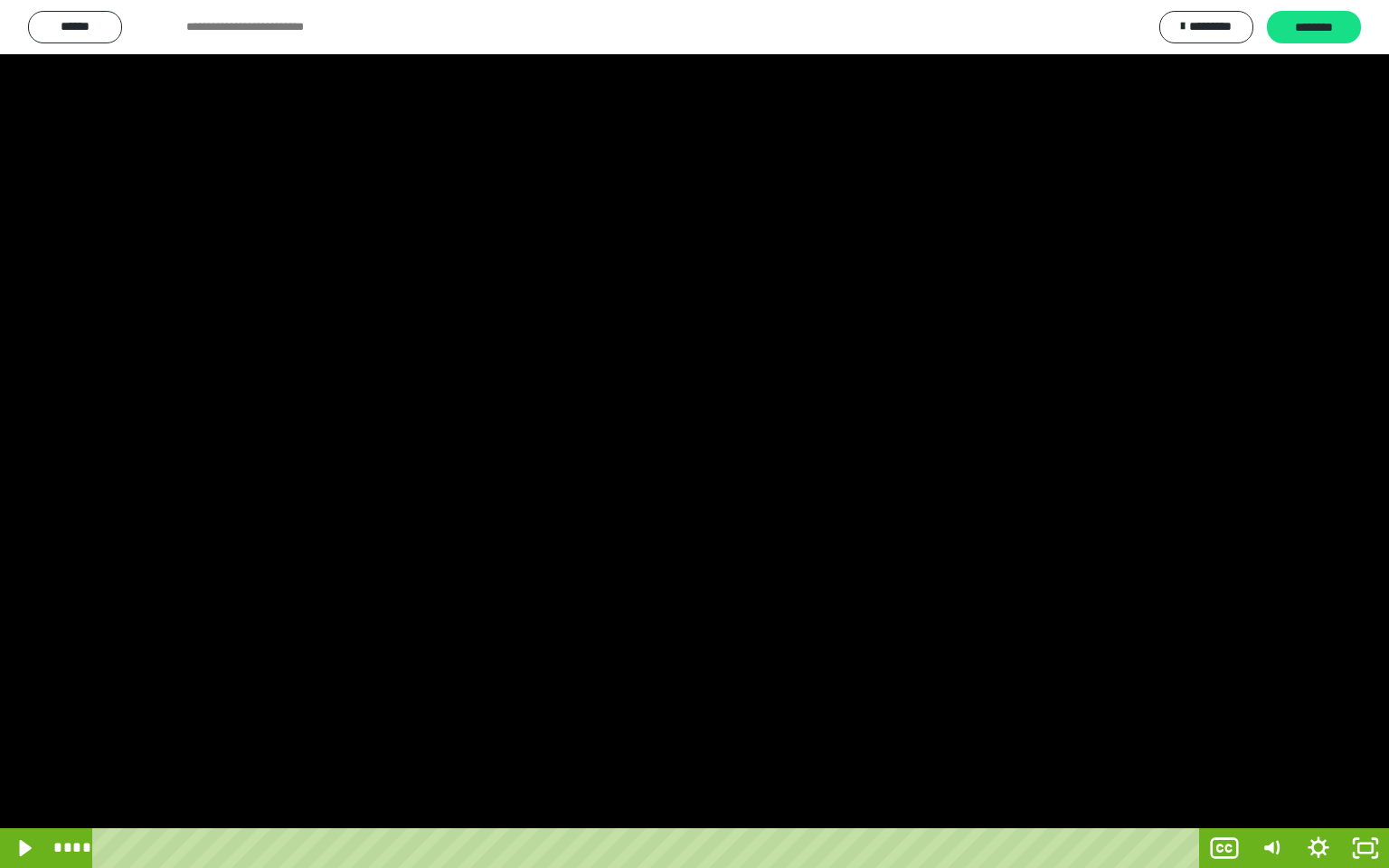 click at bounding box center [694, 434] 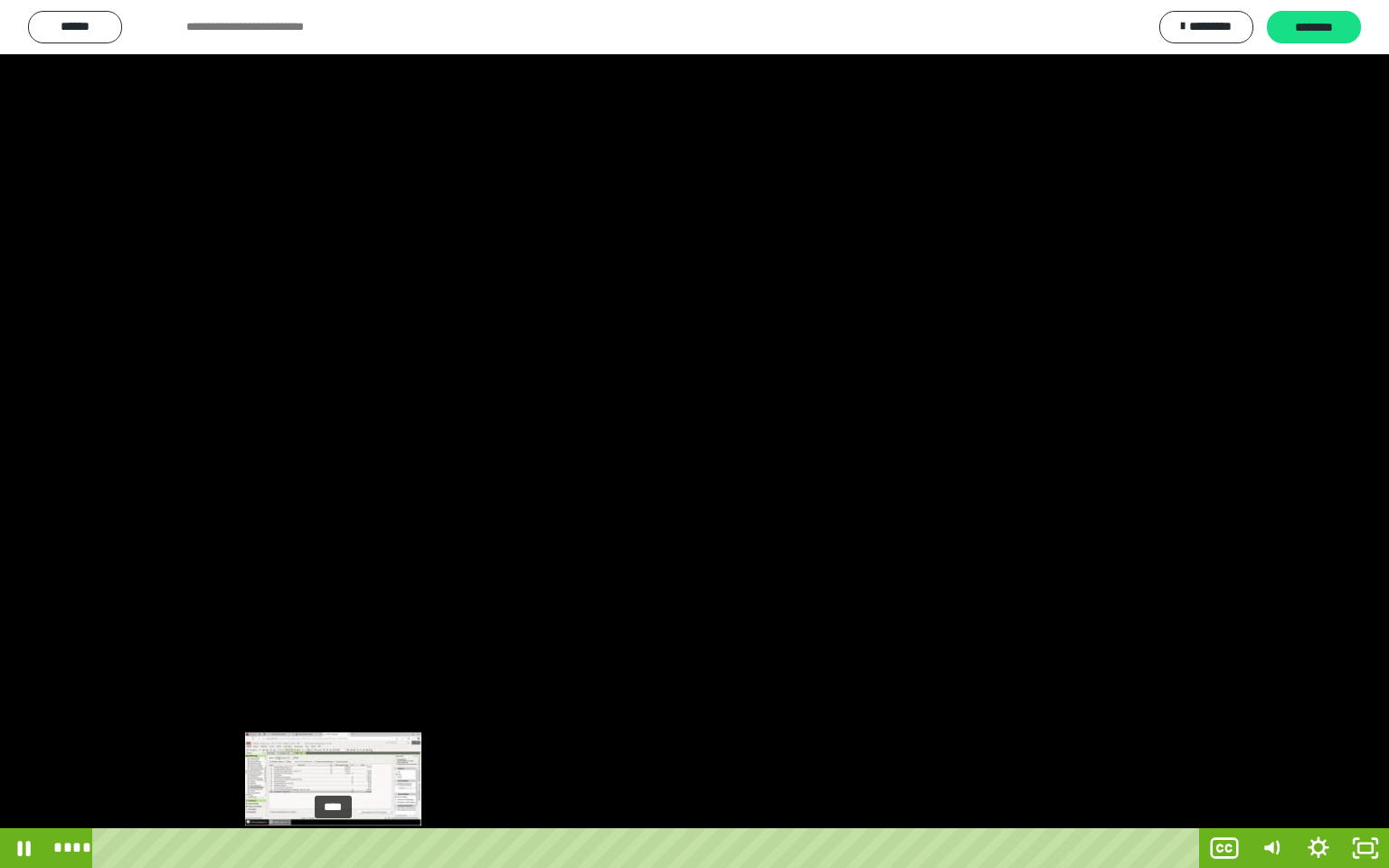 click on "****" at bounding box center [649, 848] 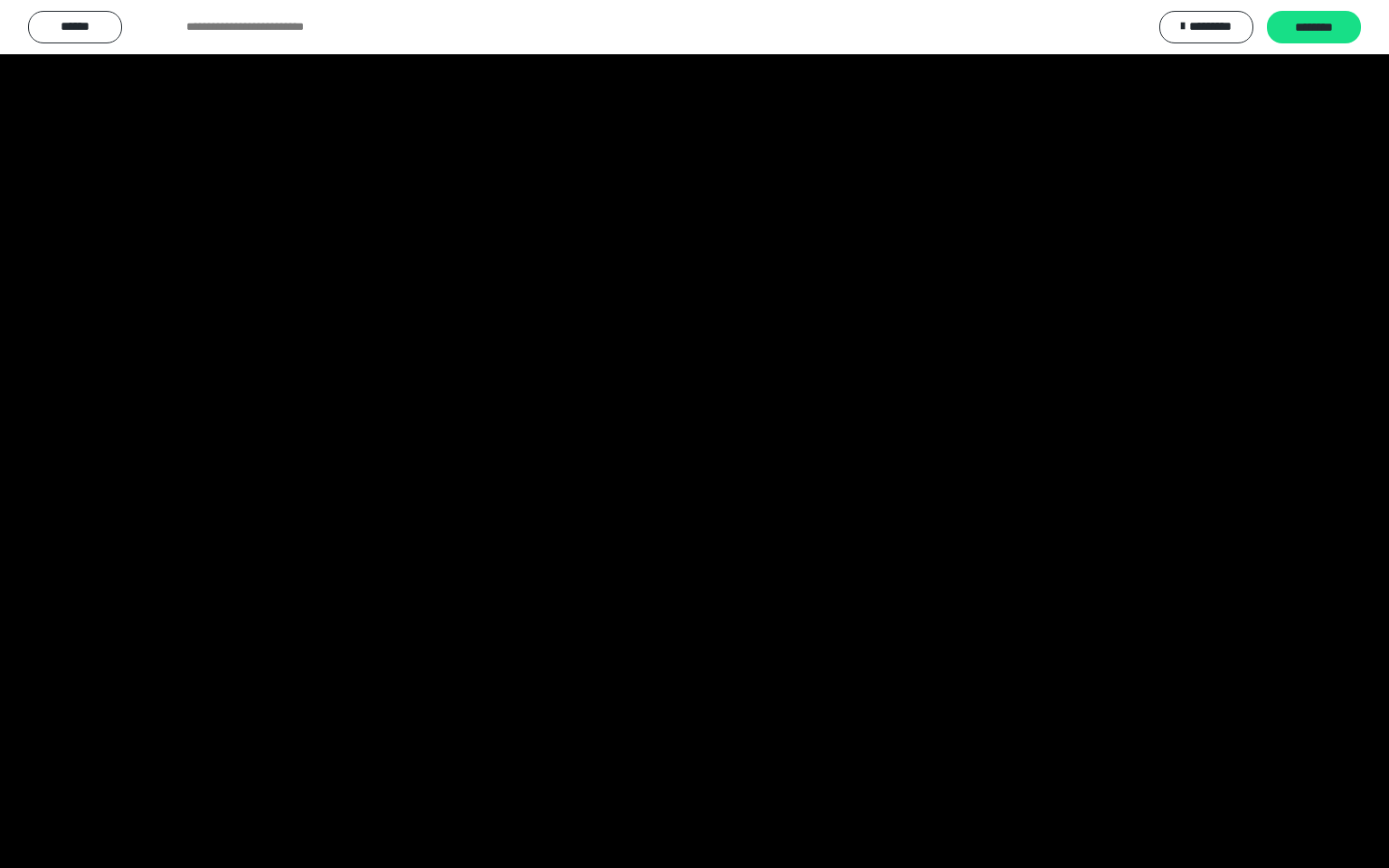 click at bounding box center [694, 434] 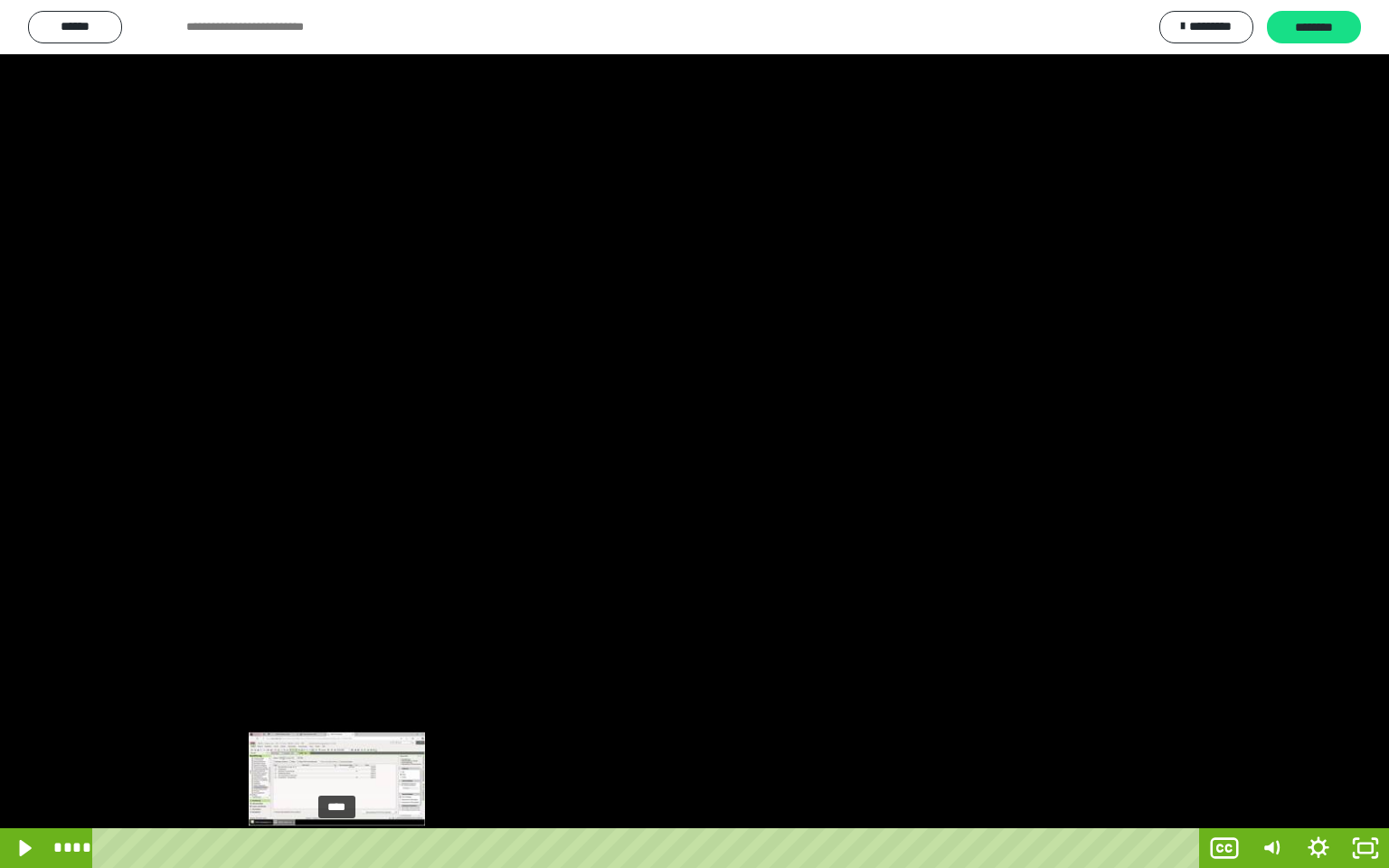 click at bounding box center (336, 848) 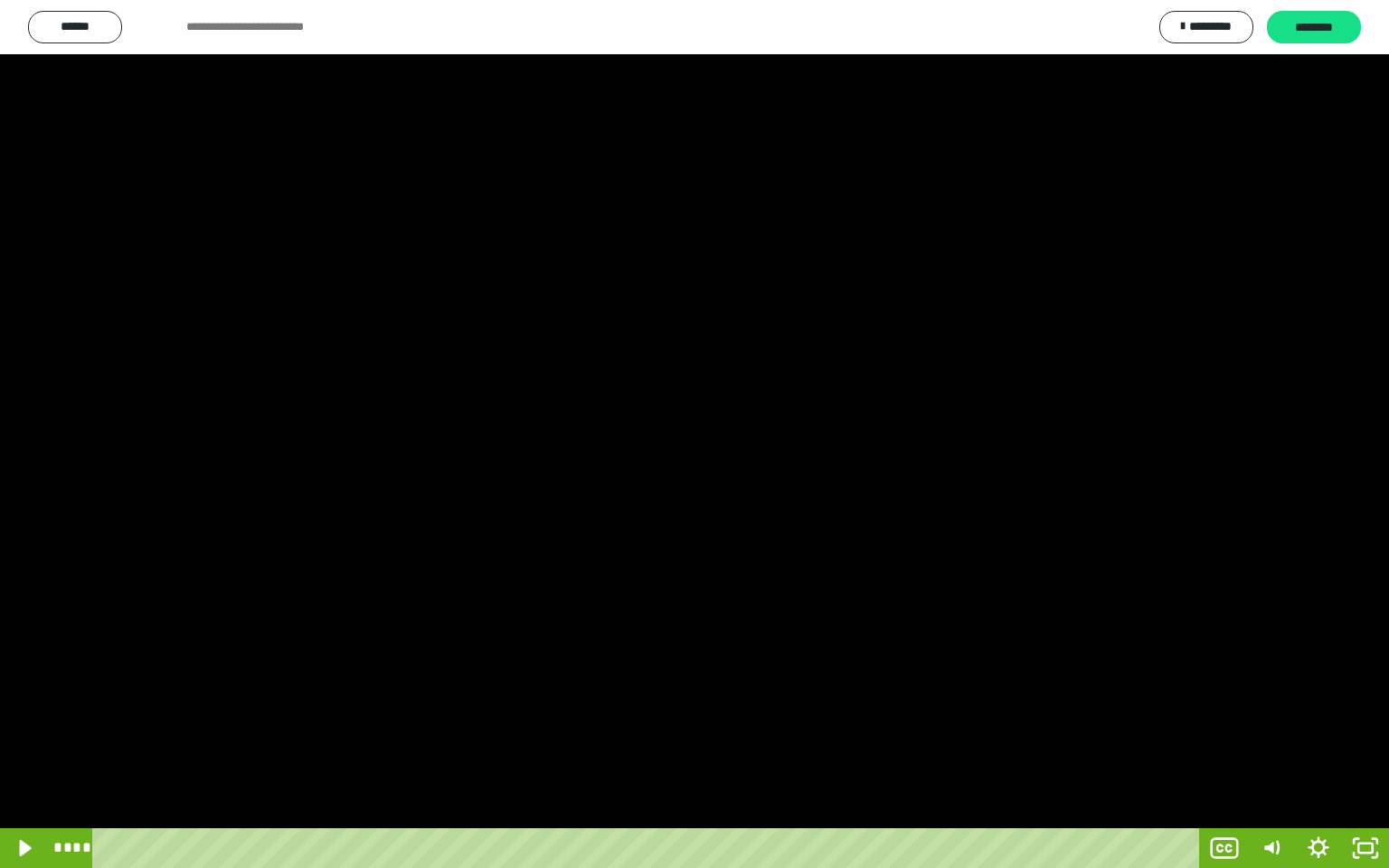 click at bounding box center (694, 434) 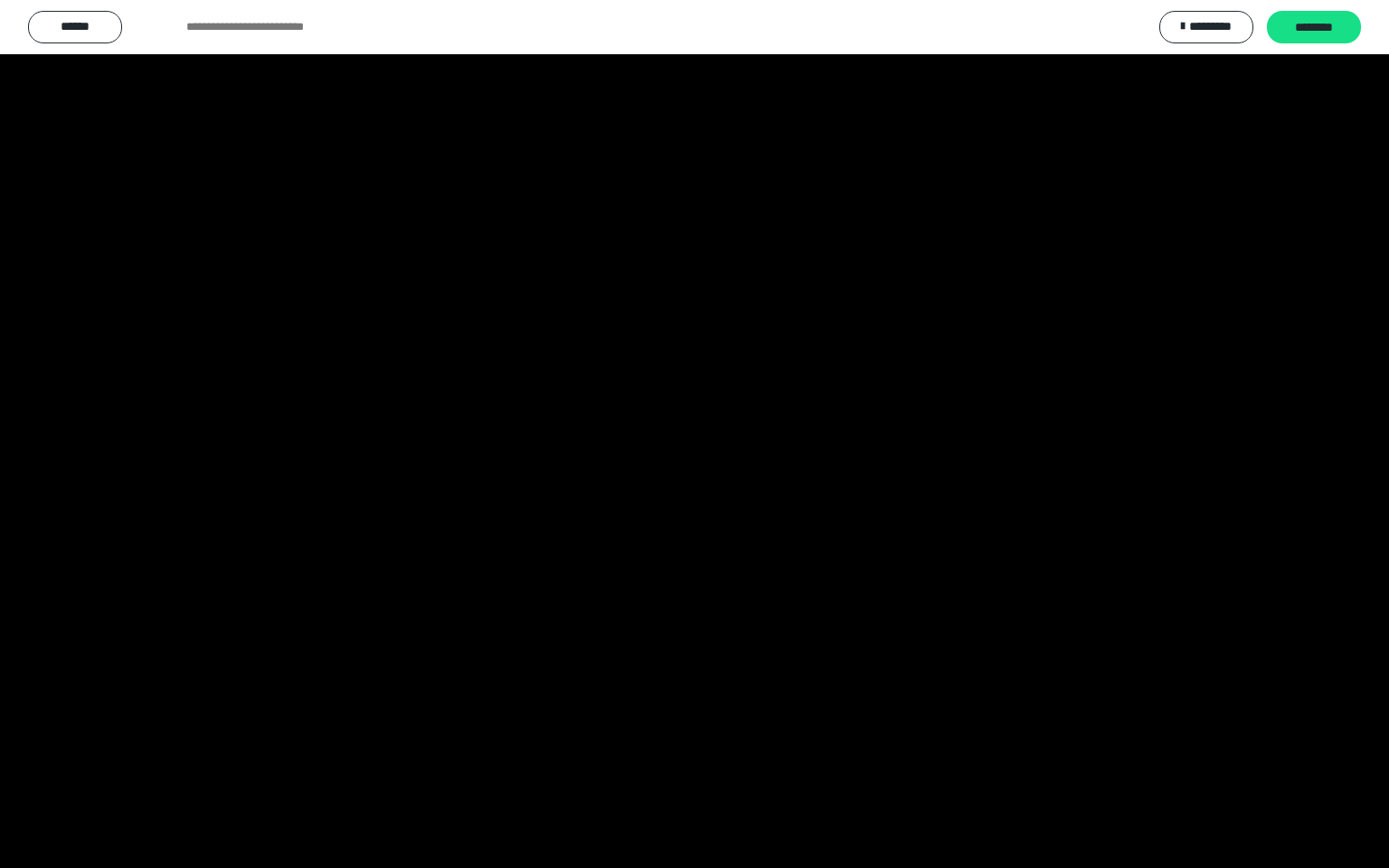 click at bounding box center [694, 434] 